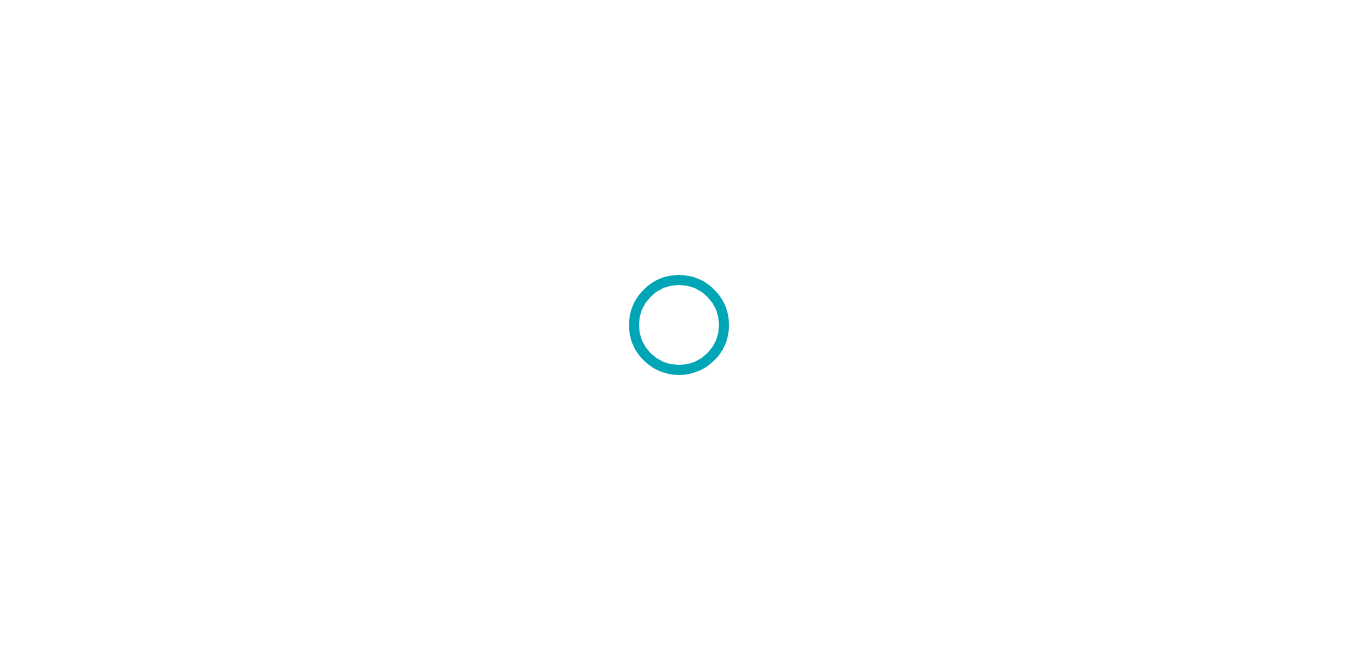 scroll, scrollTop: 0, scrollLeft: 0, axis: both 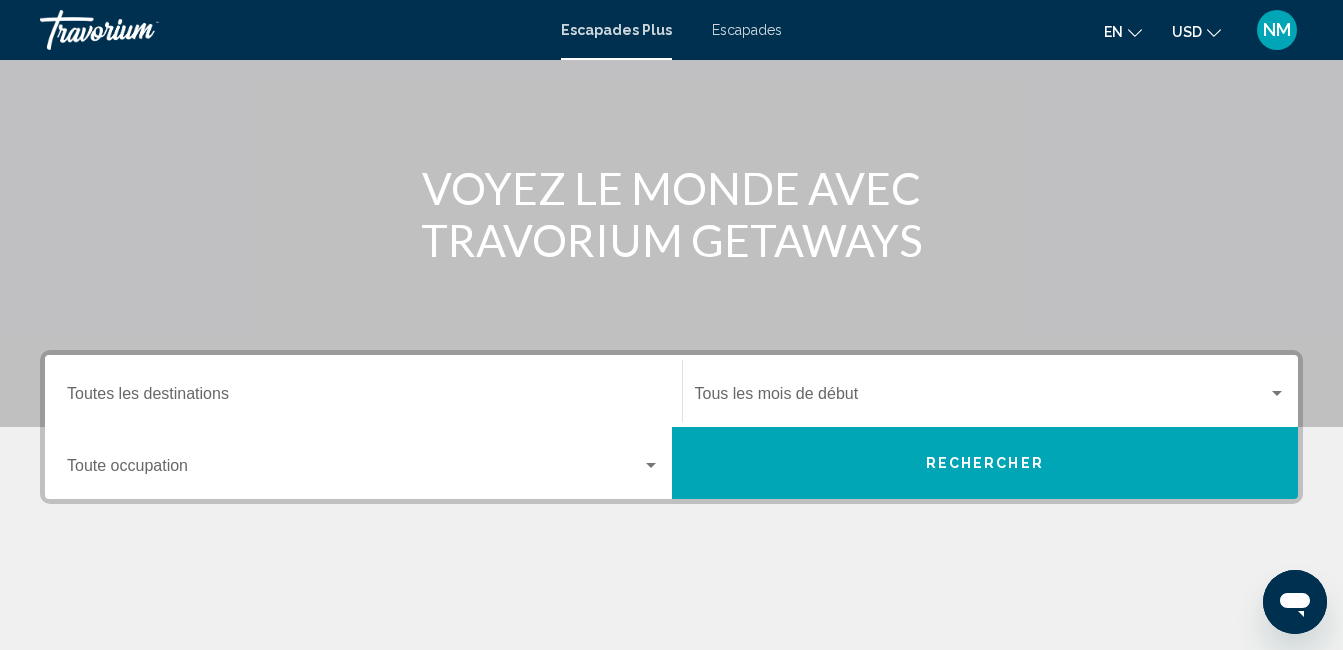 click on "USD" 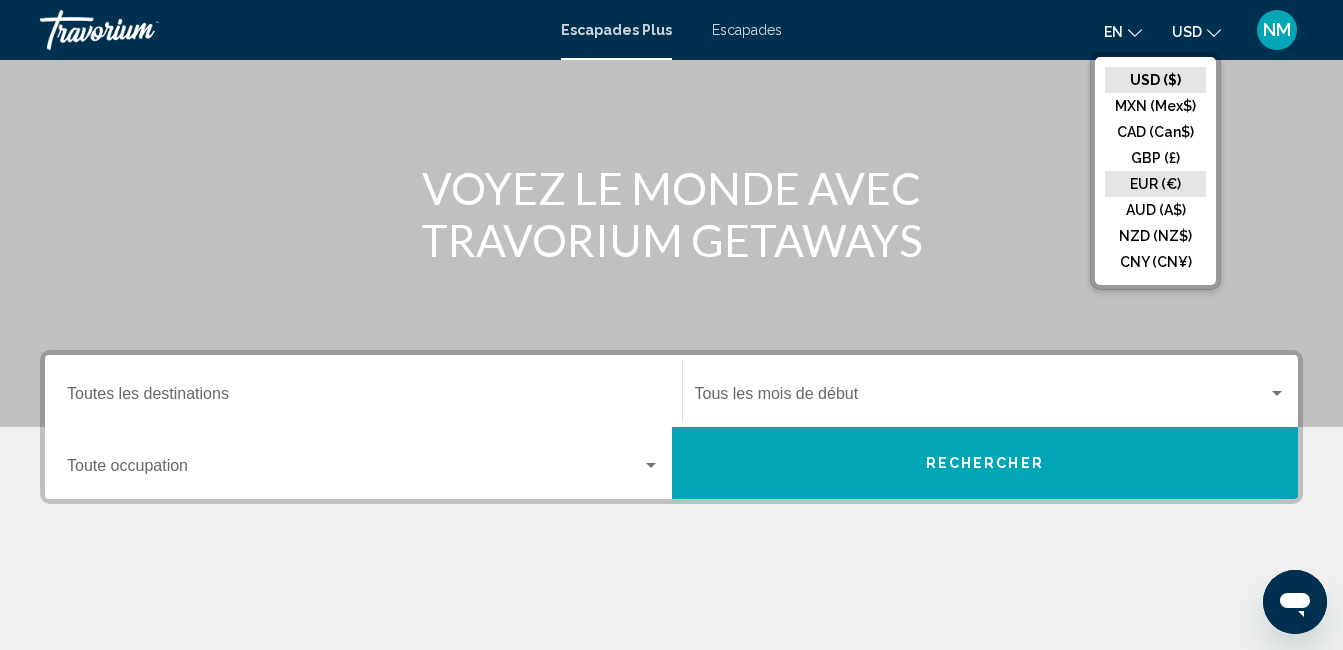 click on "EUR (€)" 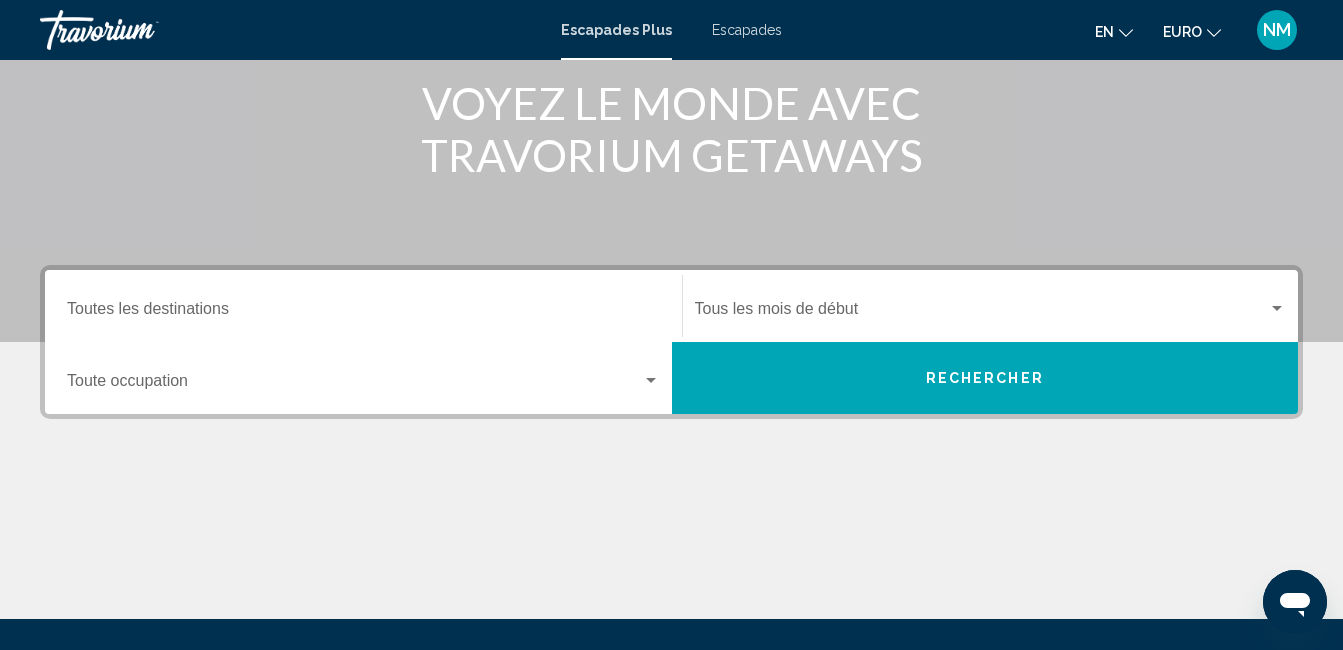 click on "Destination Toutes les destinations" at bounding box center [363, 306] 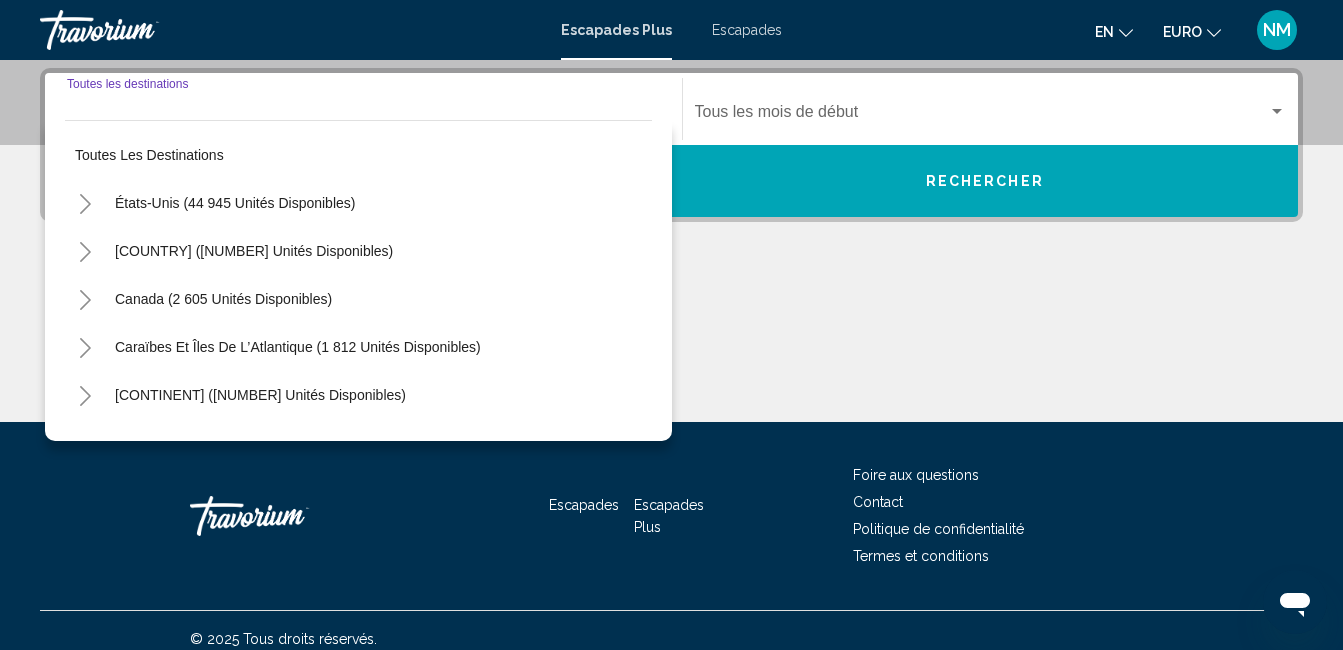 scroll, scrollTop: 458, scrollLeft: 0, axis: vertical 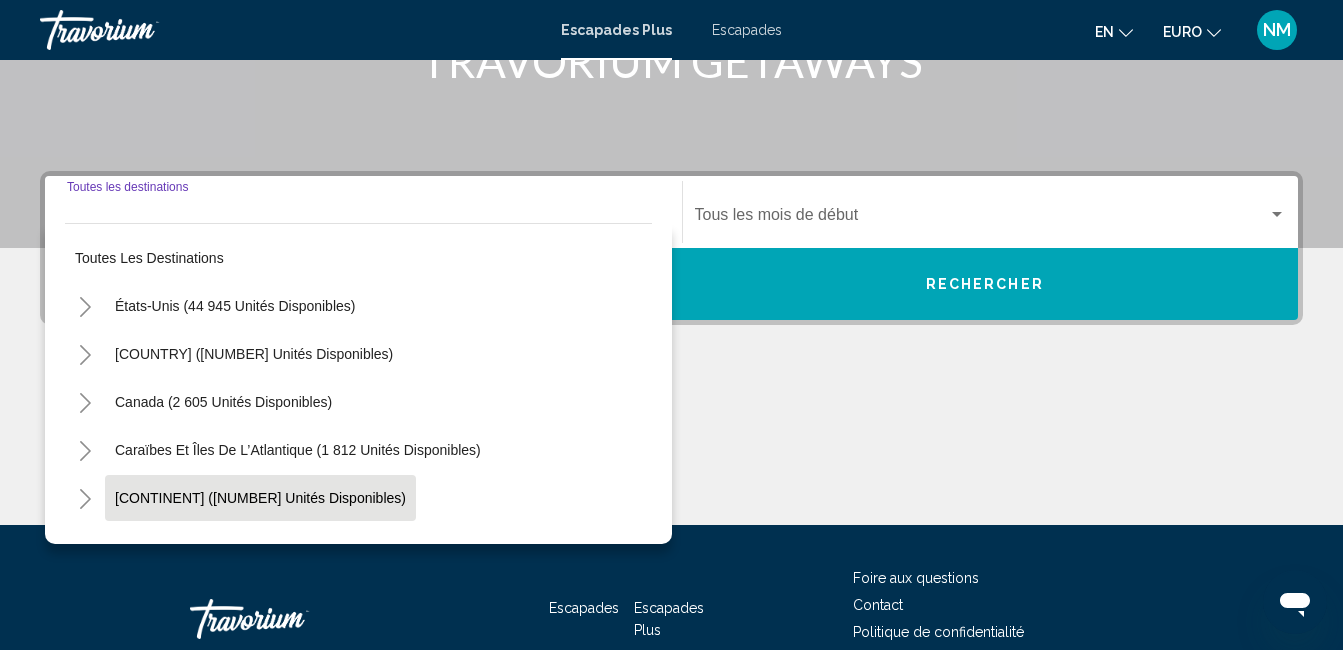 click on "Europe (3 434 unités disponibles)" at bounding box center (254, 546) 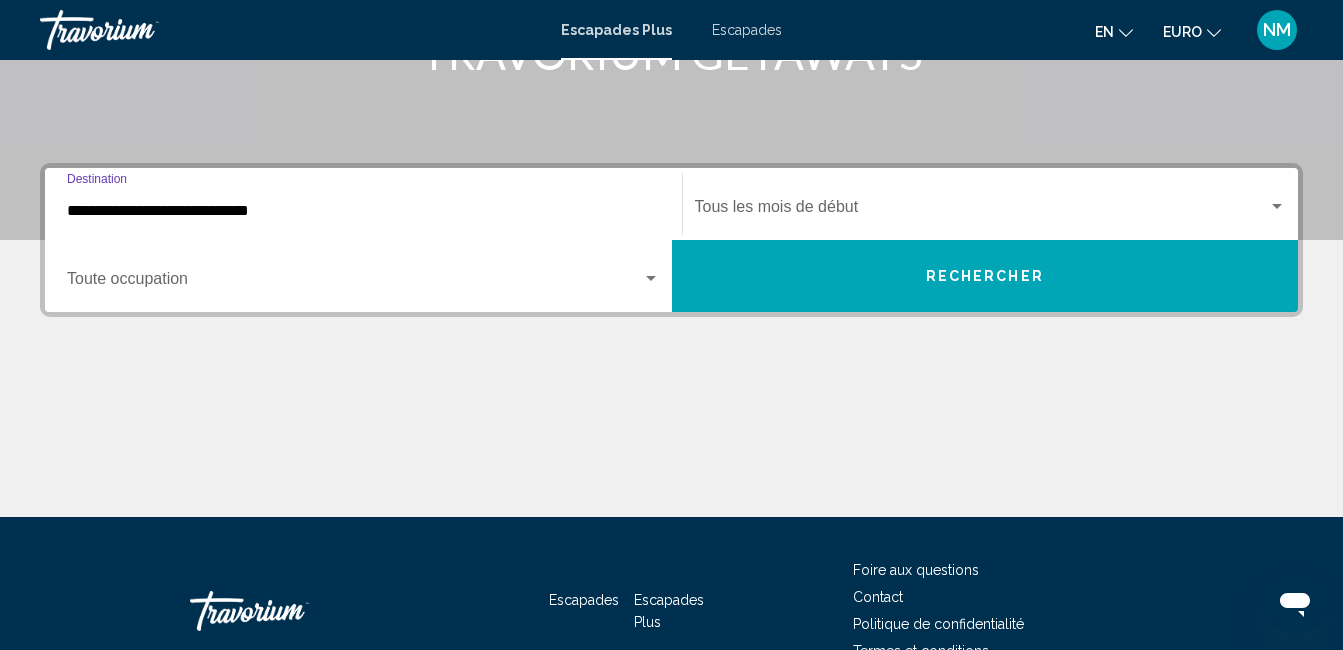 scroll, scrollTop: 458, scrollLeft: 0, axis: vertical 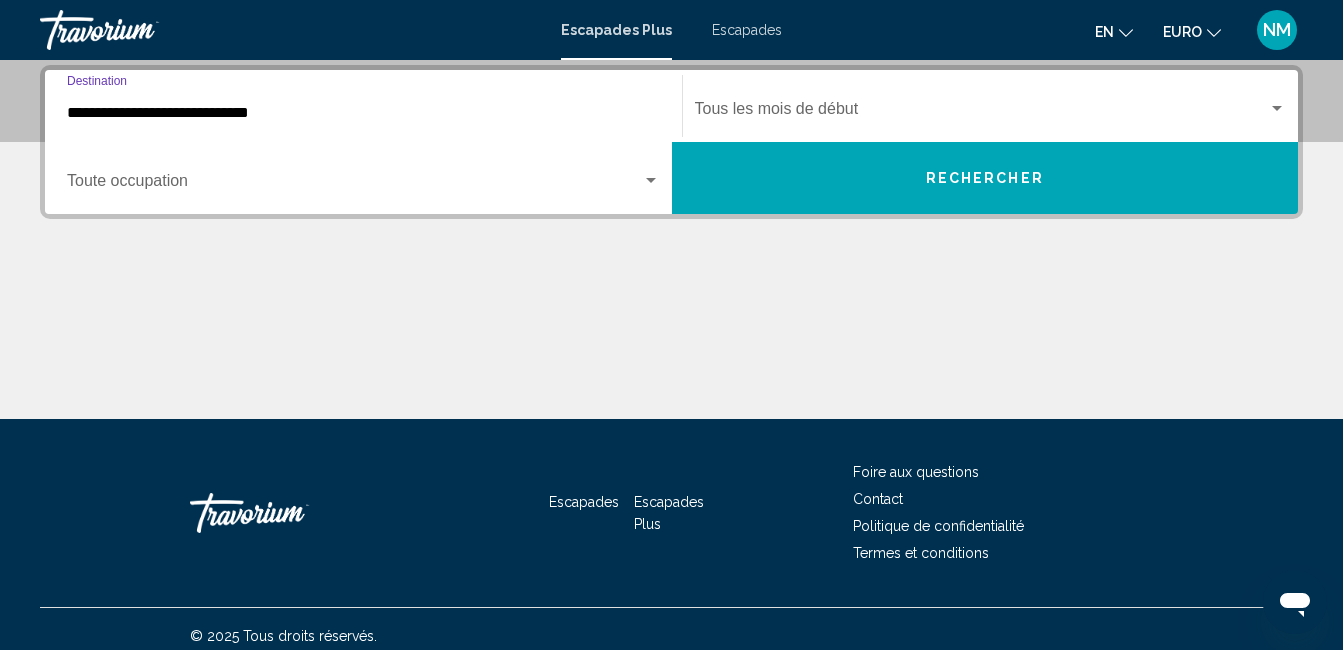 click on "**********" at bounding box center (363, 106) 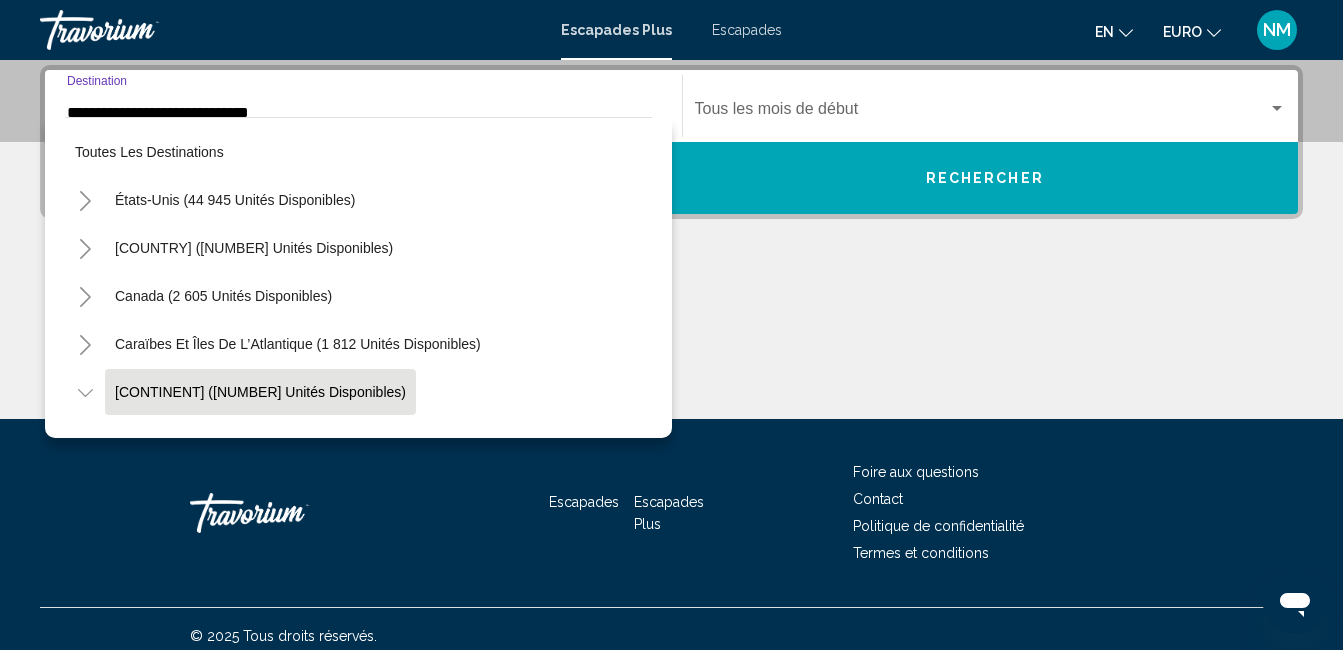 scroll, scrollTop: 406, scrollLeft: 0, axis: vertical 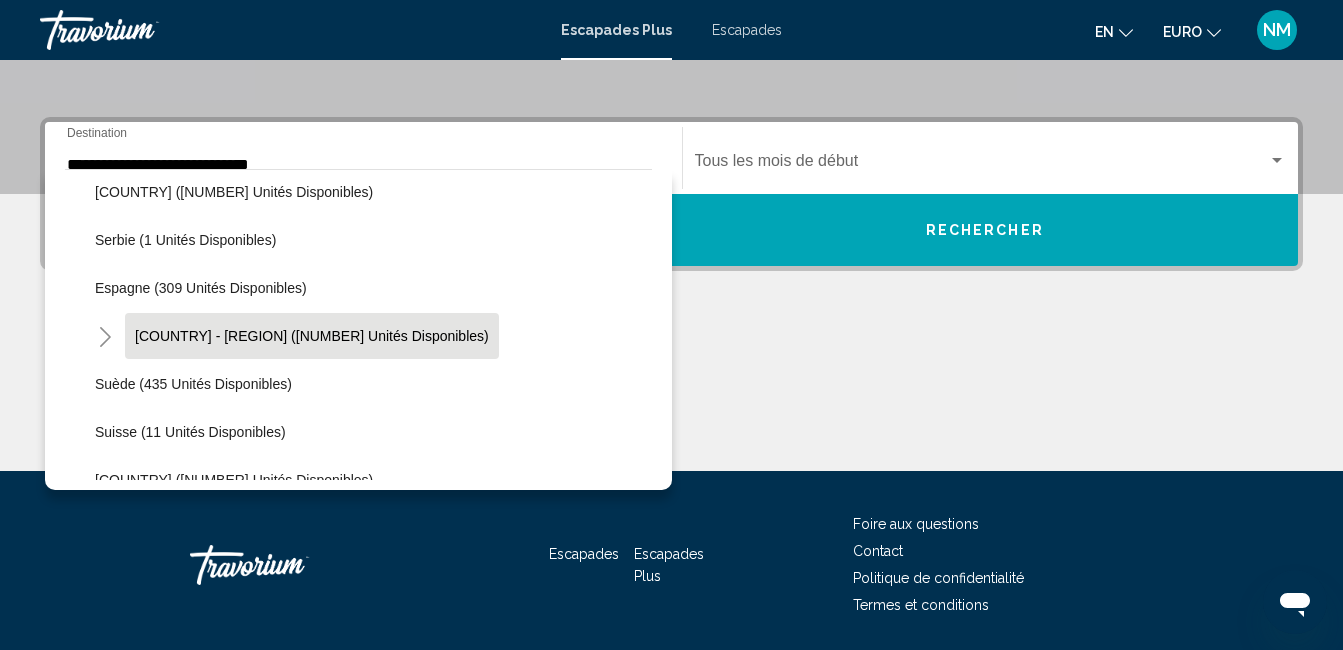 click on "Espagne - Îles Canaries (90 unités disponibles)" 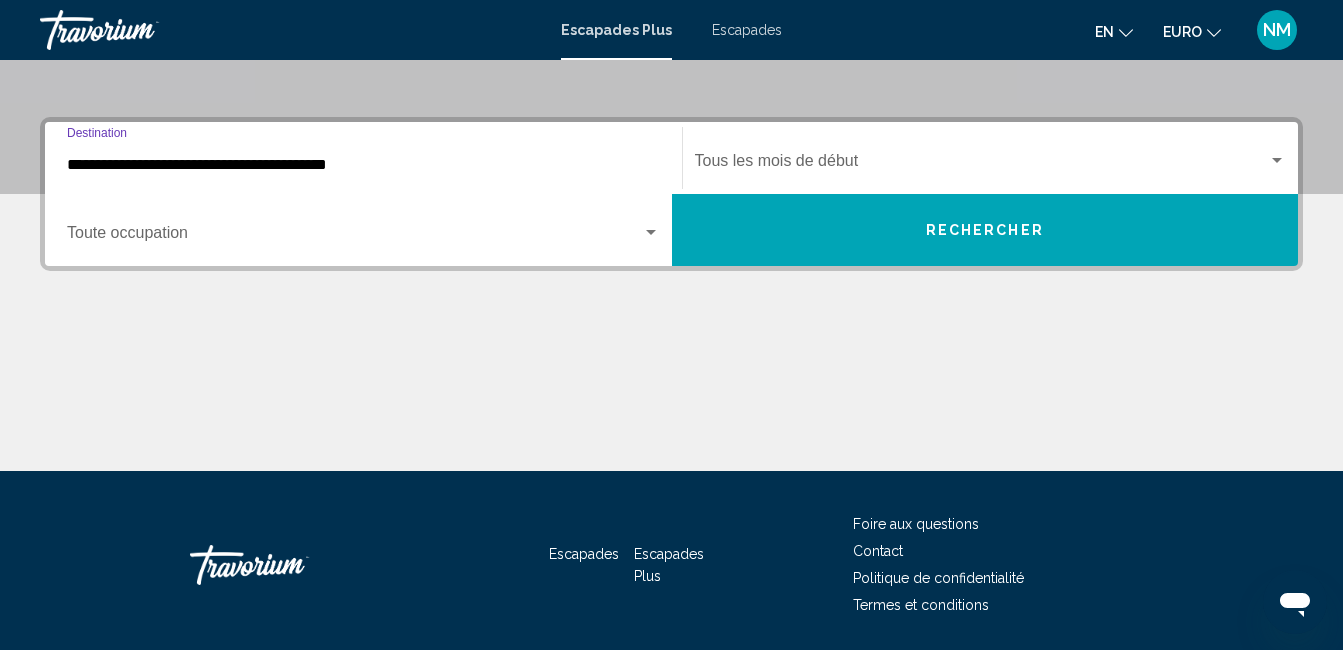 scroll, scrollTop: 458, scrollLeft: 0, axis: vertical 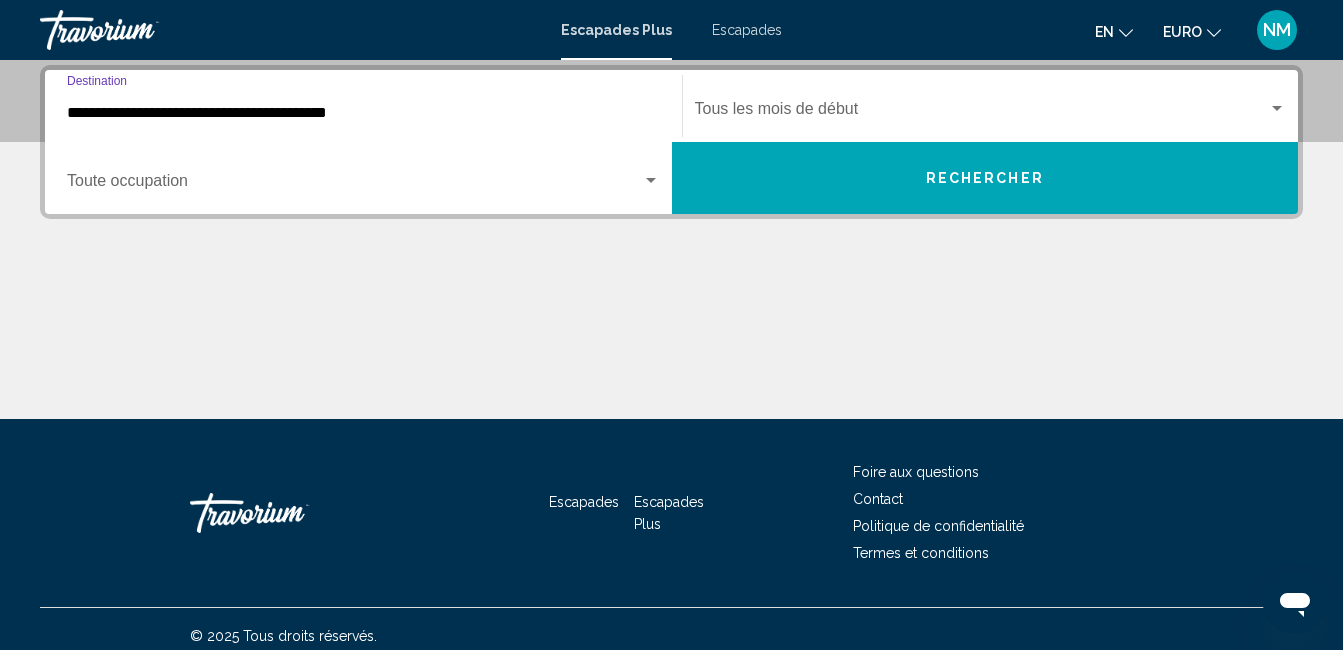 click on "**********" at bounding box center [363, 113] 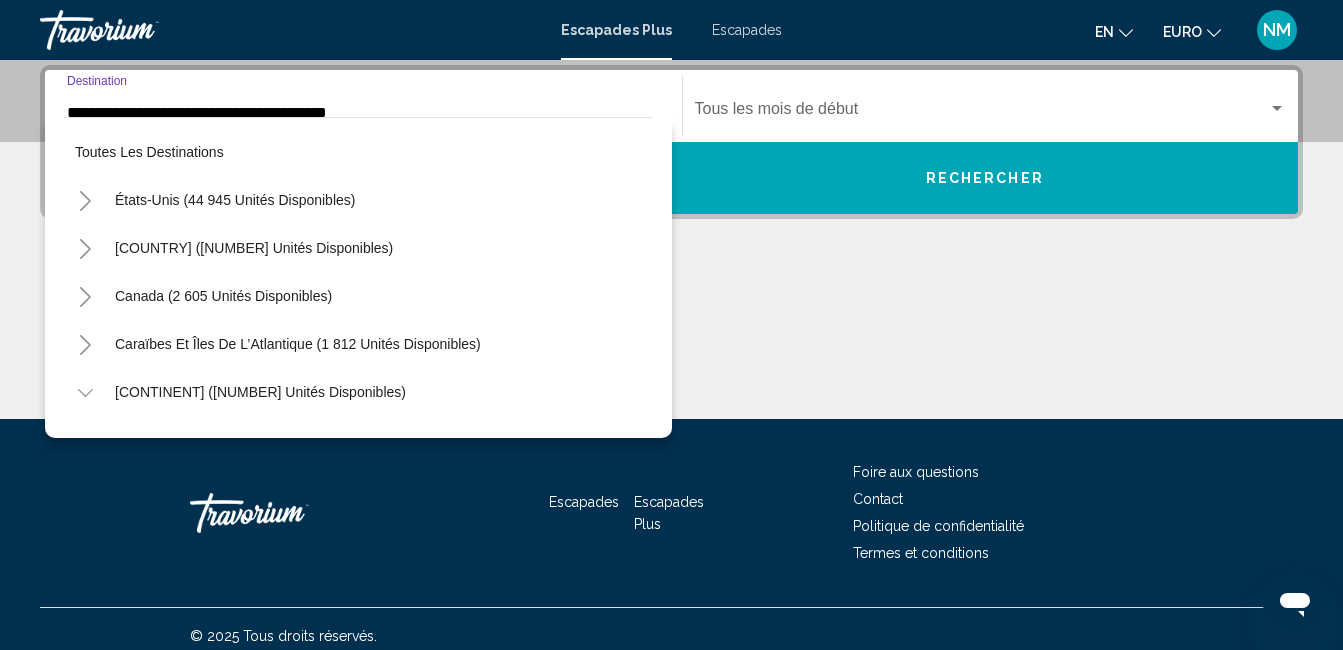 scroll, scrollTop: 406, scrollLeft: 0, axis: vertical 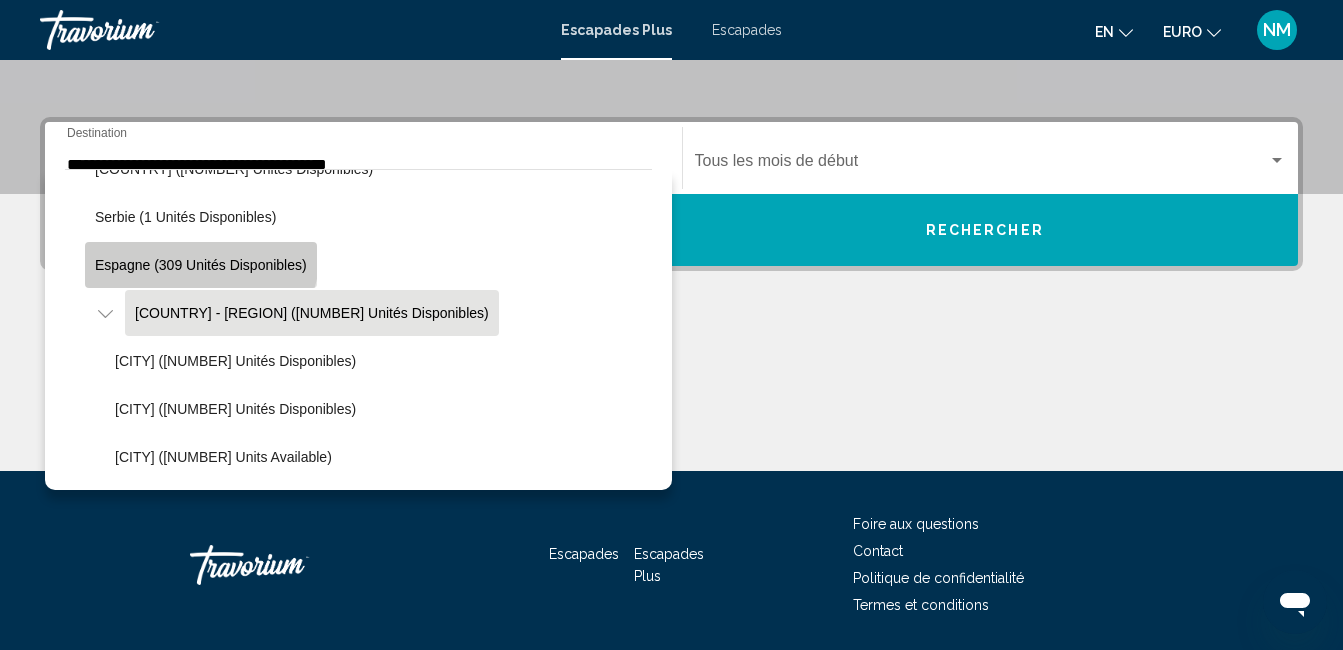 click on "Espagne (309 unités disponibles)" 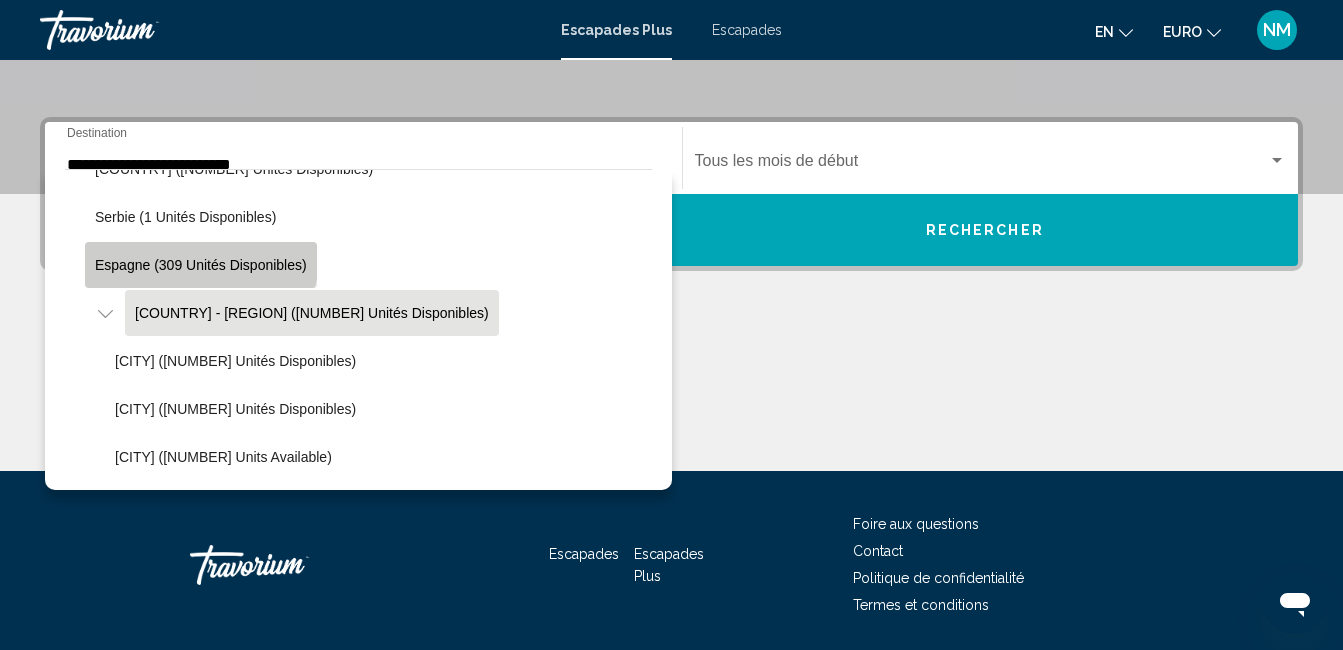 scroll, scrollTop: 458, scrollLeft: 0, axis: vertical 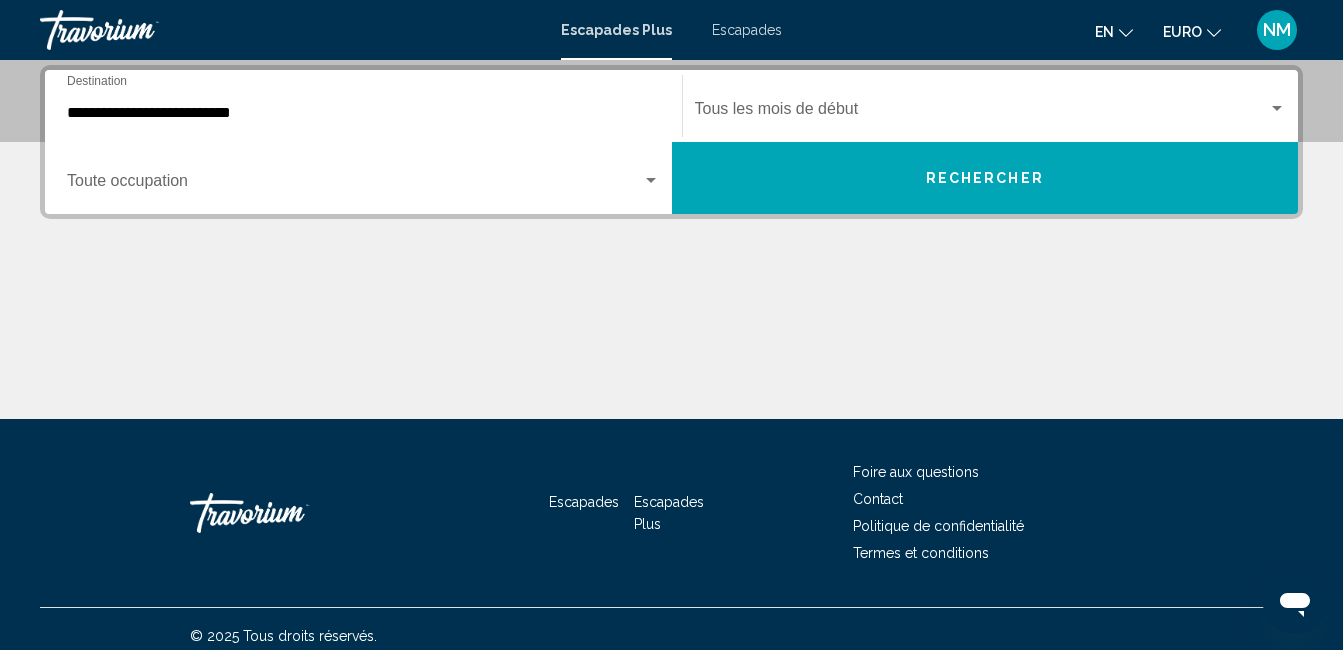 click on "**********" at bounding box center [363, 106] 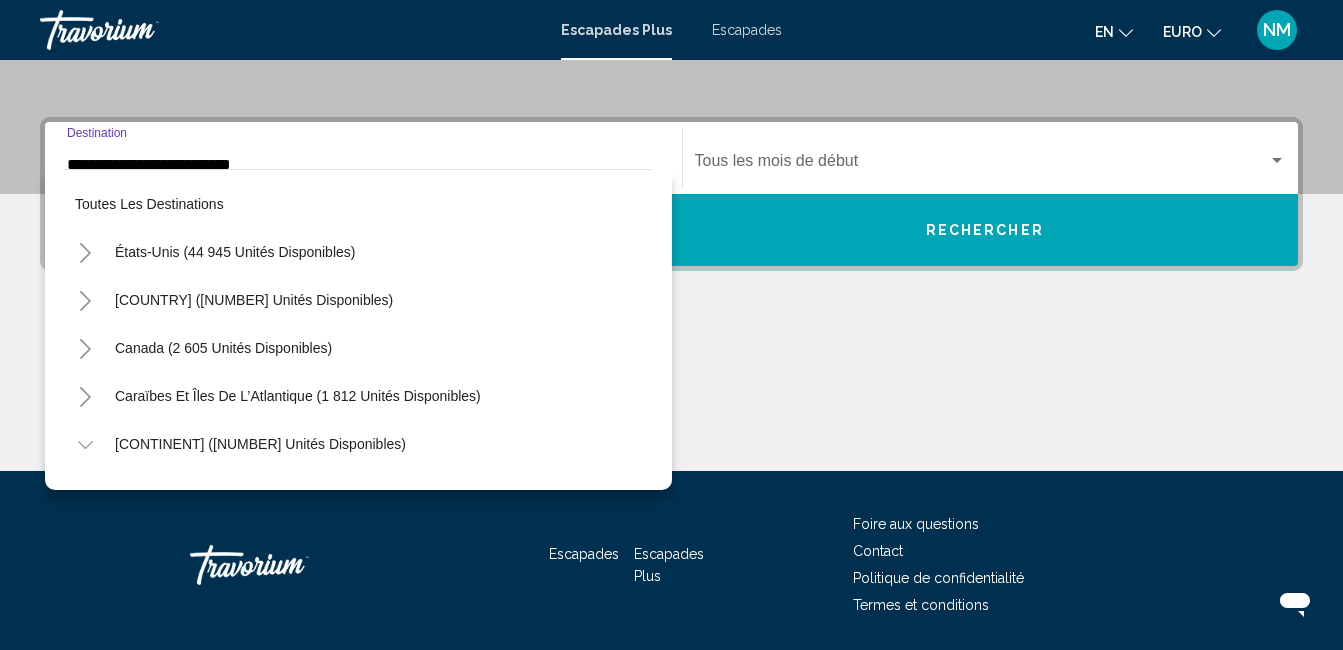 scroll, scrollTop: 647, scrollLeft: 0, axis: vertical 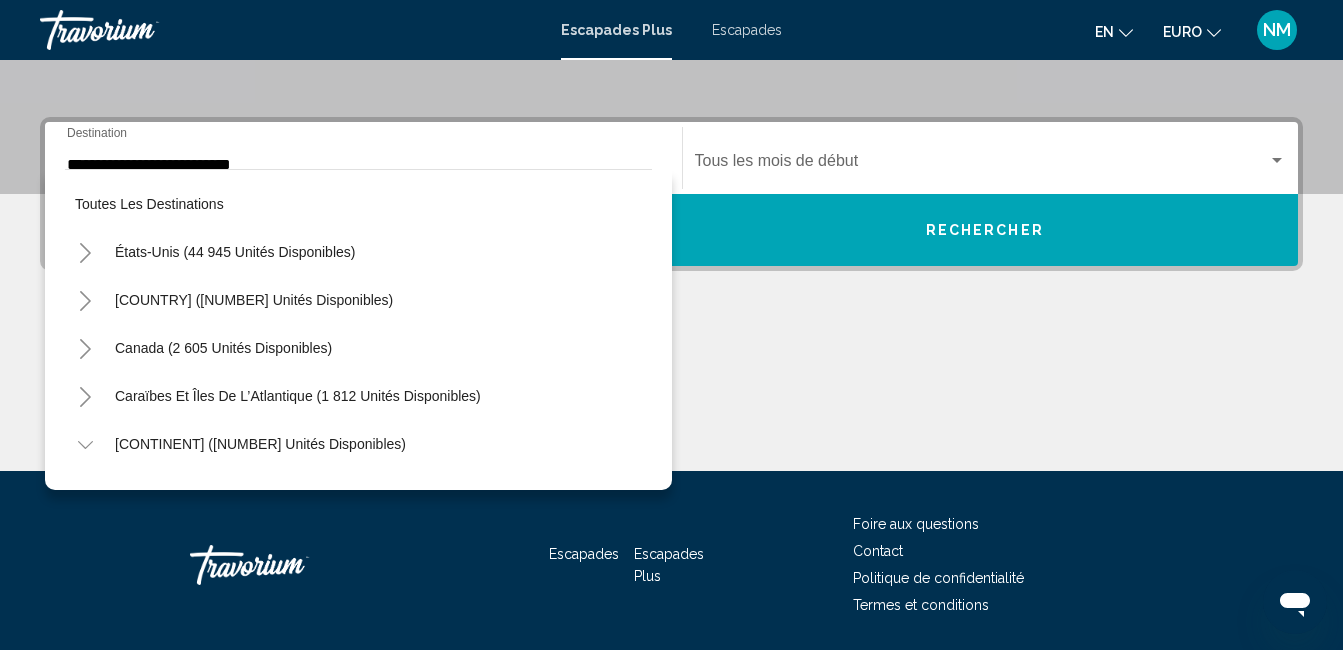 click at bounding box center [982, 165] 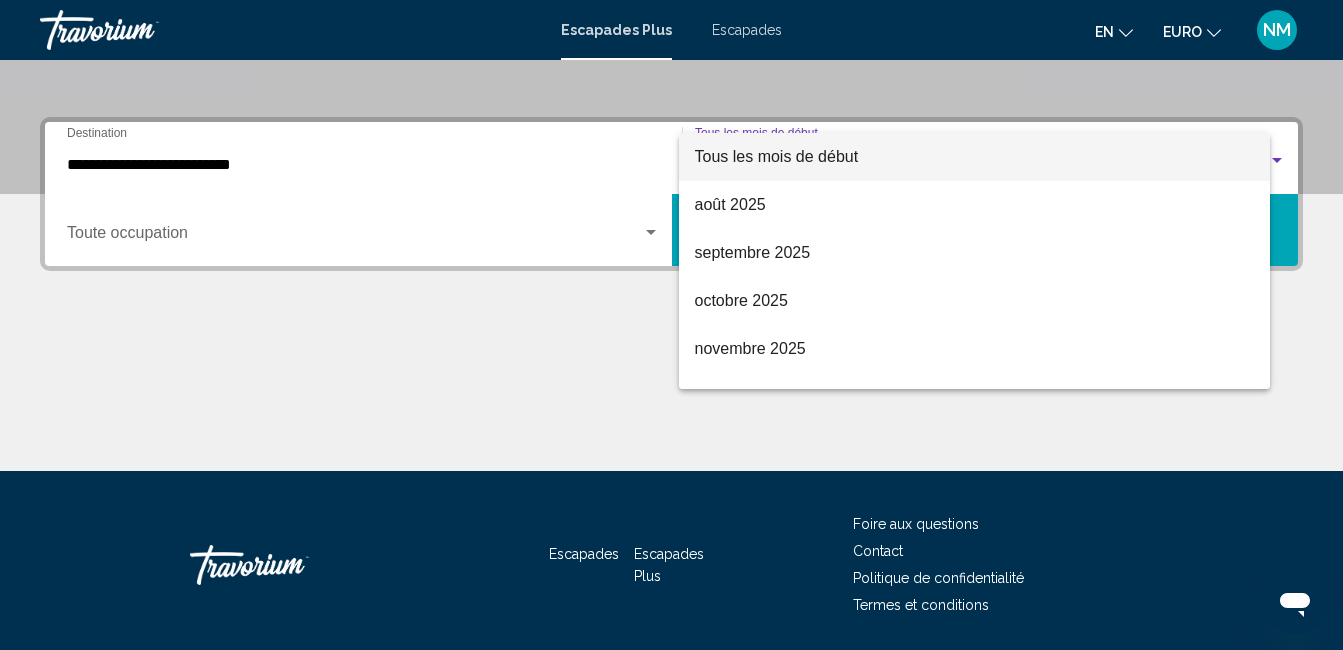 scroll, scrollTop: 458, scrollLeft: 0, axis: vertical 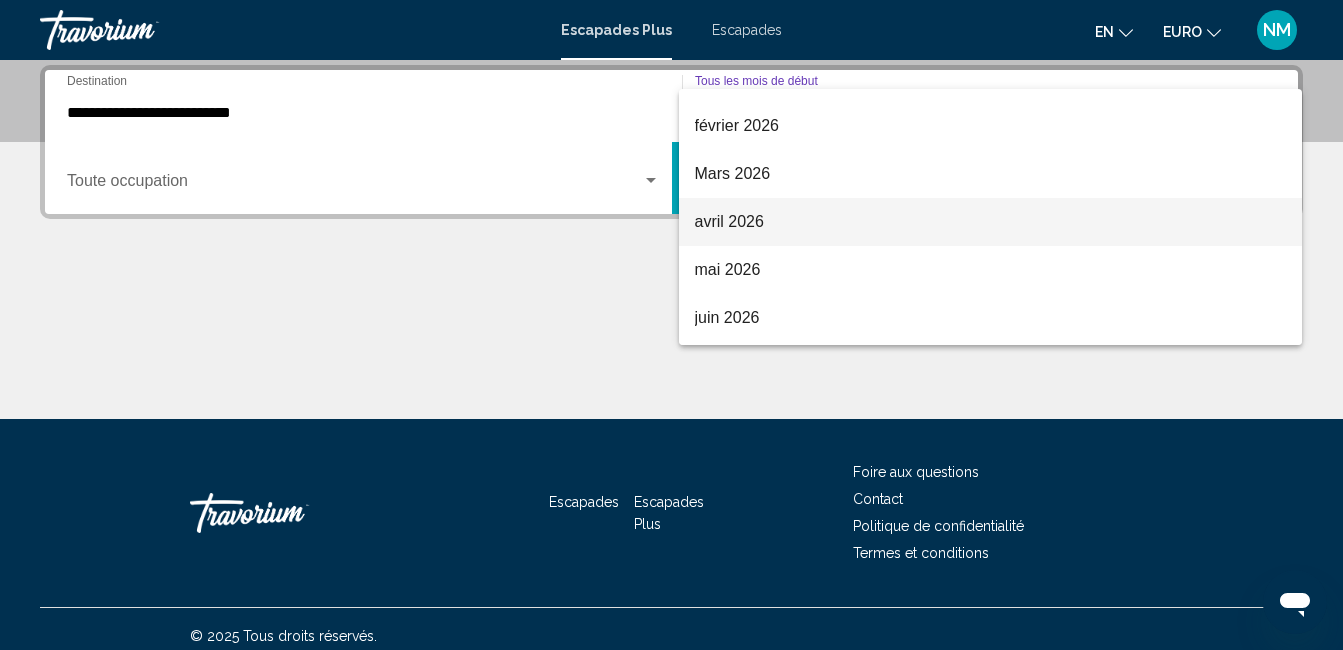 click on "avril 2026" at bounding box center [991, 222] 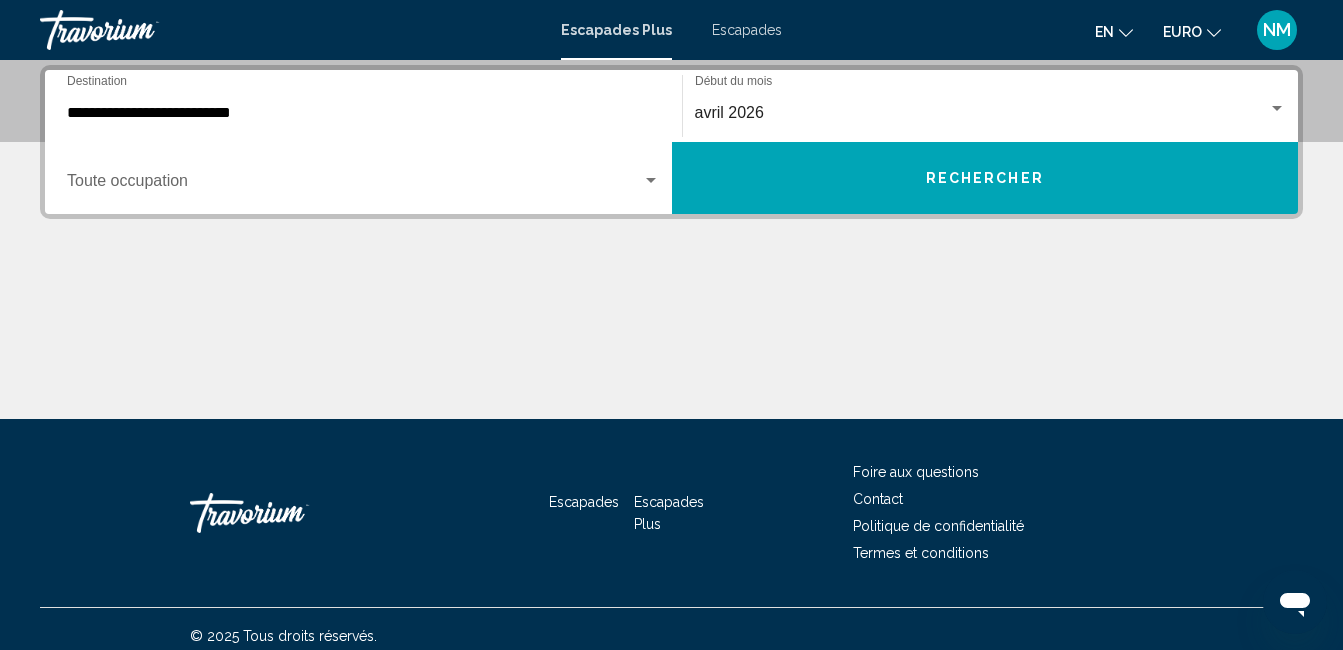 click on "Occupancy Toute occupation" at bounding box center [363, 178] 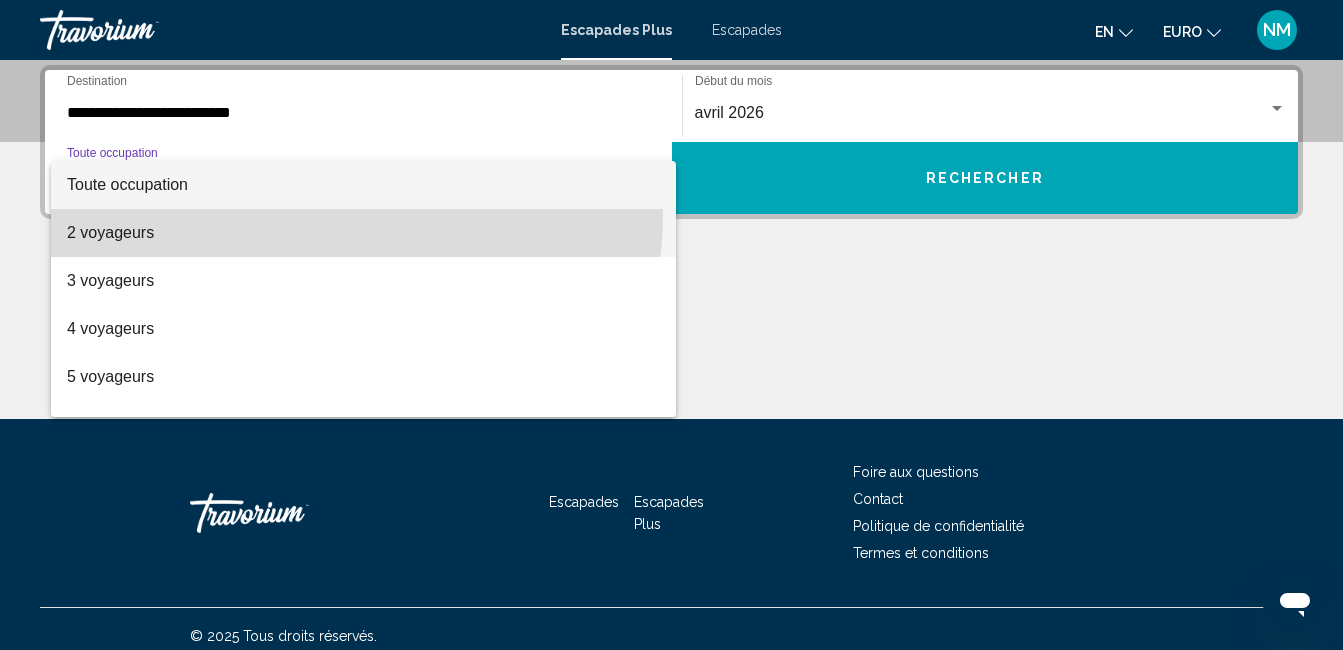 click on "2 voyageurs" at bounding box center [363, 233] 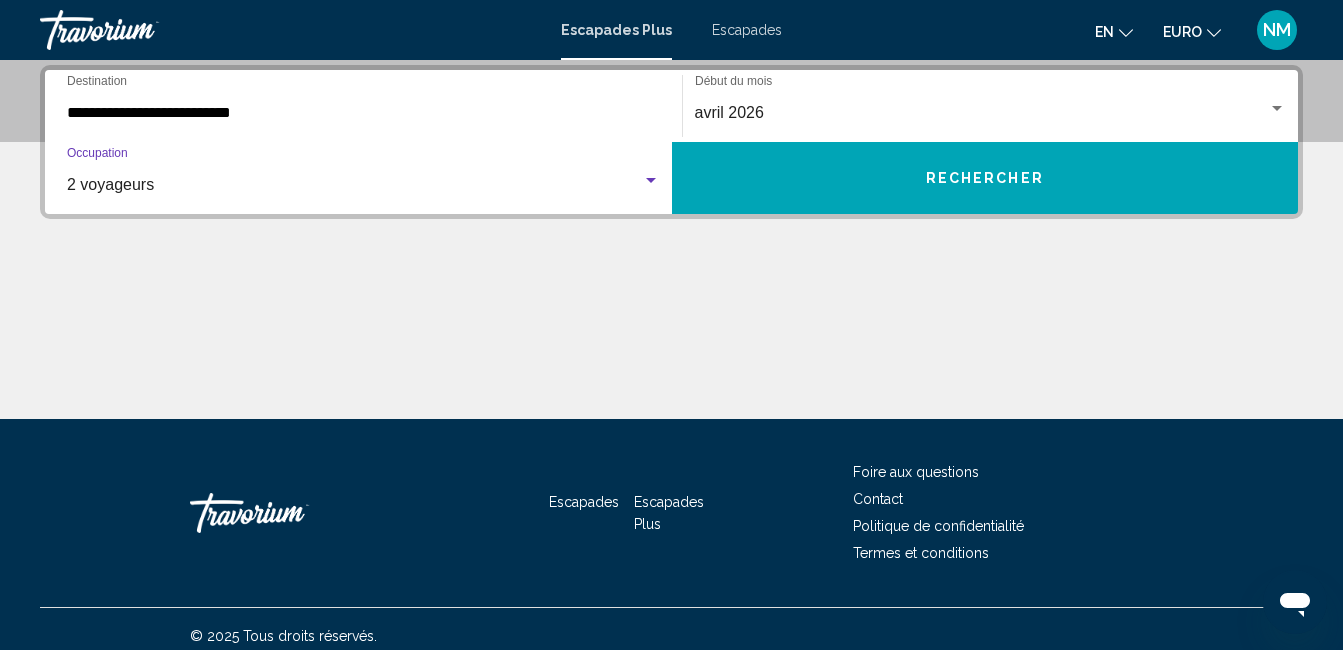 click on "Rechercher" at bounding box center (985, 178) 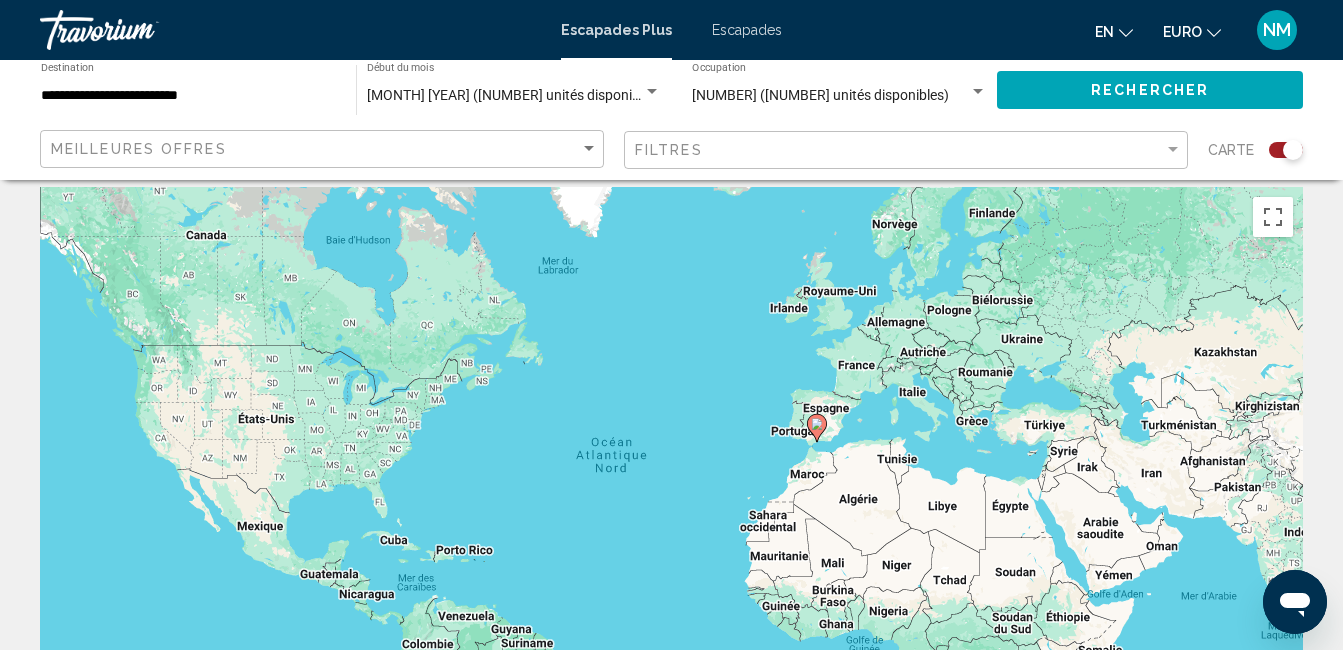 scroll, scrollTop: 0, scrollLeft: 0, axis: both 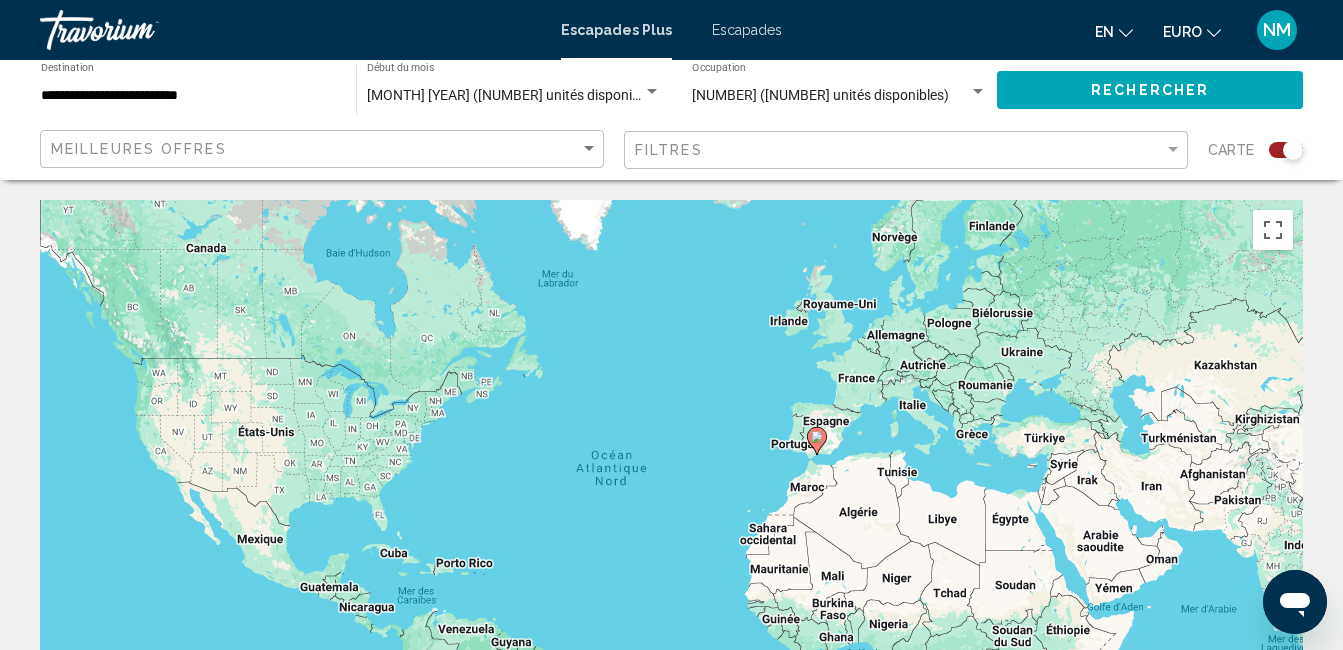 click on "Escapades" at bounding box center [747, 30] 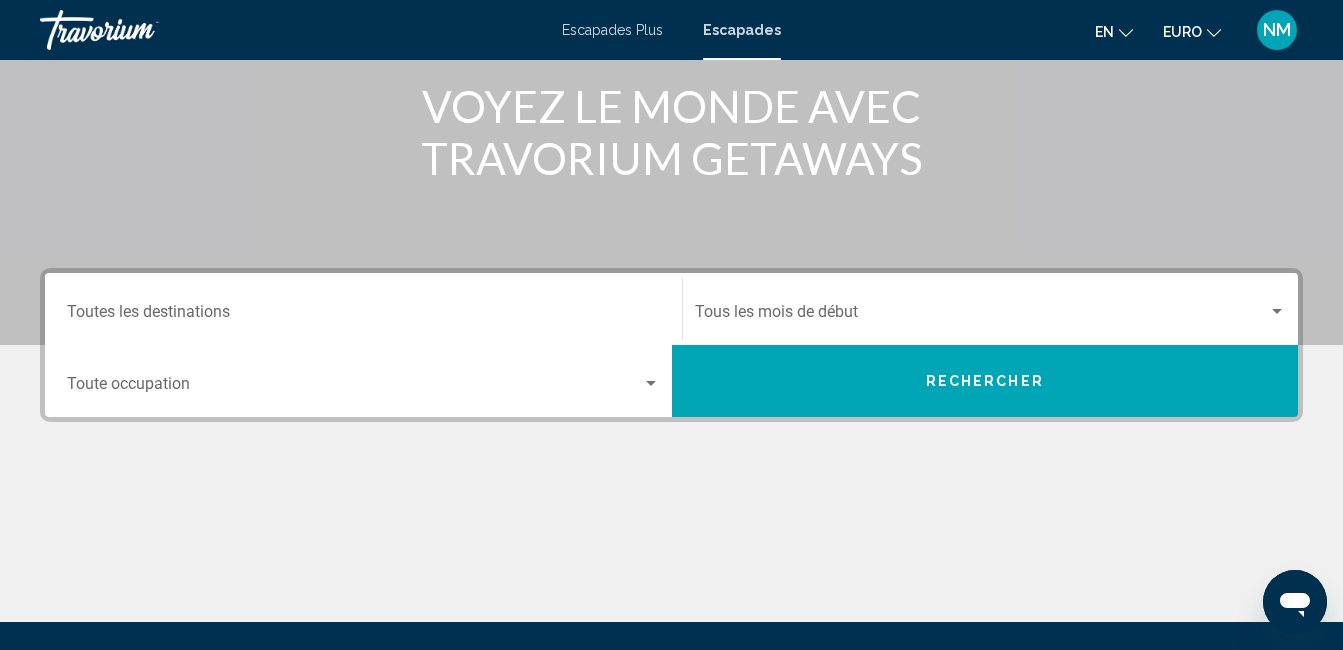 scroll, scrollTop: 262, scrollLeft: 0, axis: vertical 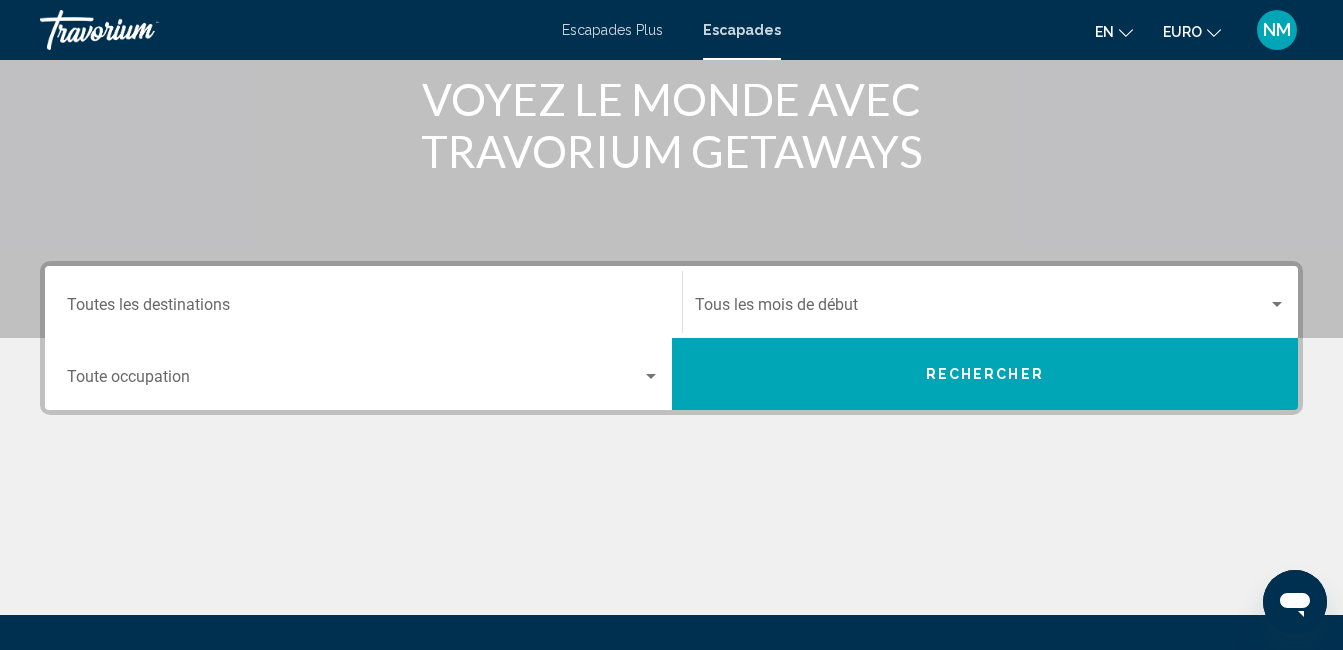 click on "Destination Toutes les destinations" at bounding box center (363, 302) 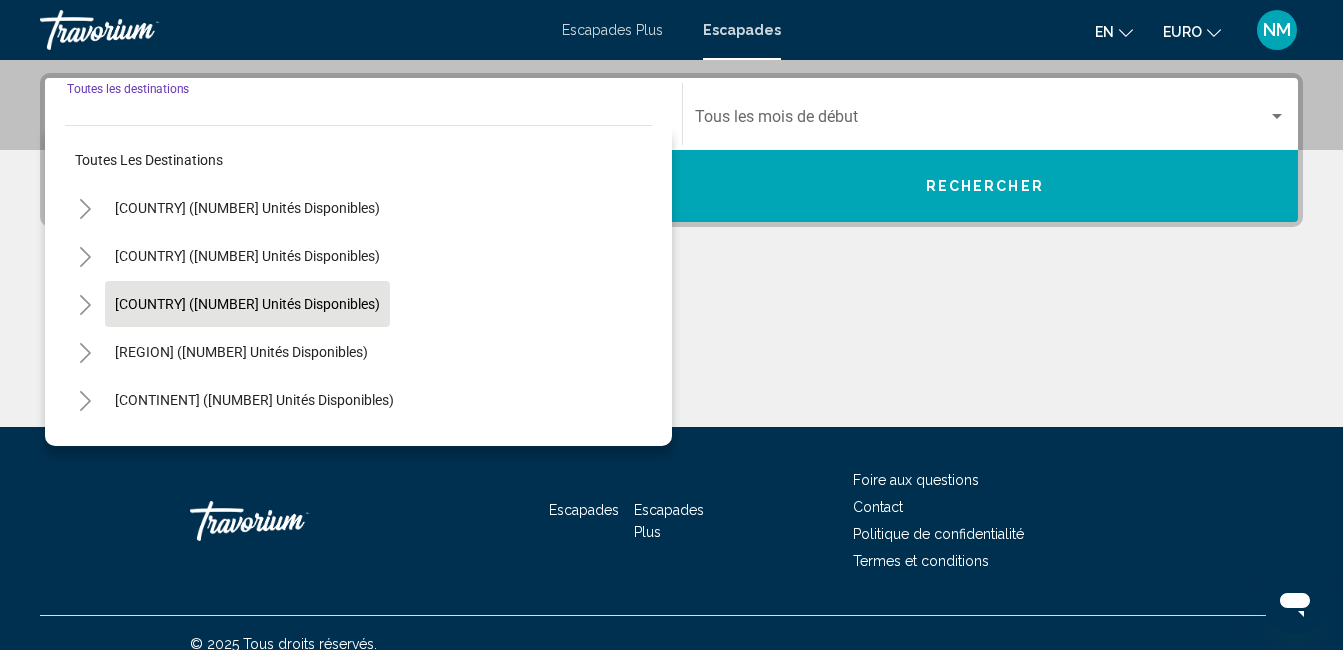 scroll, scrollTop: 458, scrollLeft: 0, axis: vertical 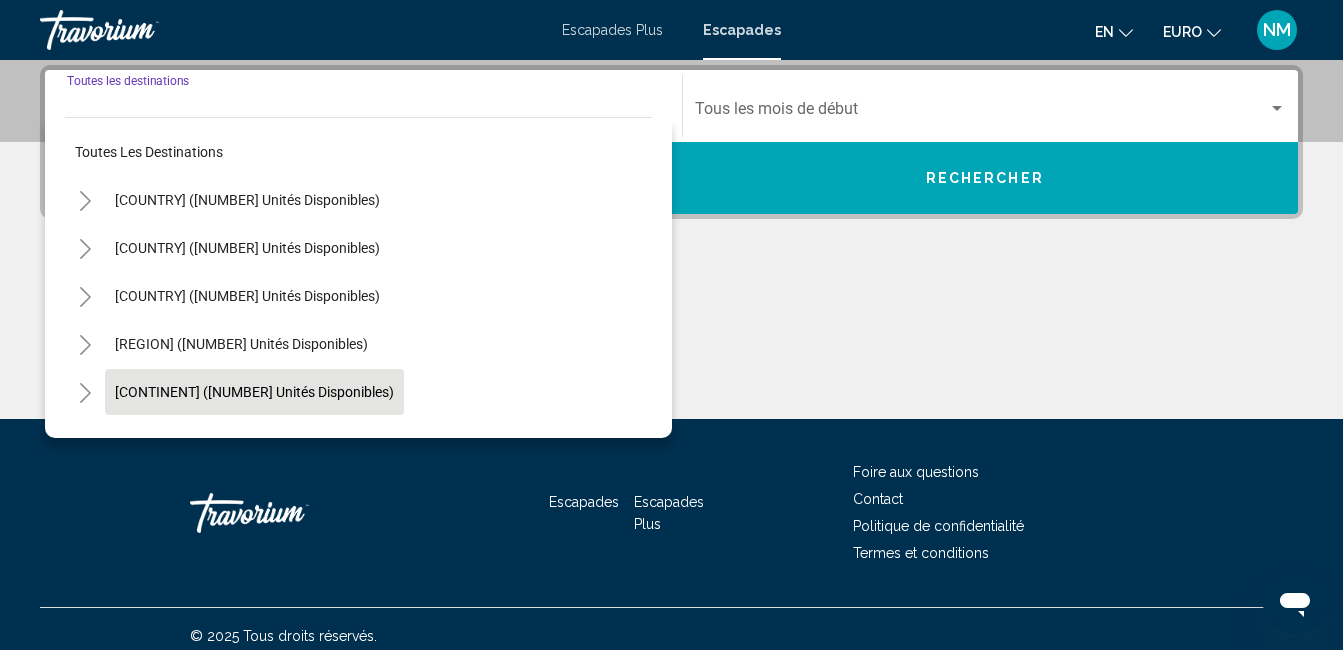 click on "Europe (21 566 unités disponibles)" at bounding box center (247, 440) 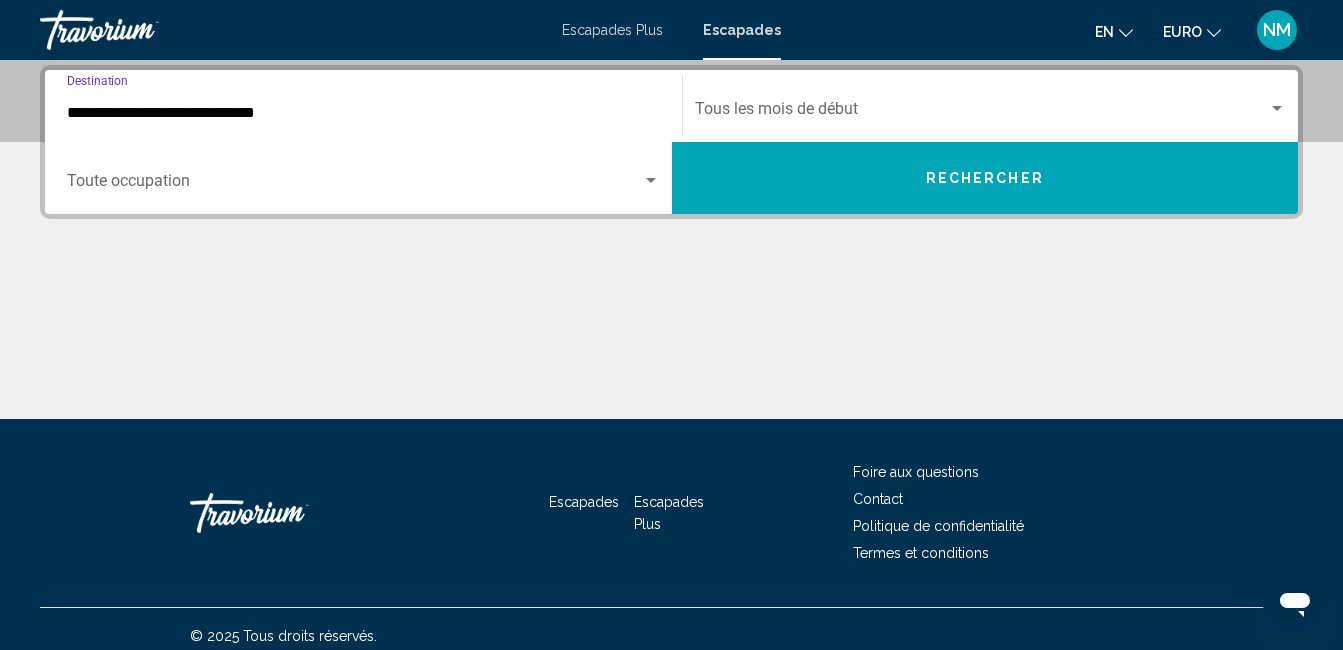 click on "**********" at bounding box center [363, 113] 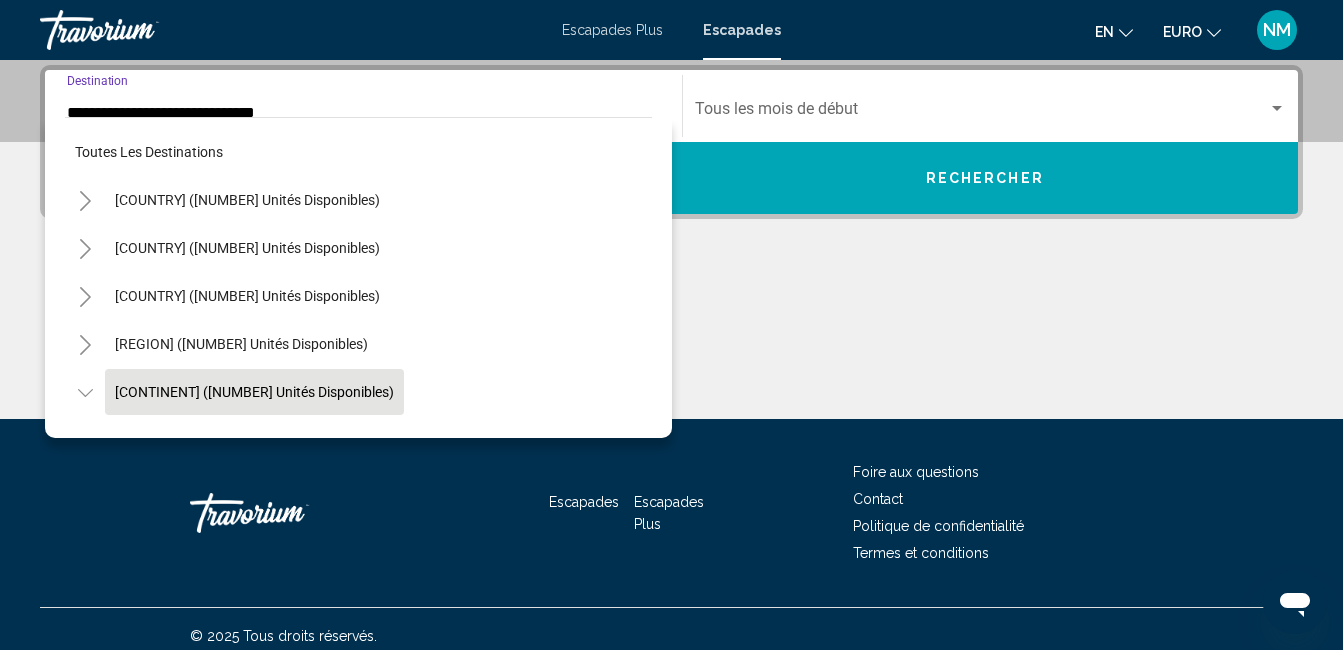 scroll, scrollTop: 406, scrollLeft: 0, axis: vertical 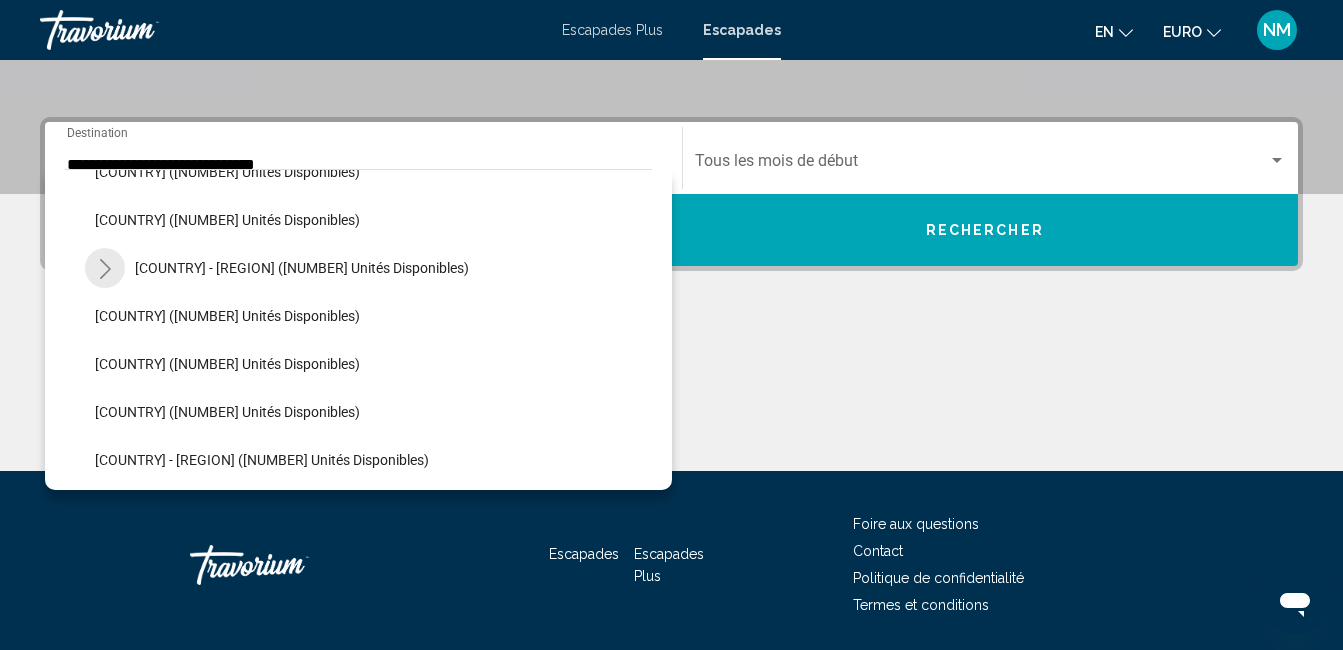 click 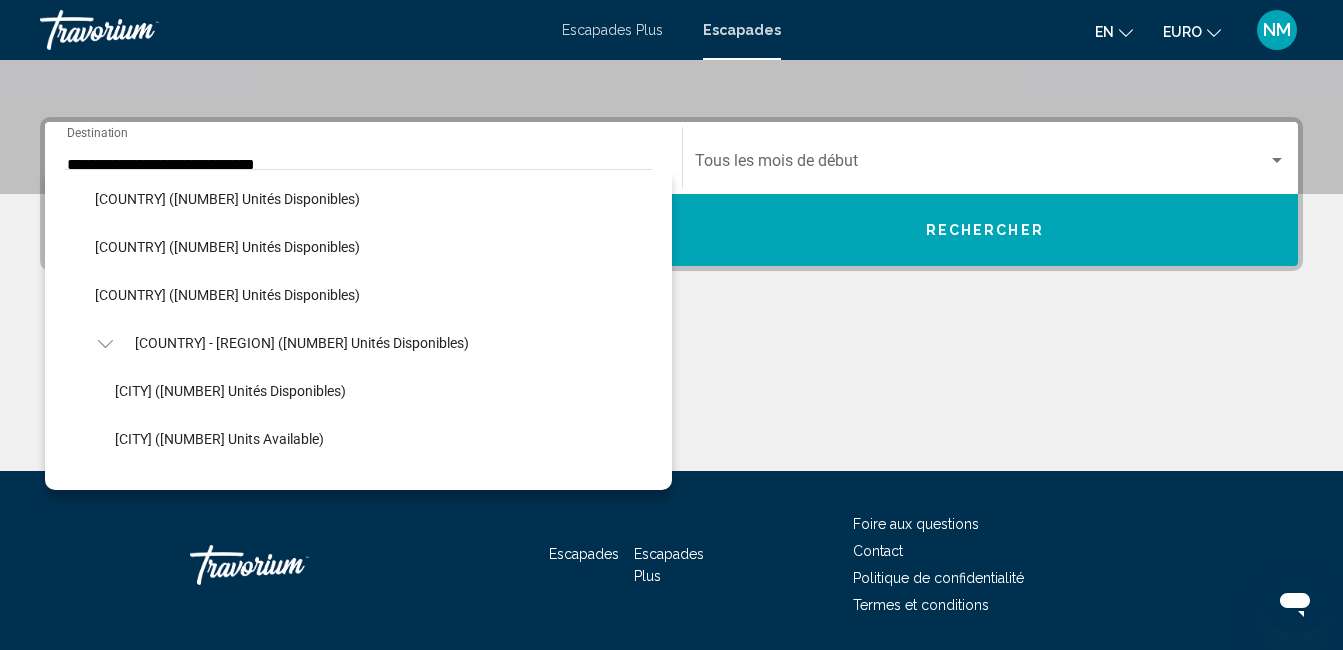 scroll, scrollTop: 958, scrollLeft: 0, axis: vertical 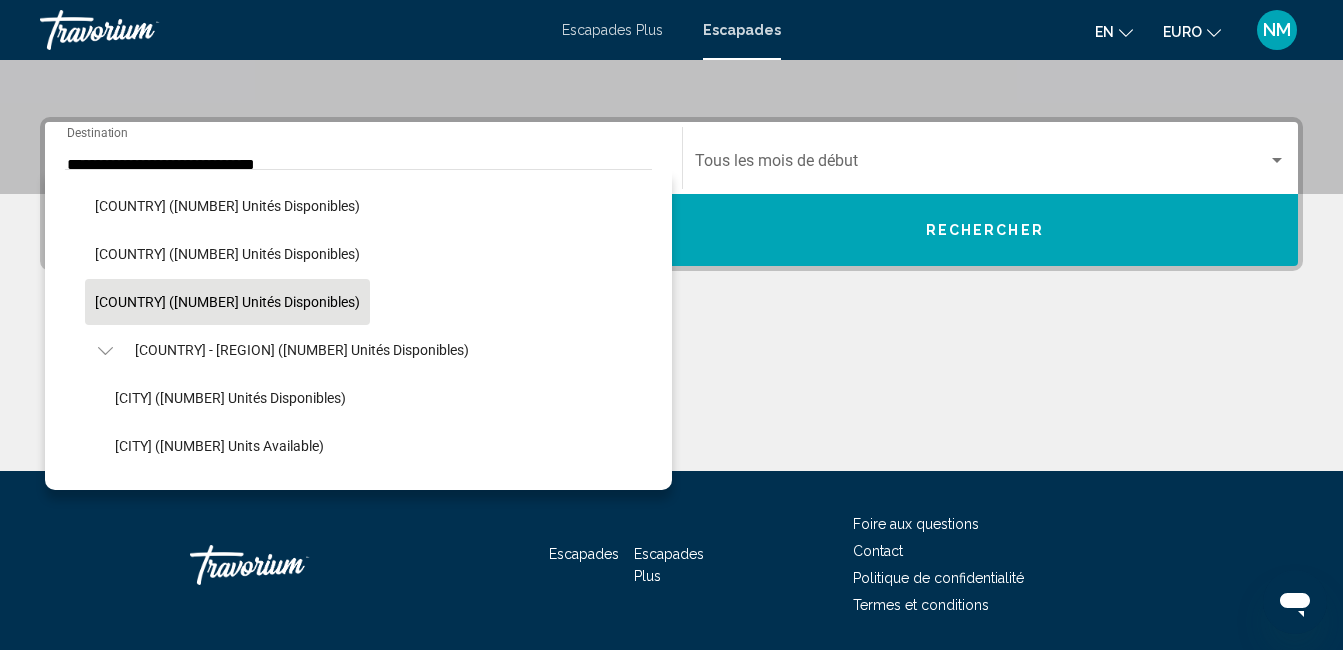 click on "Espagne (4 497 unités disponibles)" 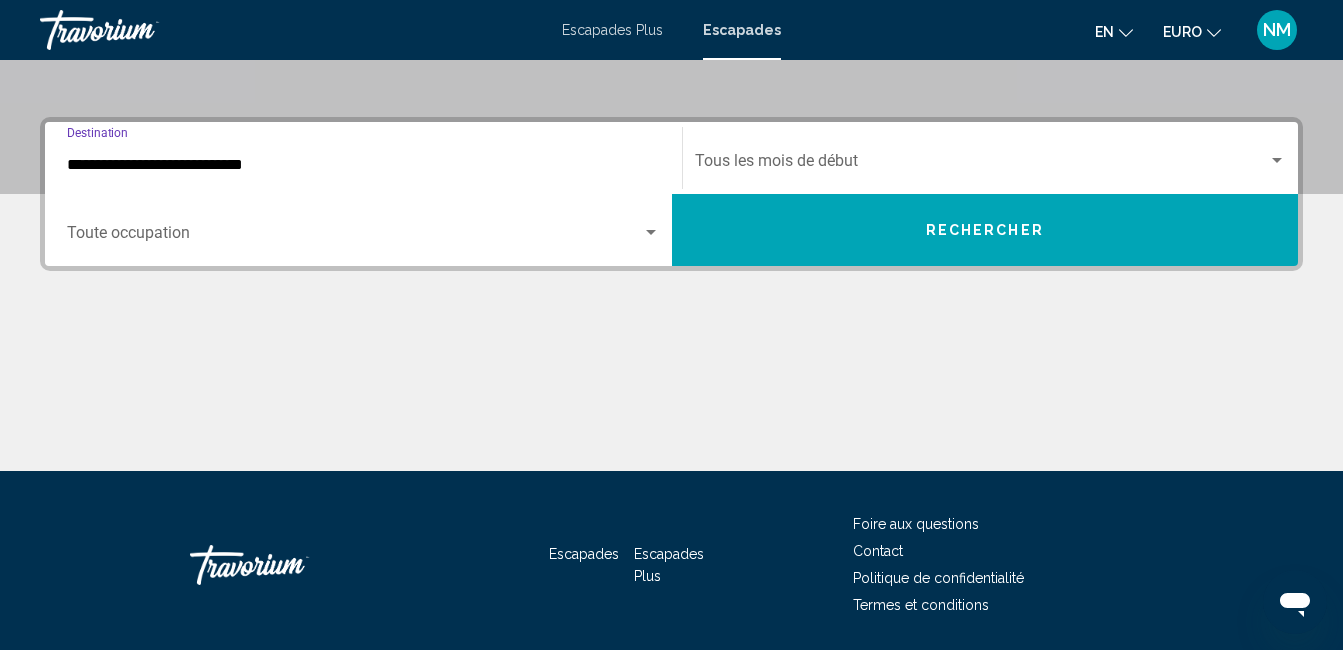 scroll, scrollTop: 458, scrollLeft: 0, axis: vertical 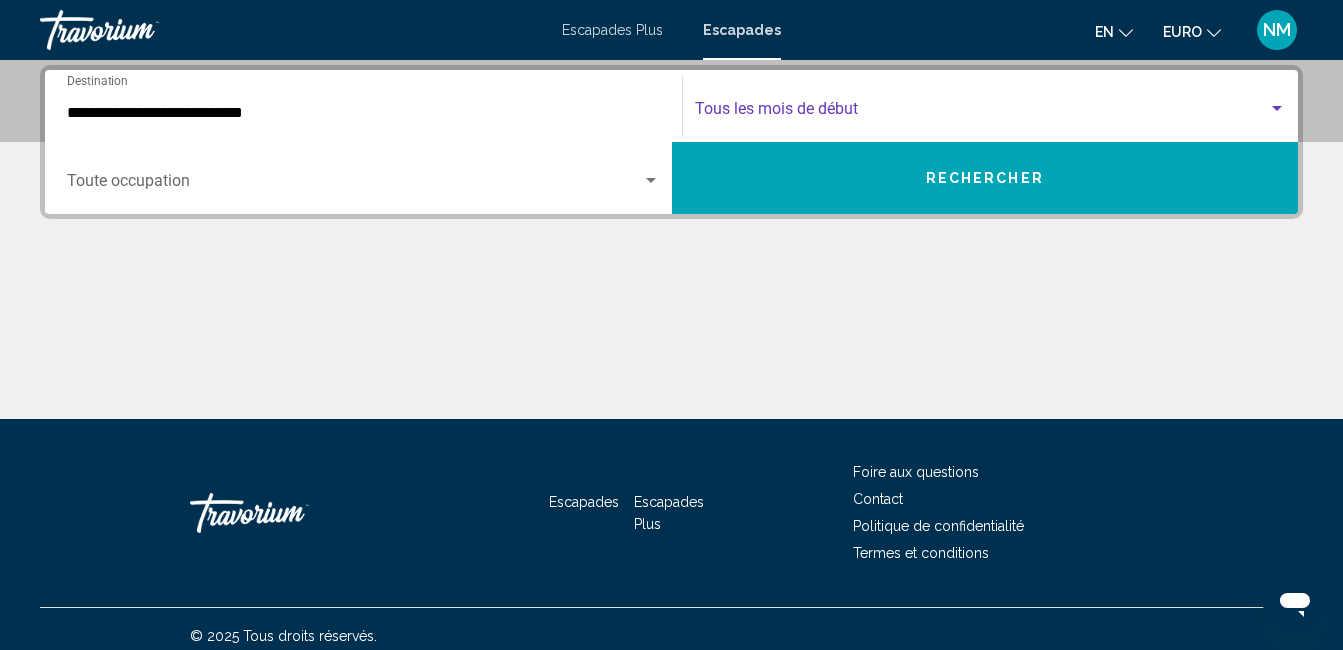 click at bounding box center [982, 113] 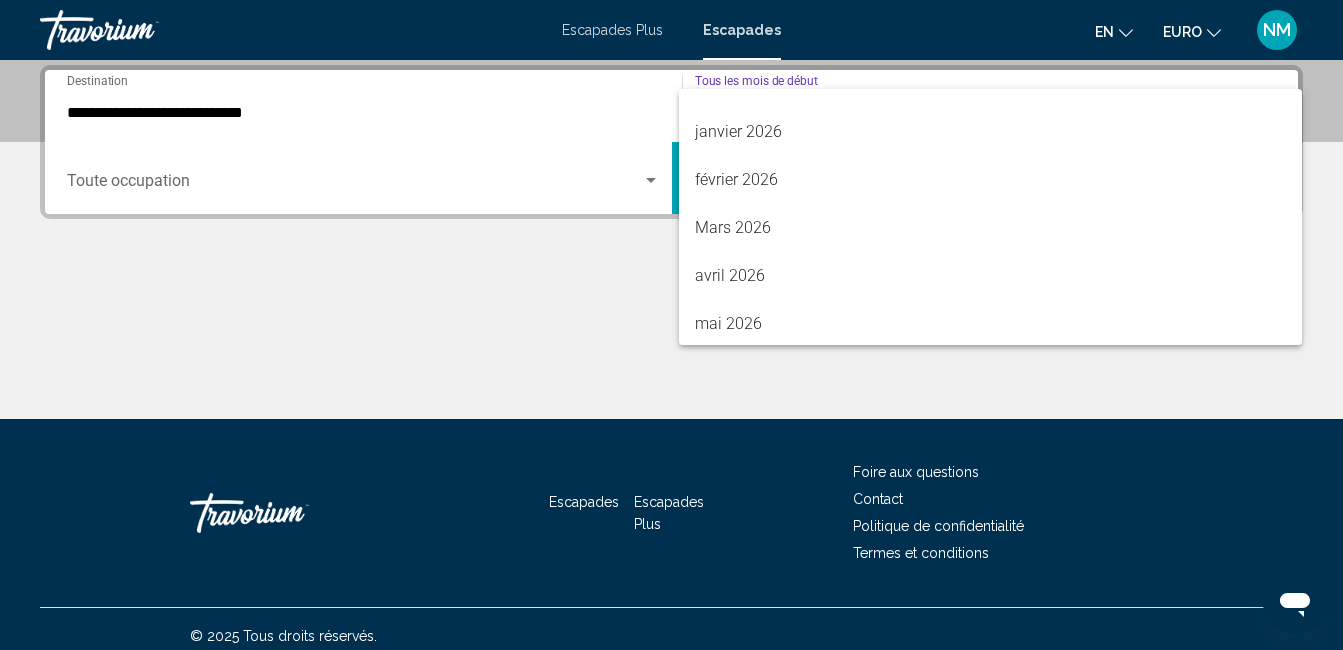 scroll, scrollTop: 275, scrollLeft: 0, axis: vertical 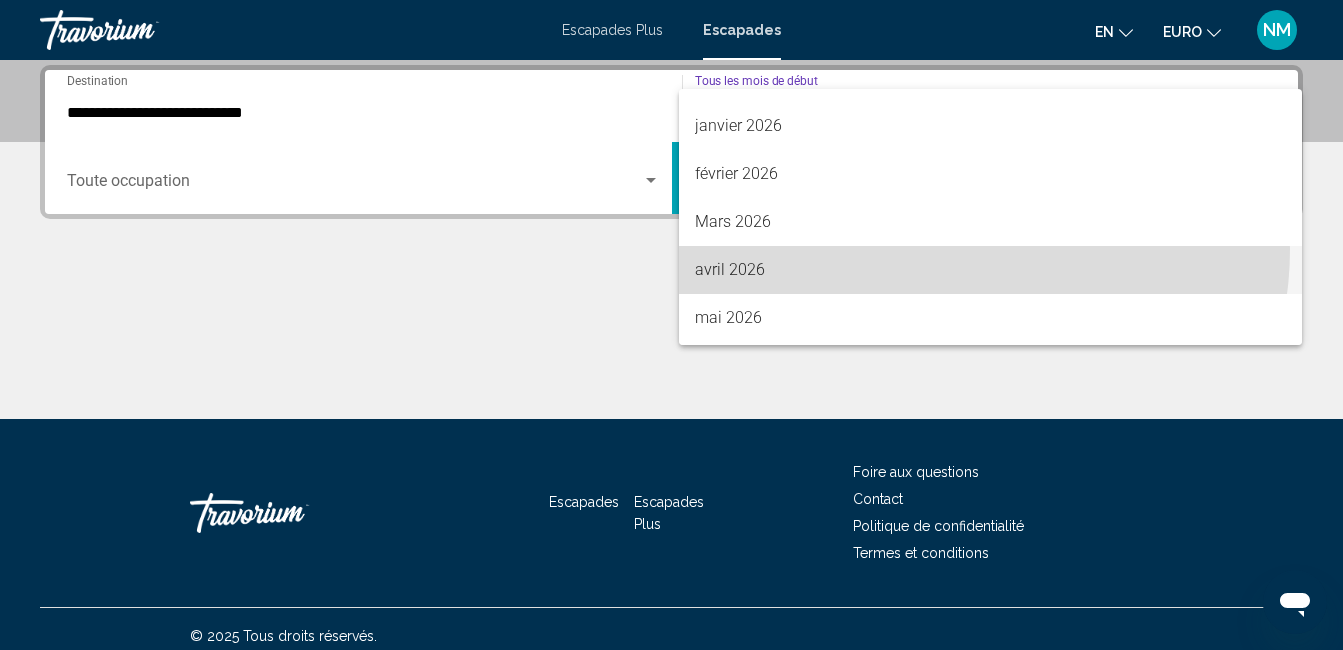 click on "avril 2026" at bounding box center [991, 270] 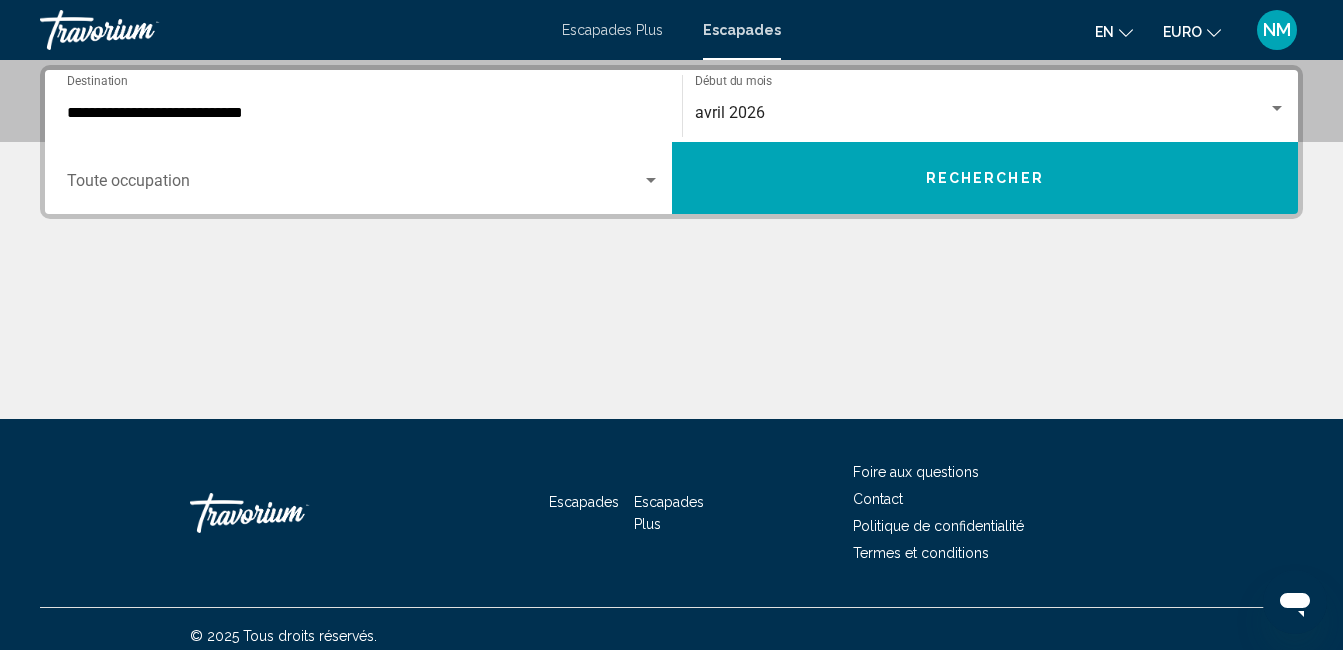 click on "Occupancy Toute occupation" at bounding box center [363, 178] 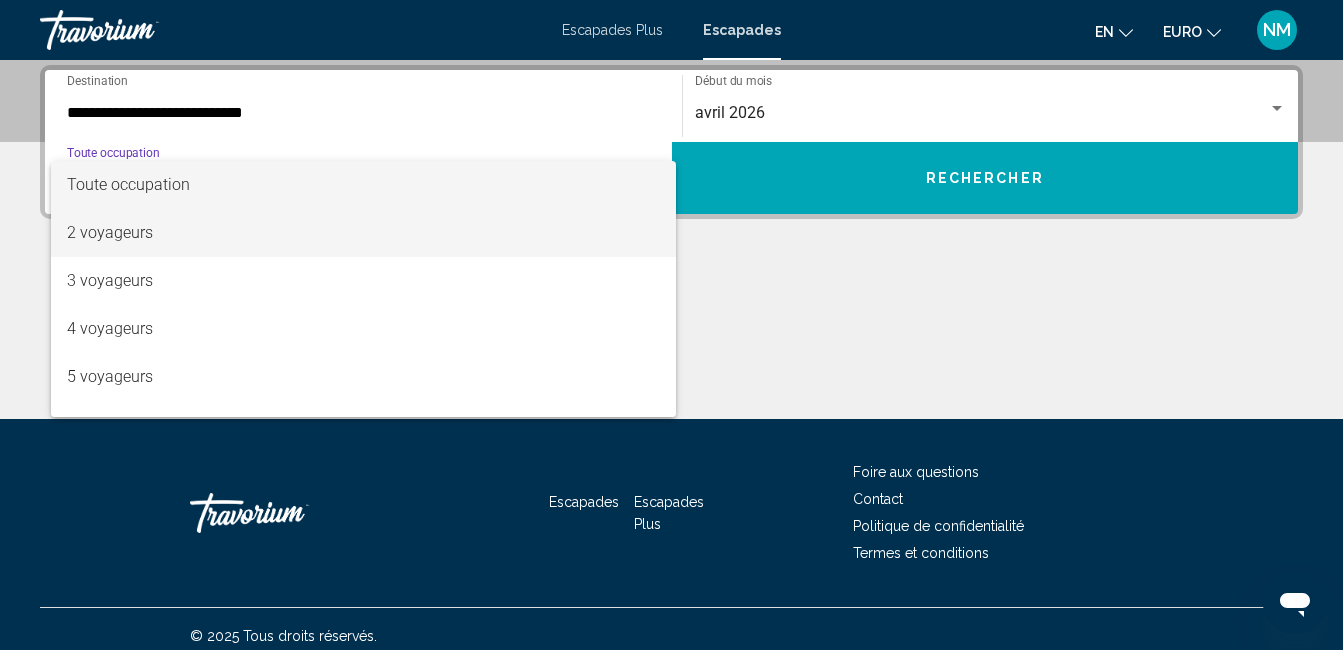 click on "2 voyageurs" at bounding box center (363, 233) 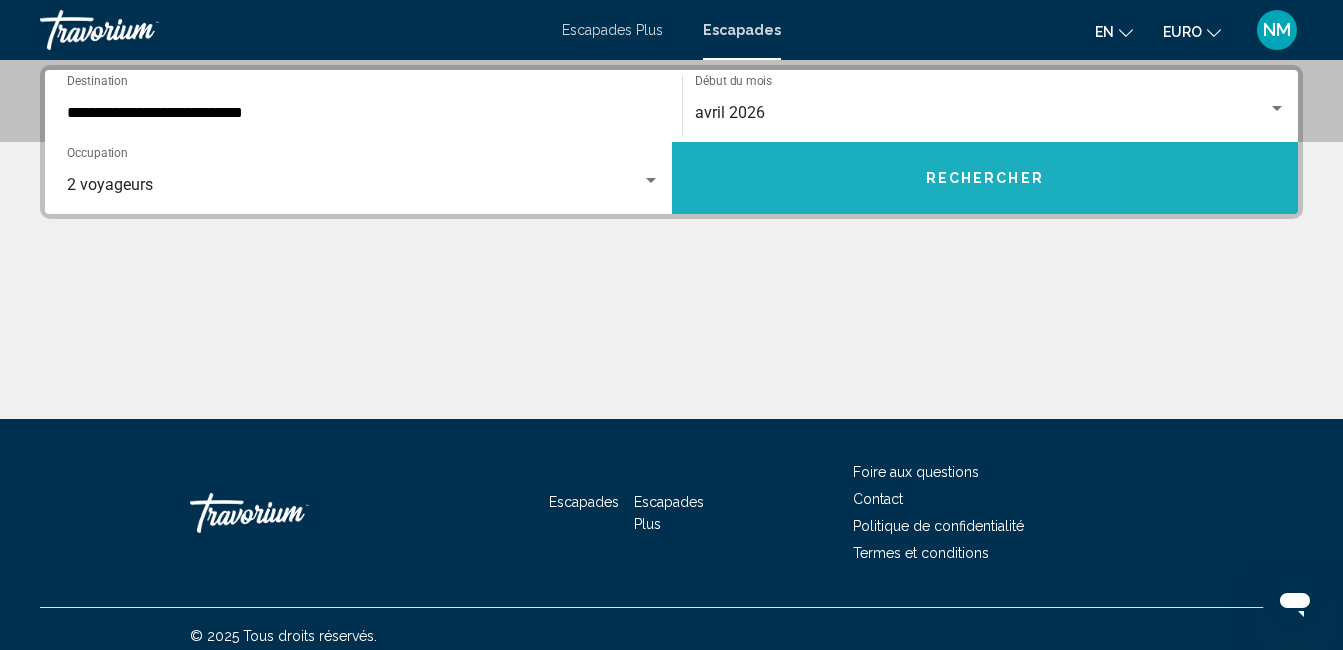 click on "Rechercher" at bounding box center (985, 178) 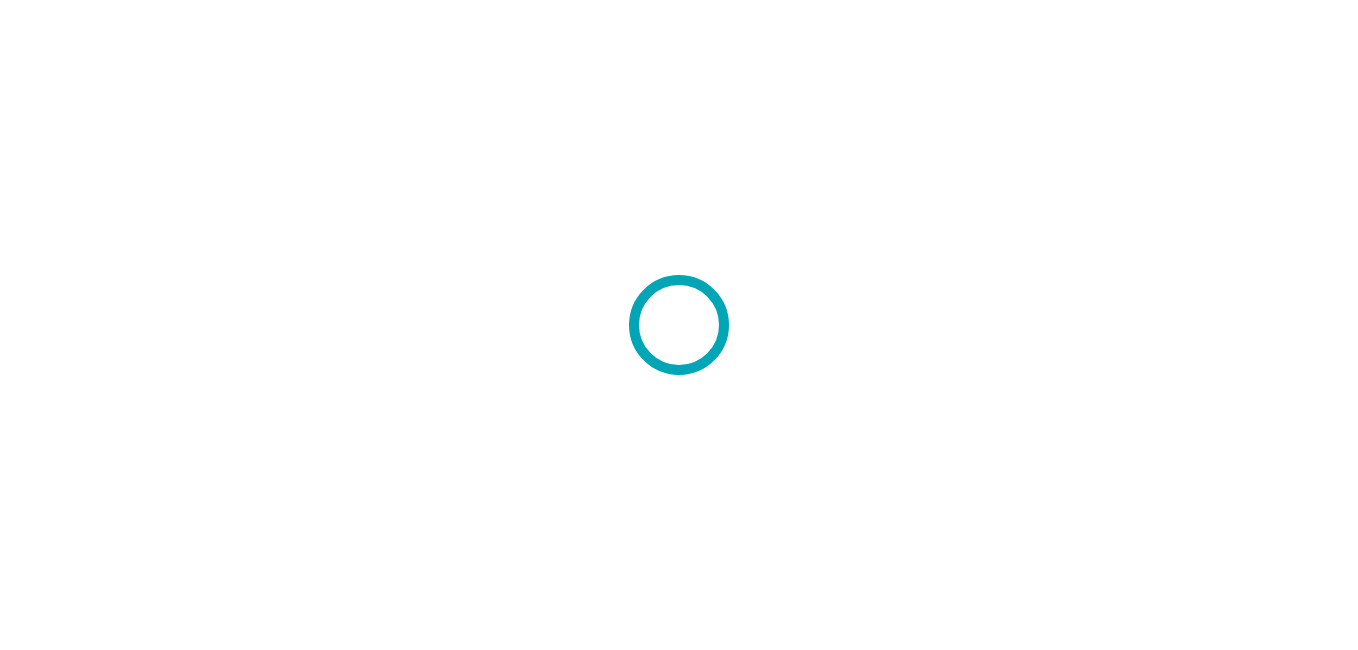 scroll, scrollTop: 0, scrollLeft: 0, axis: both 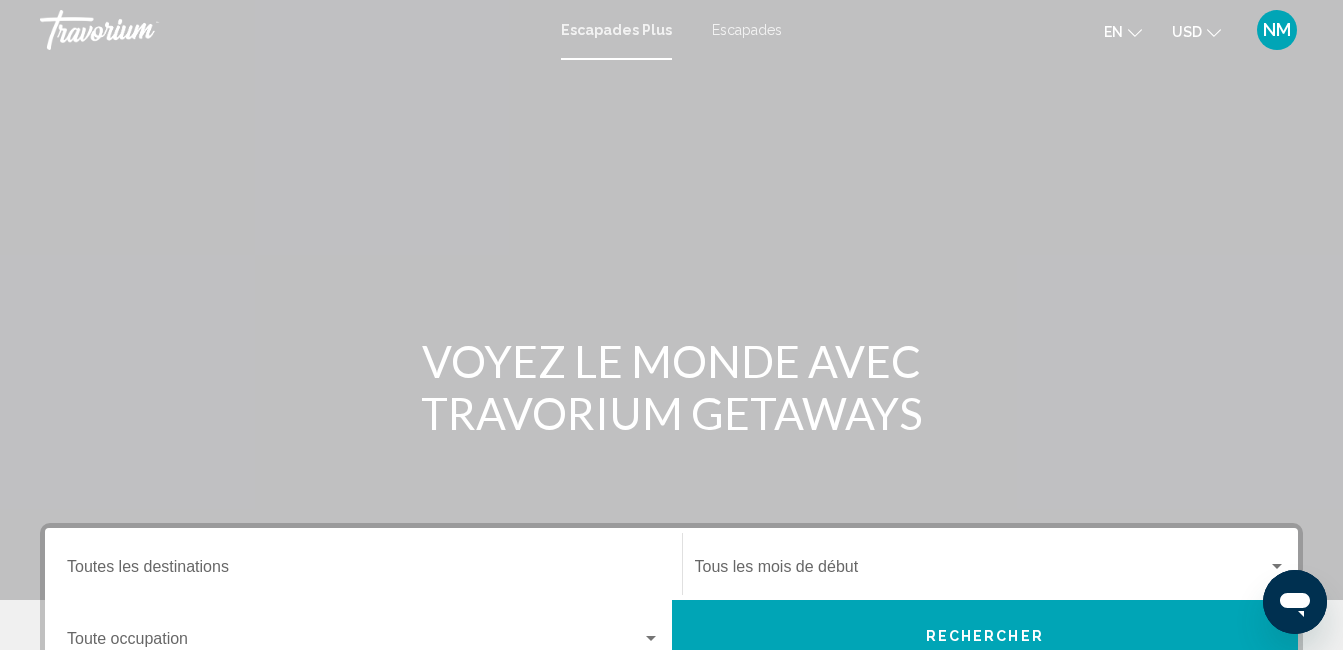 click on "Escapades Plus  Escapades en
English Español Français Italiano Português русский USD
USD ($) MXN (Mex$) CAD (Can$) GBP (£) EUR (€) AUD (A$) NZD (NZ$) CNY (CN¥) NM Login" at bounding box center (671, 30) 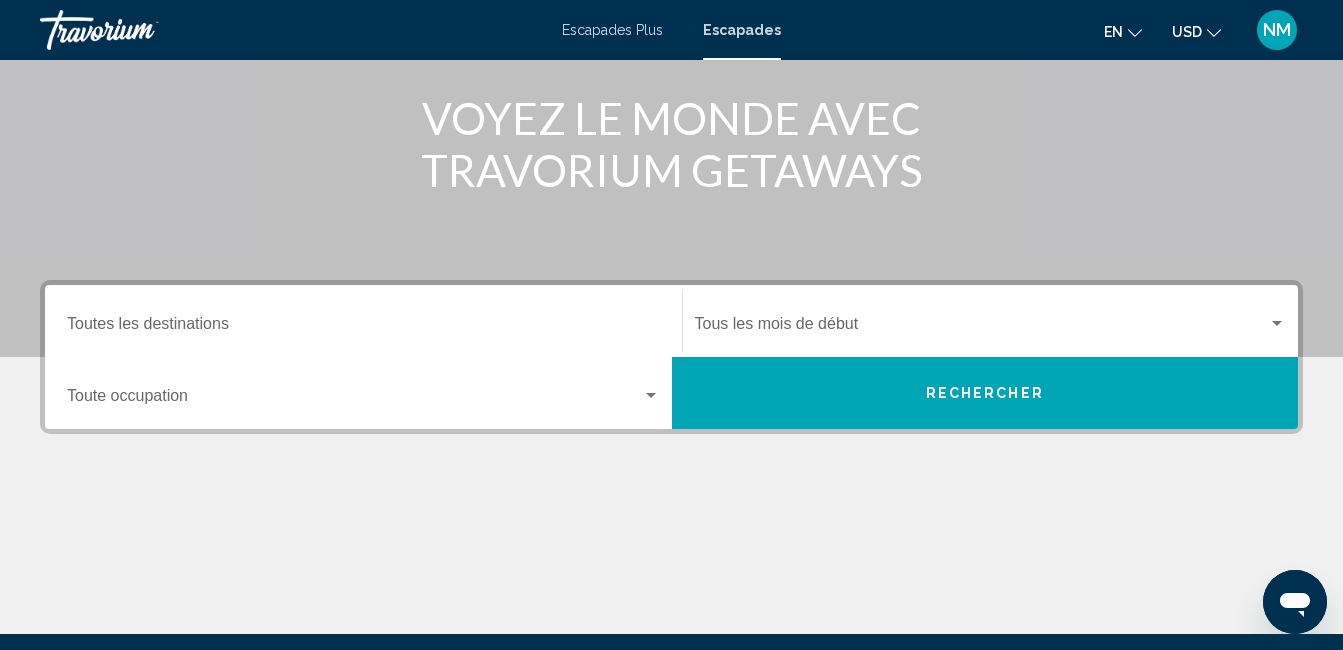 scroll, scrollTop: 260, scrollLeft: 0, axis: vertical 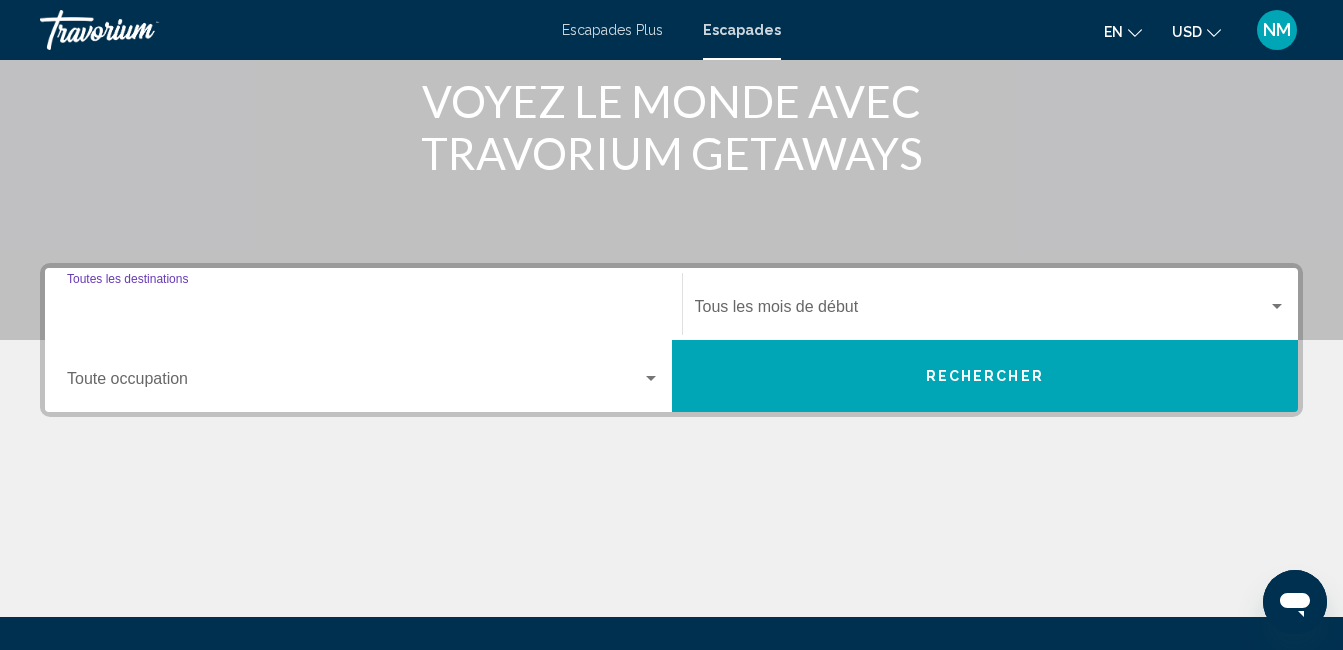 click on "Destination Toutes les destinations" at bounding box center (363, 311) 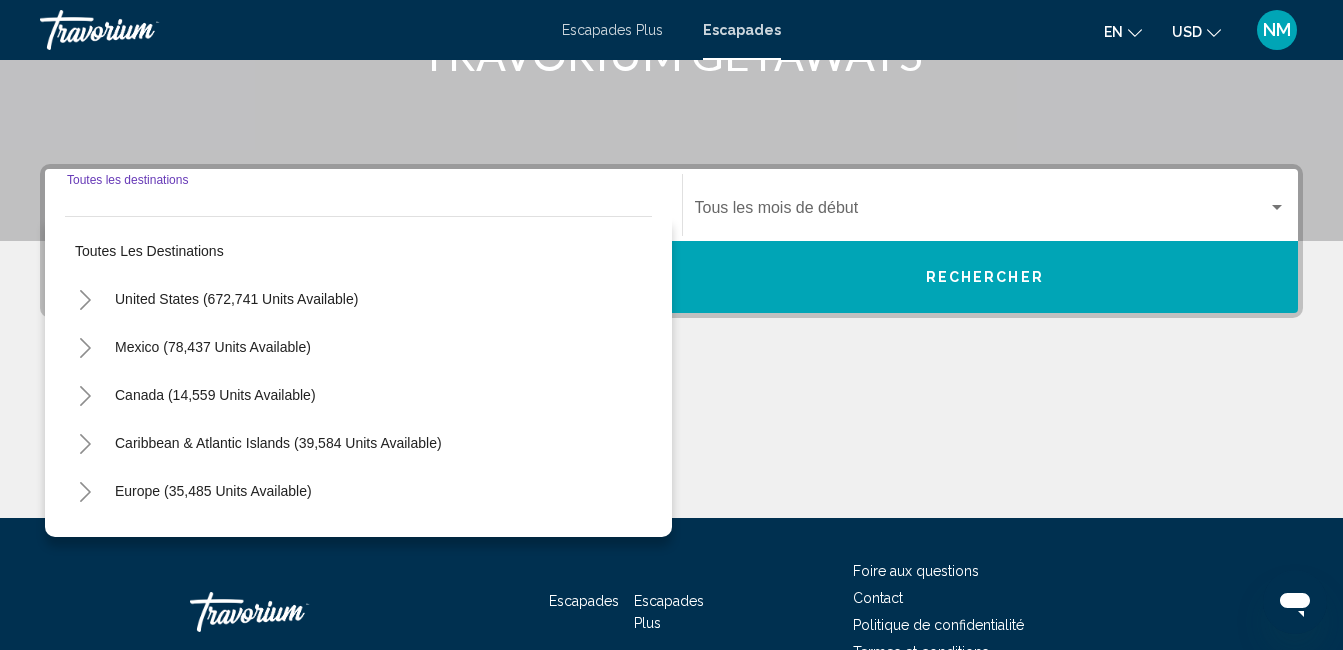 scroll, scrollTop: 458, scrollLeft: 0, axis: vertical 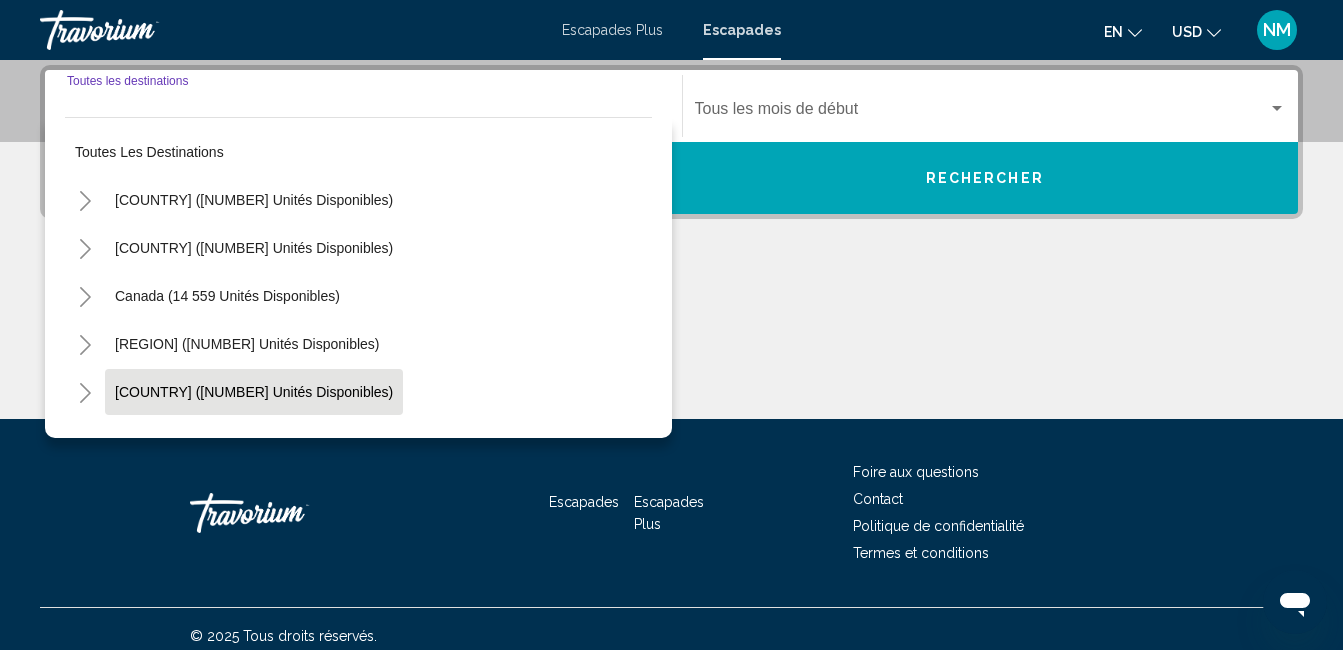 click on "Europe (35 485 unités disponibles)" at bounding box center (226, 440) 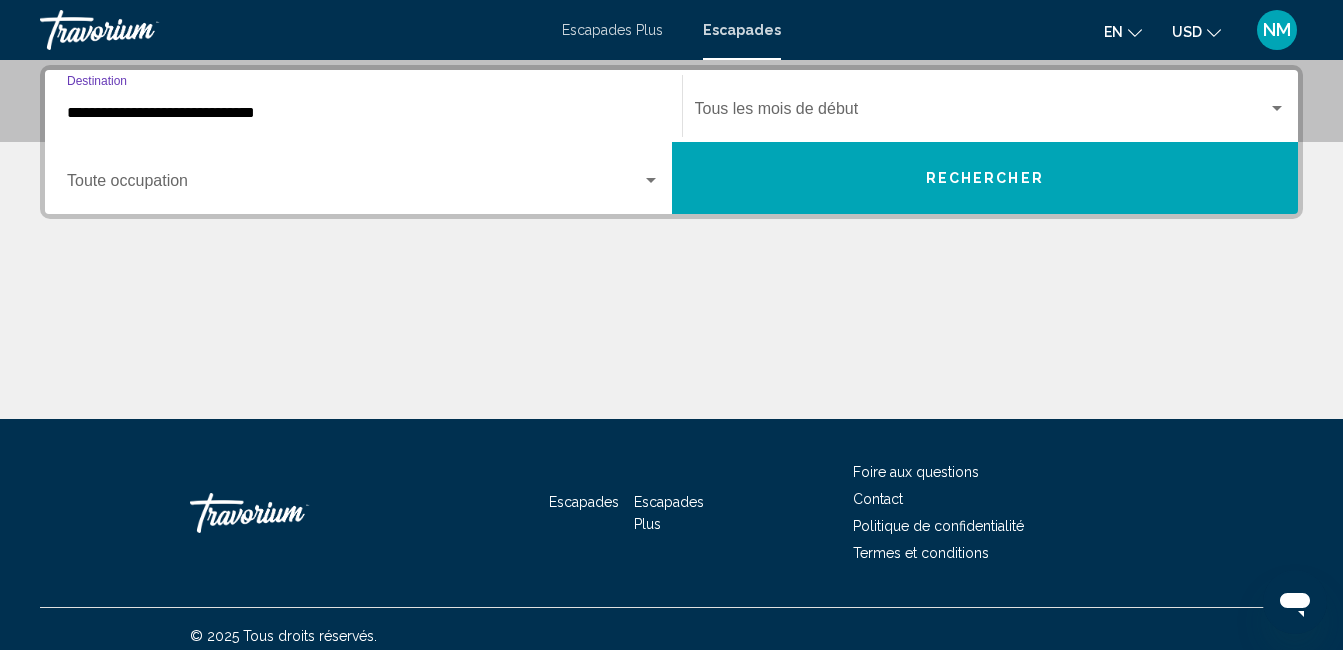 click on "**********" at bounding box center [363, 106] 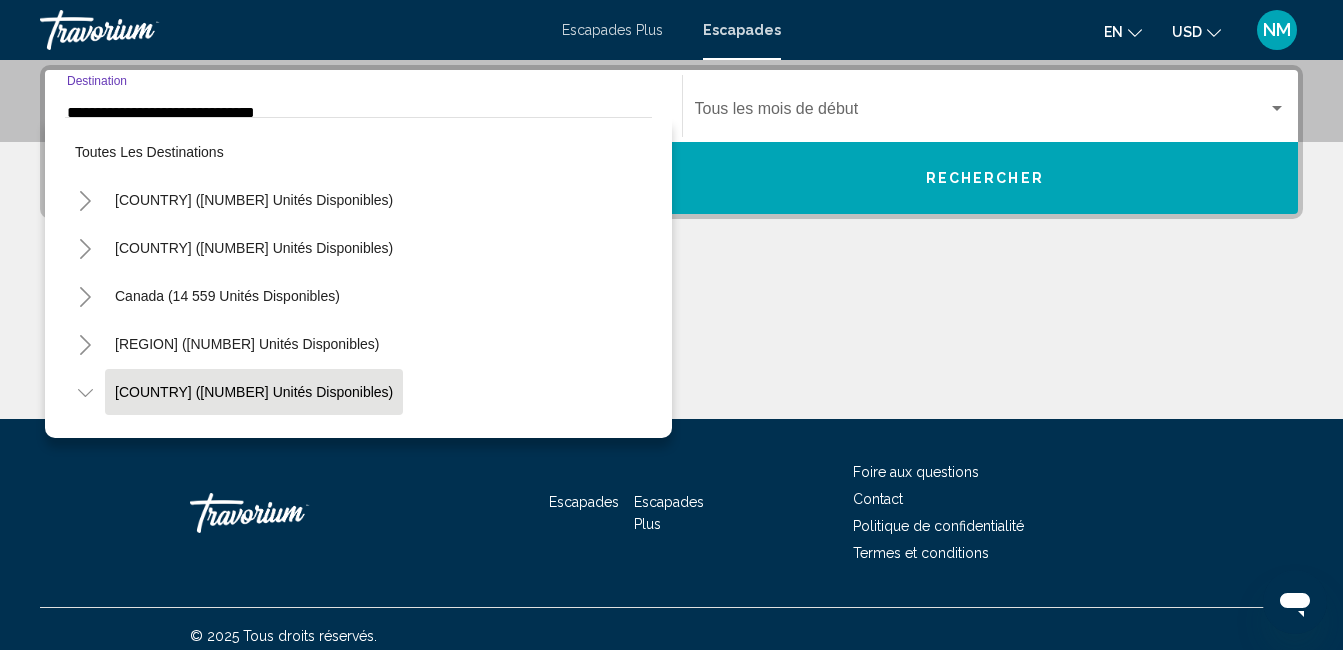 scroll, scrollTop: 406, scrollLeft: 0, axis: vertical 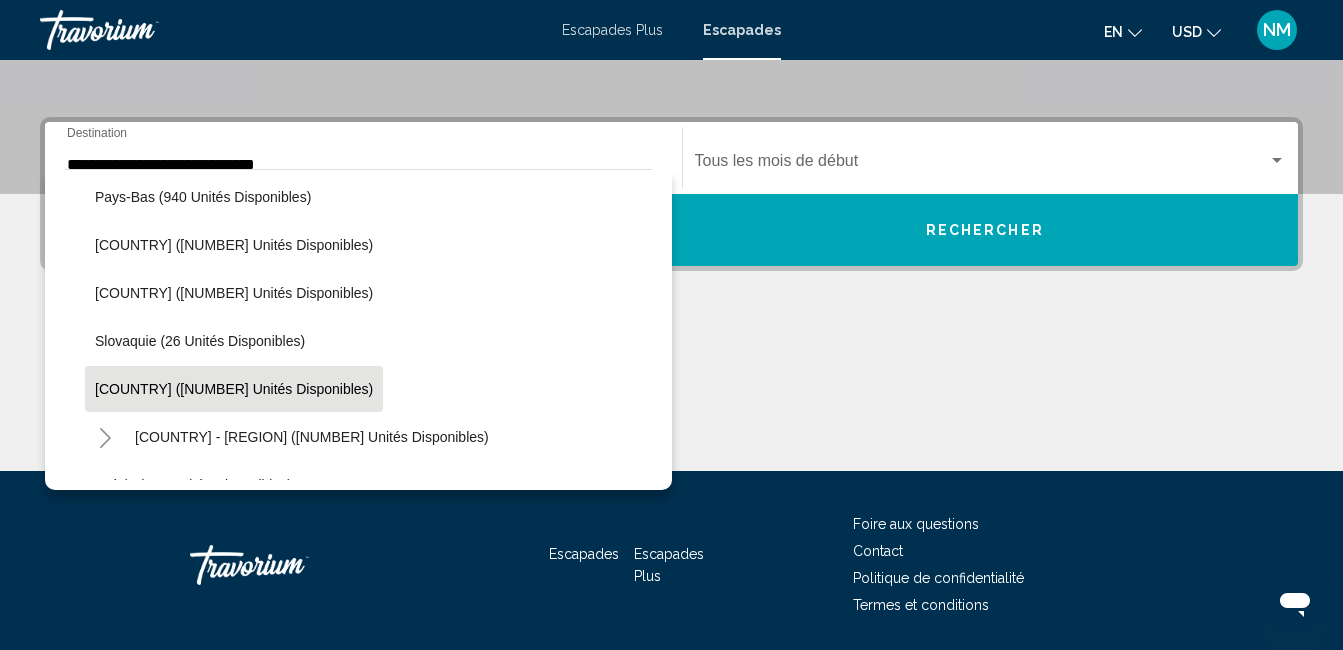 click on "Espagne (6 675 unités disponibles)" 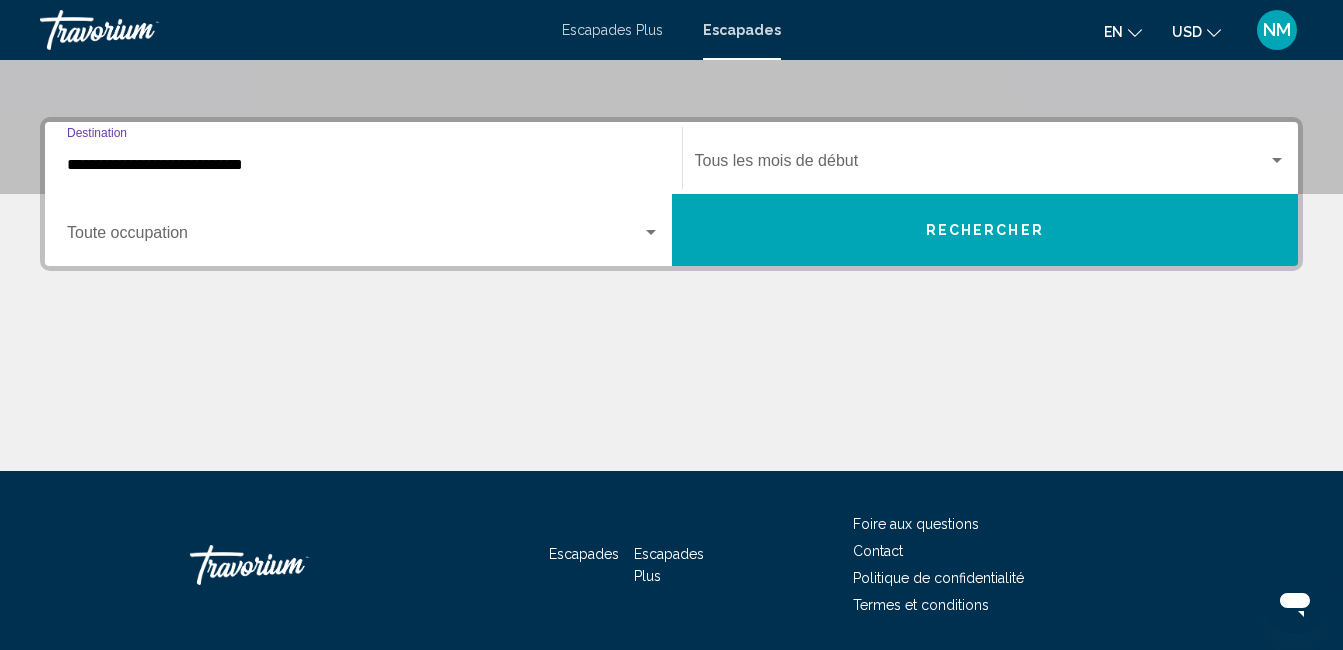 scroll, scrollTop: 458, scrollLeft: 0, axis: vertical 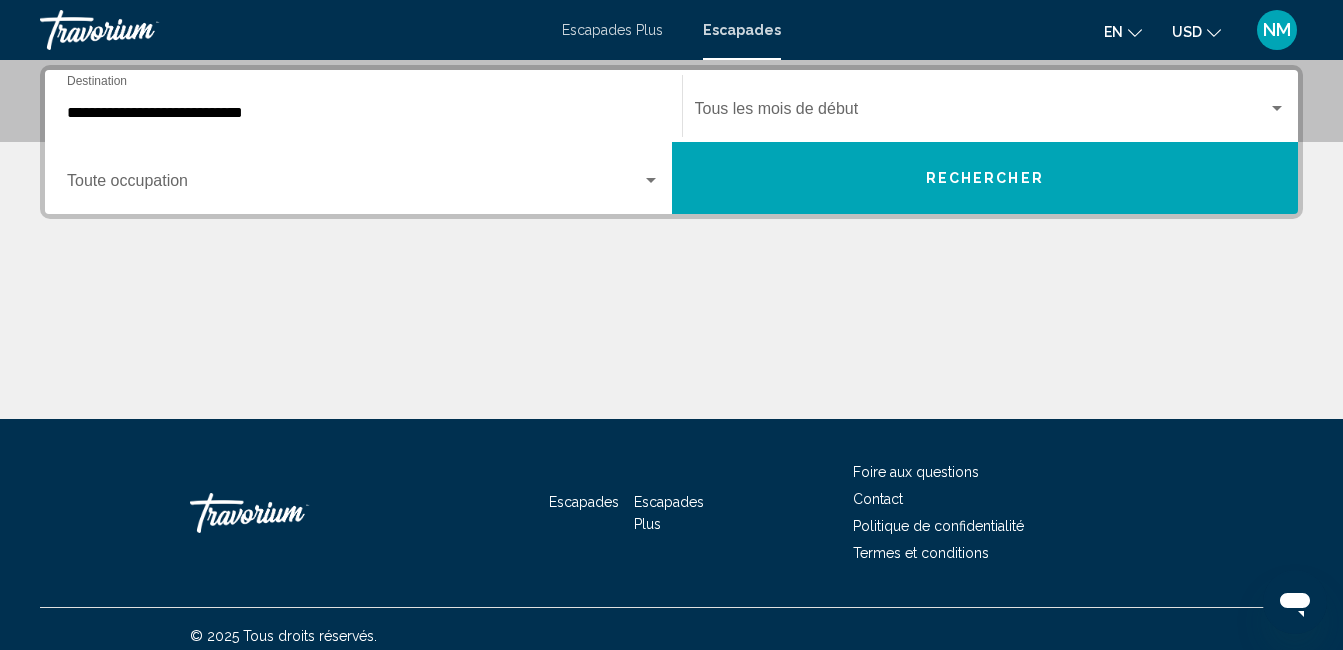 click on "Start Month Tous les mois de début" 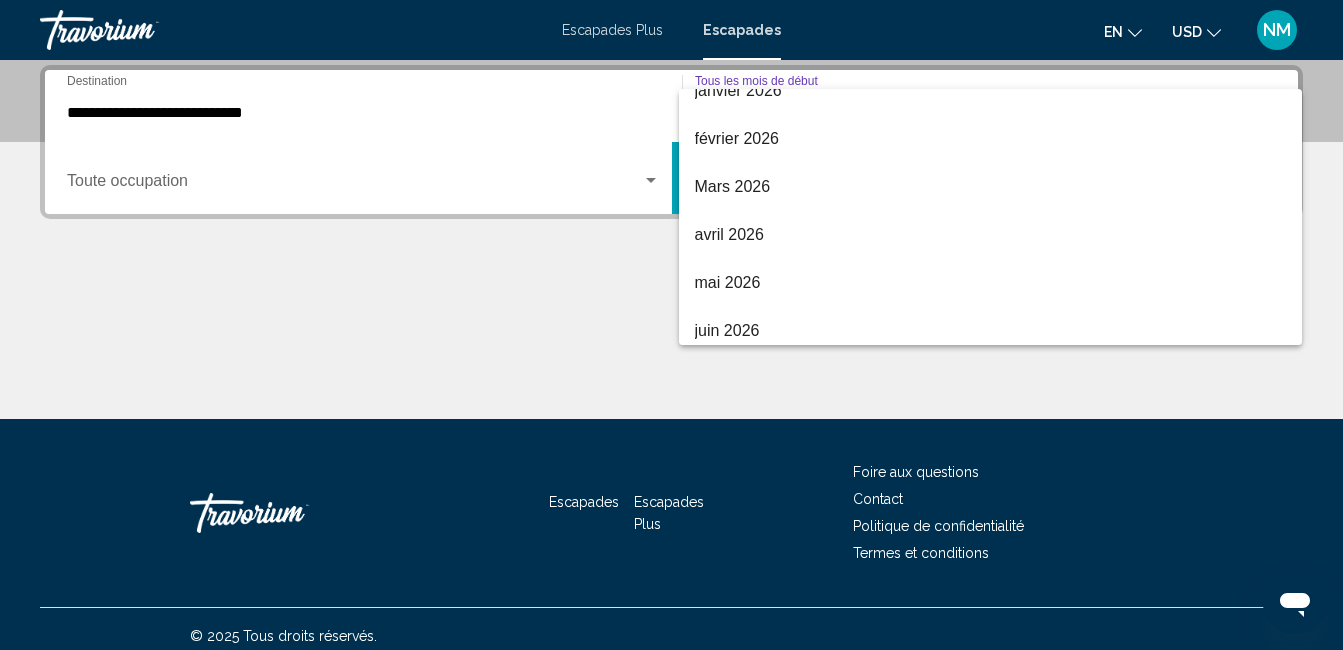 scroll, scrollTop: 320, scrollLeft: 0, axis: vertical 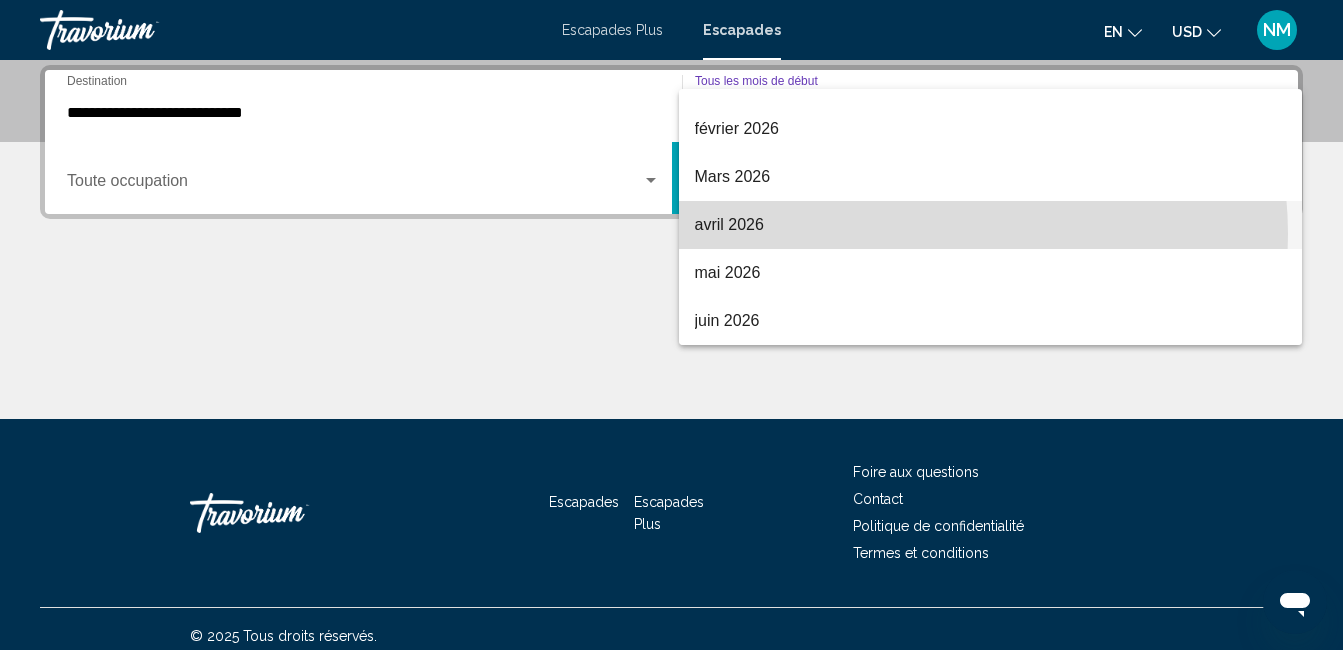click on "avril 2026" at bounding box center (991, 225) 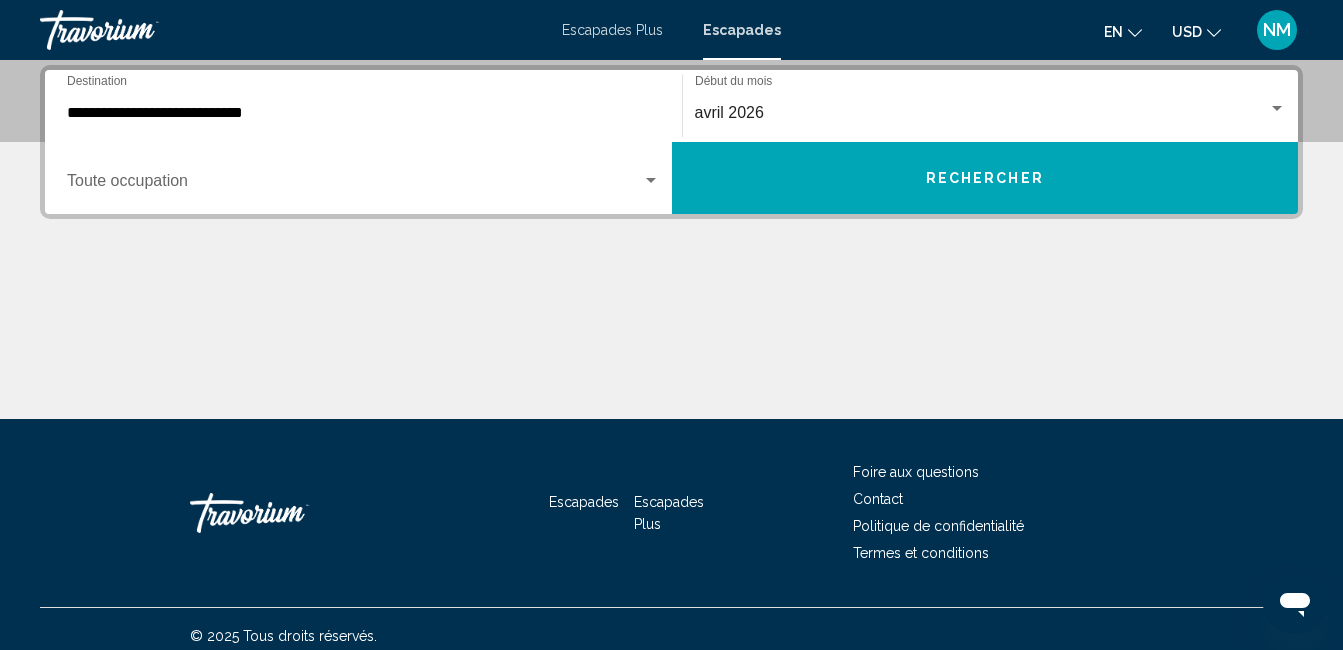 click on "Occupancy Toute occupation" at bounding box center [363, 178] 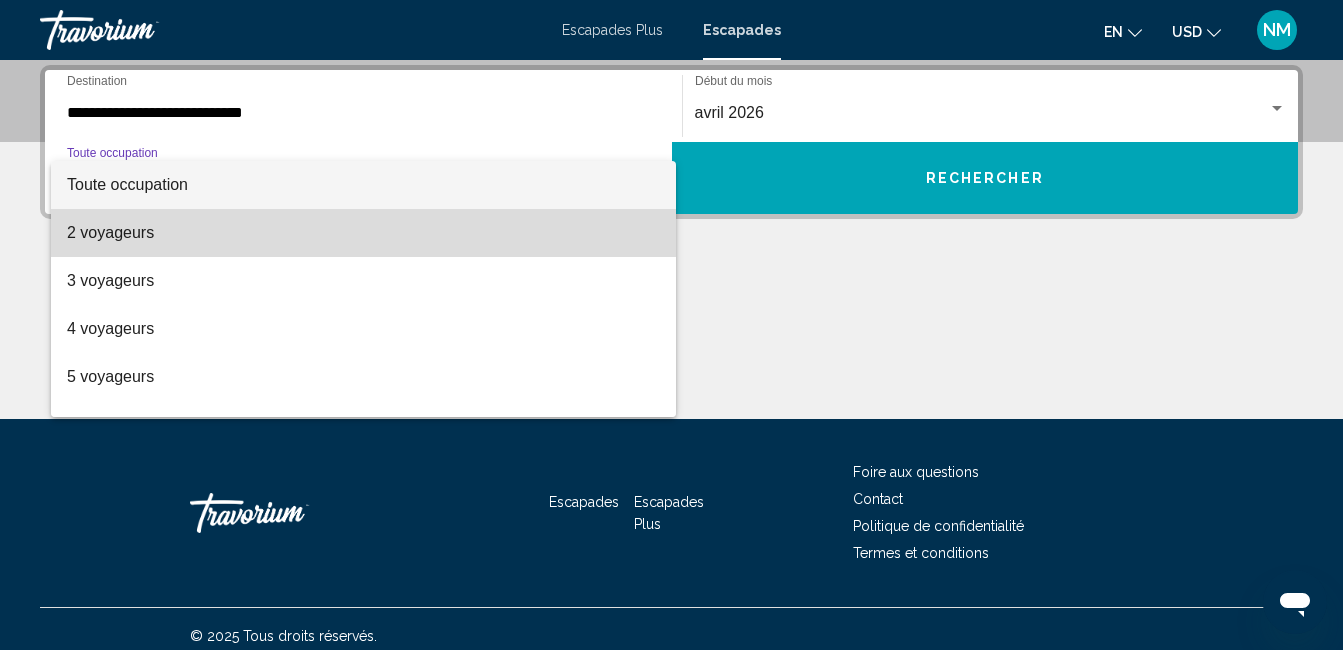 click on "2 voyageurs" at bounding box center (363, 233) 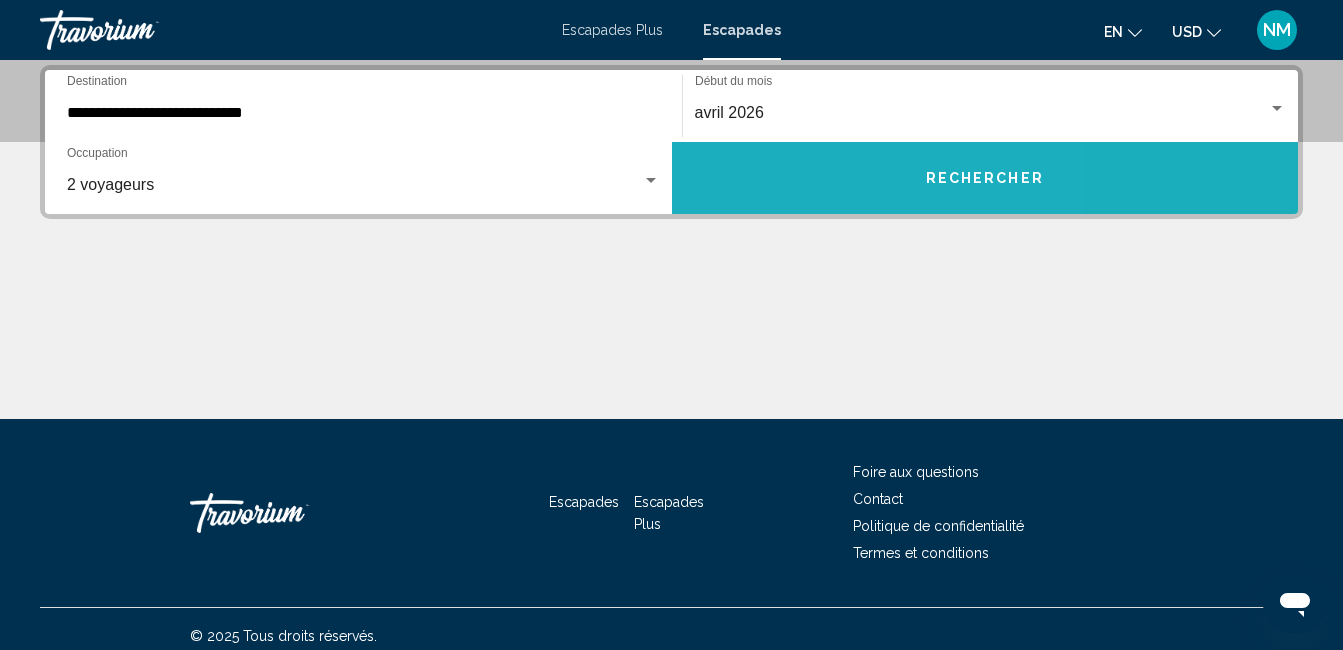 click on "Rechercher" at bounding box center (985, 178) 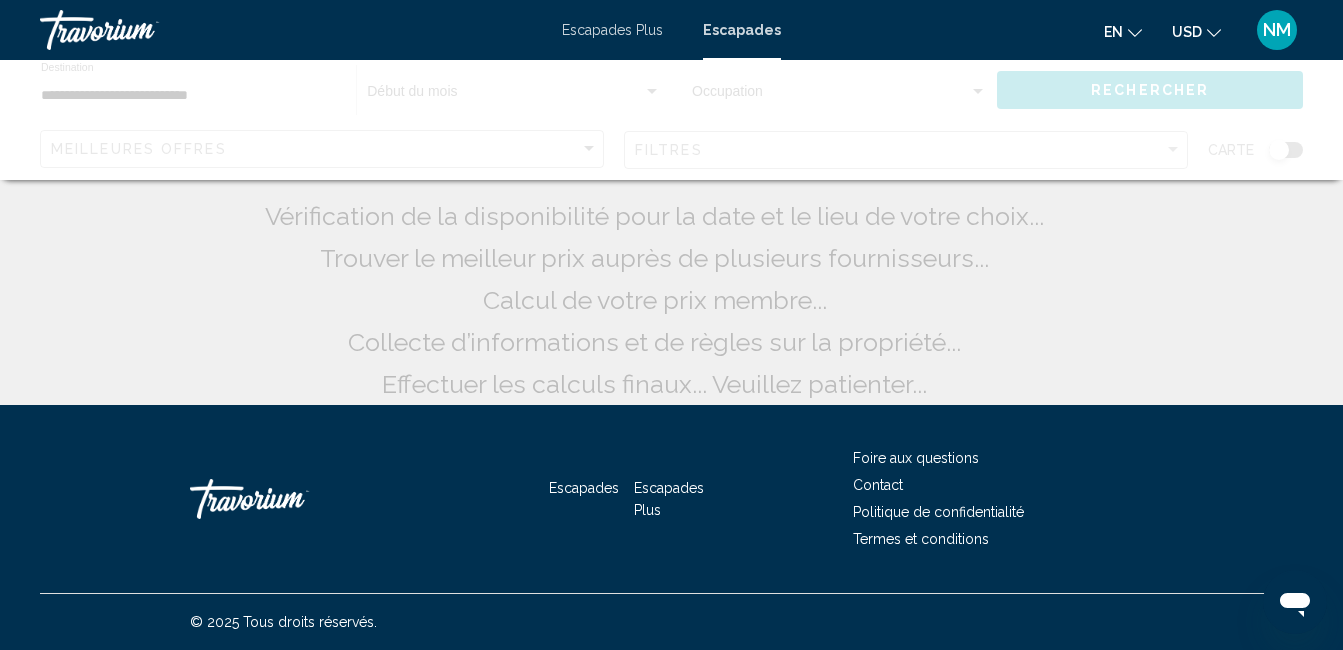 scroll, scrollTop: 0, scrollLeft: 0, axis: both 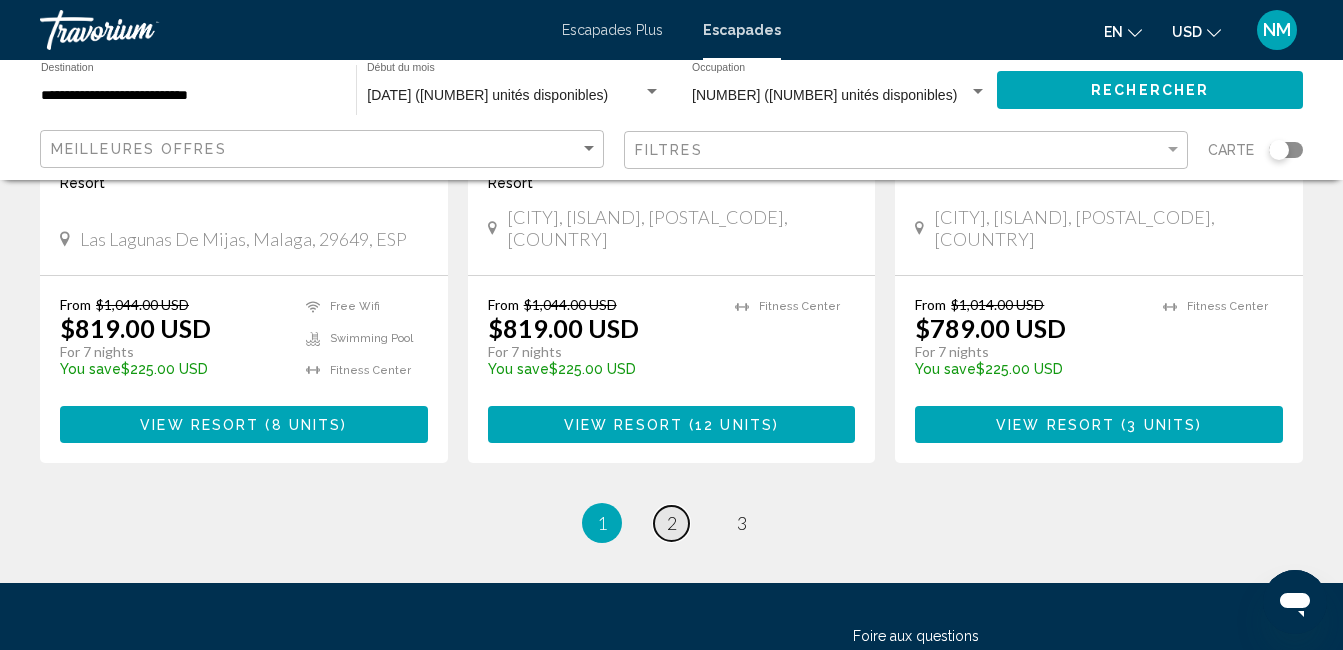 click on "2" at bounding box center (672, 523) 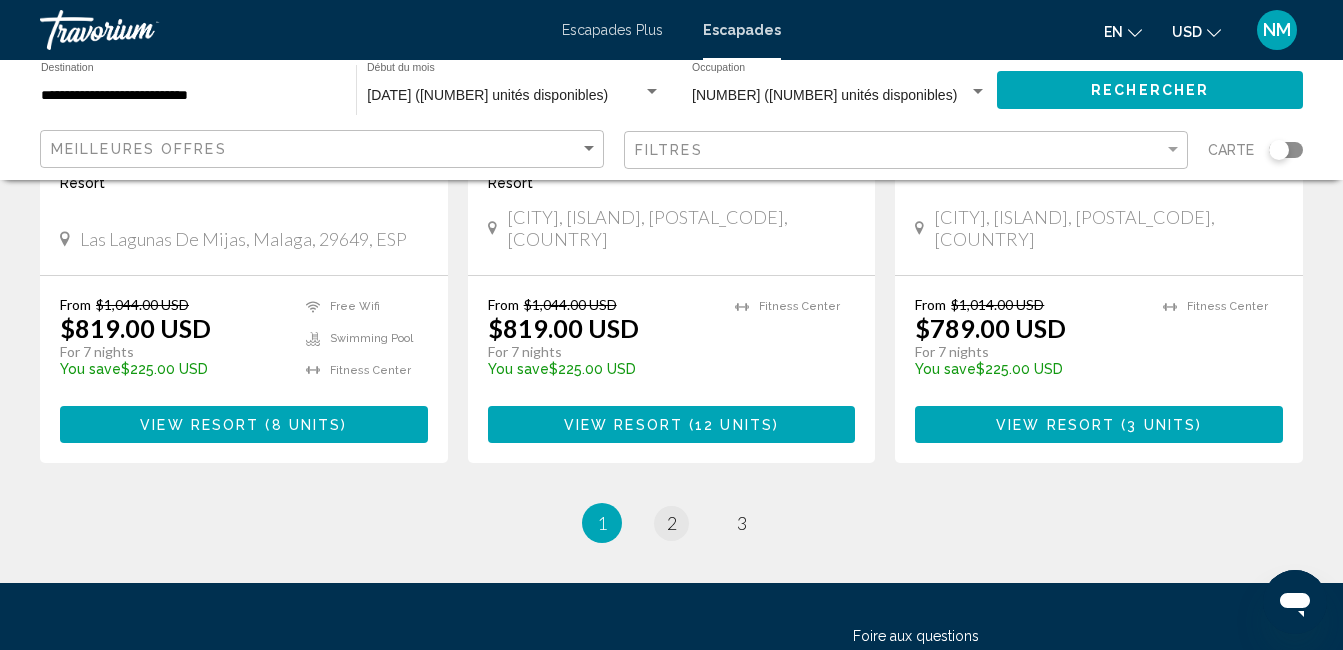 scroll, scrollTop: 0, scrollLeft: 0, axis: both 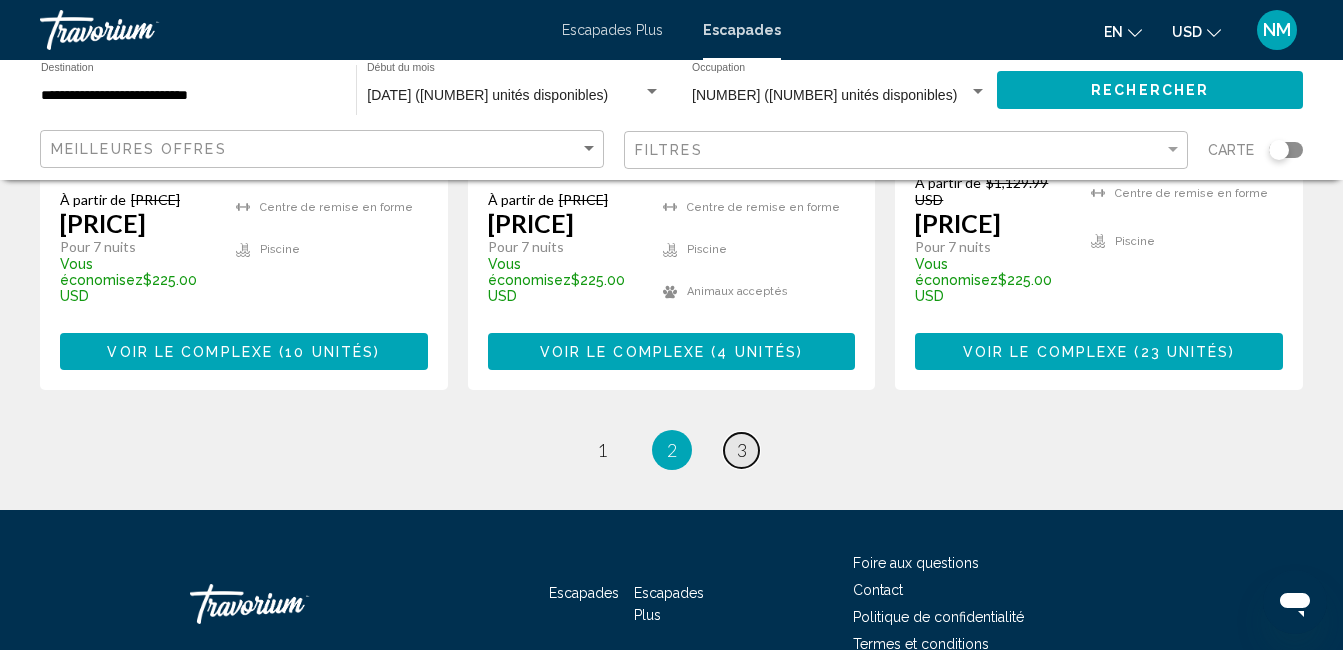click on "3" at bounding box center (742, 450) 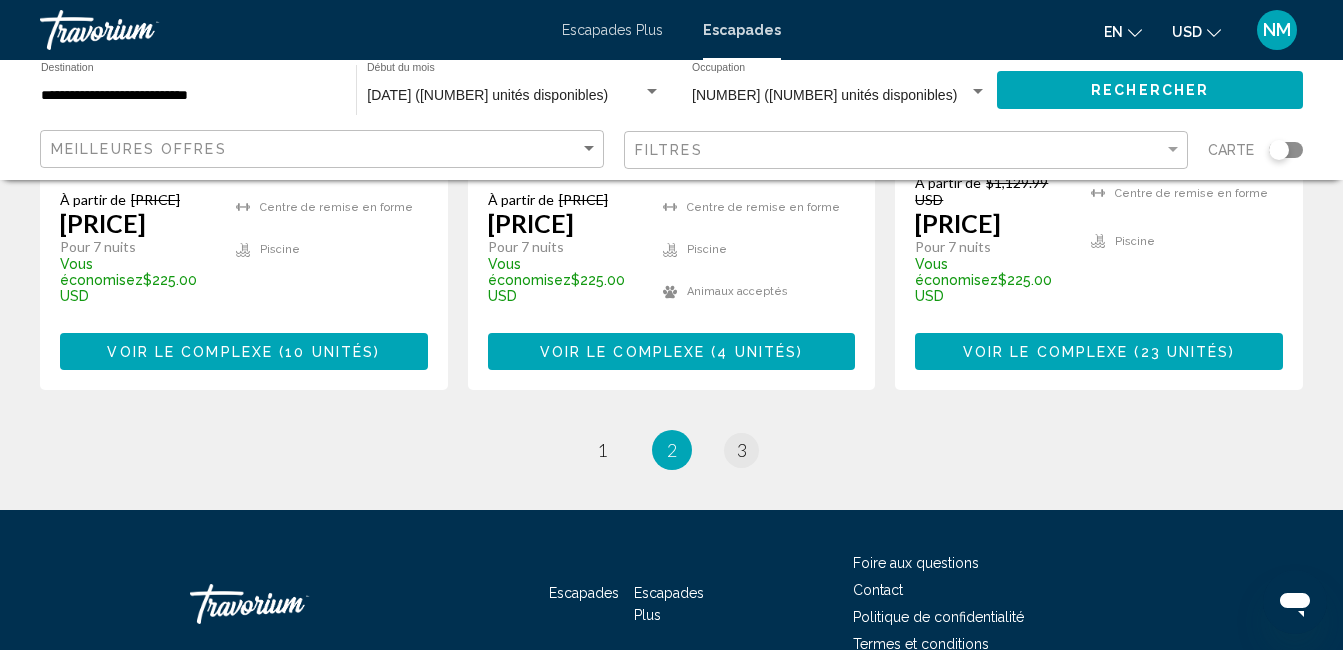 scroll, scrollTop: 0, scrollLeft: 0, axis: both 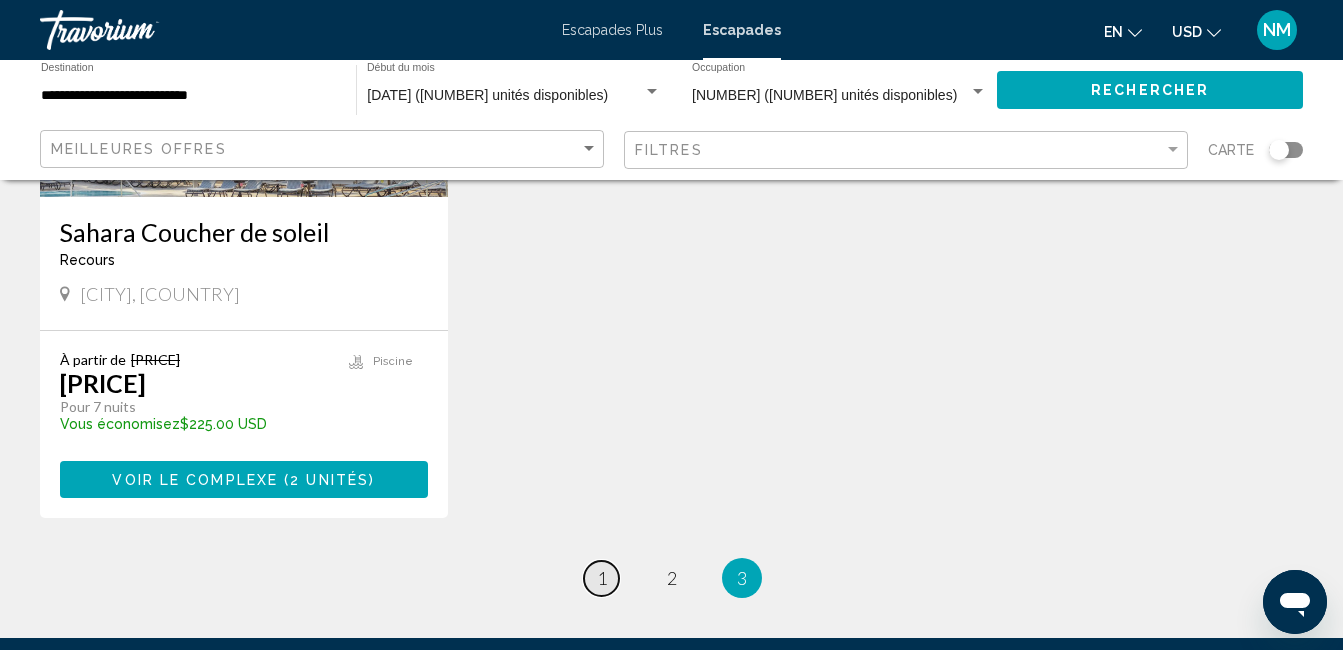 click on "page  1" at bounding box center [601, 578] 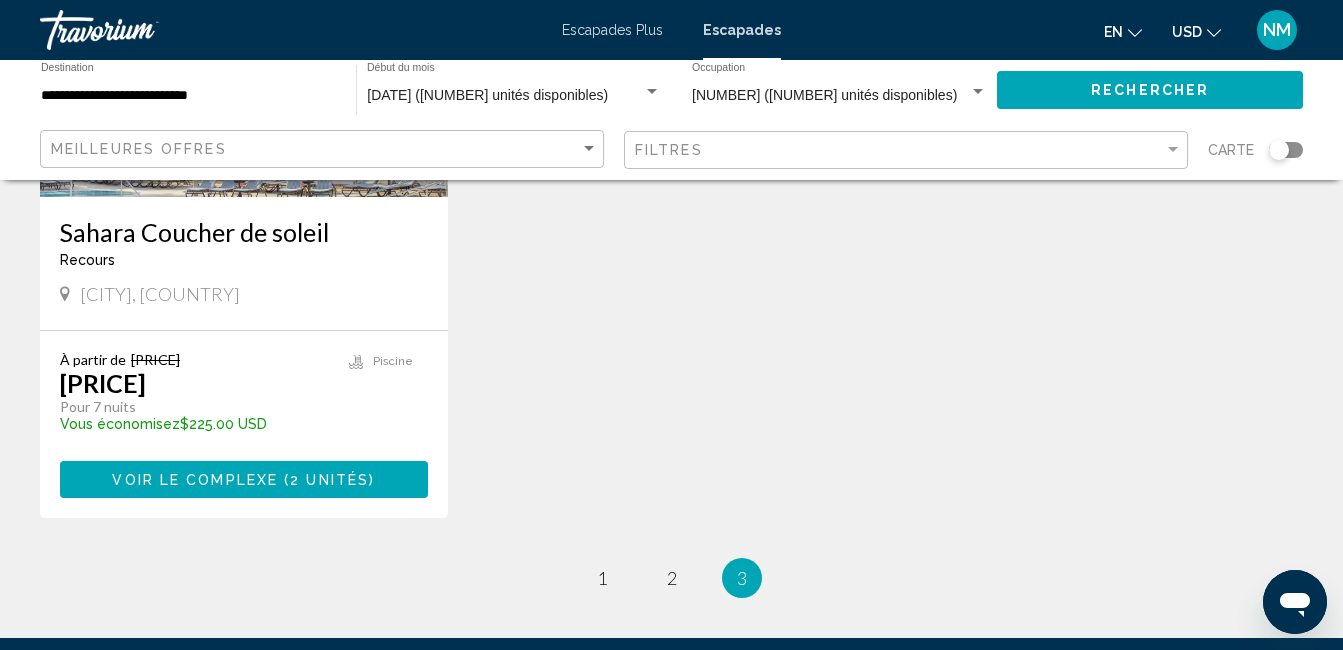 scroll, scrollTop: 0, scrollLeft: 0, axis: both 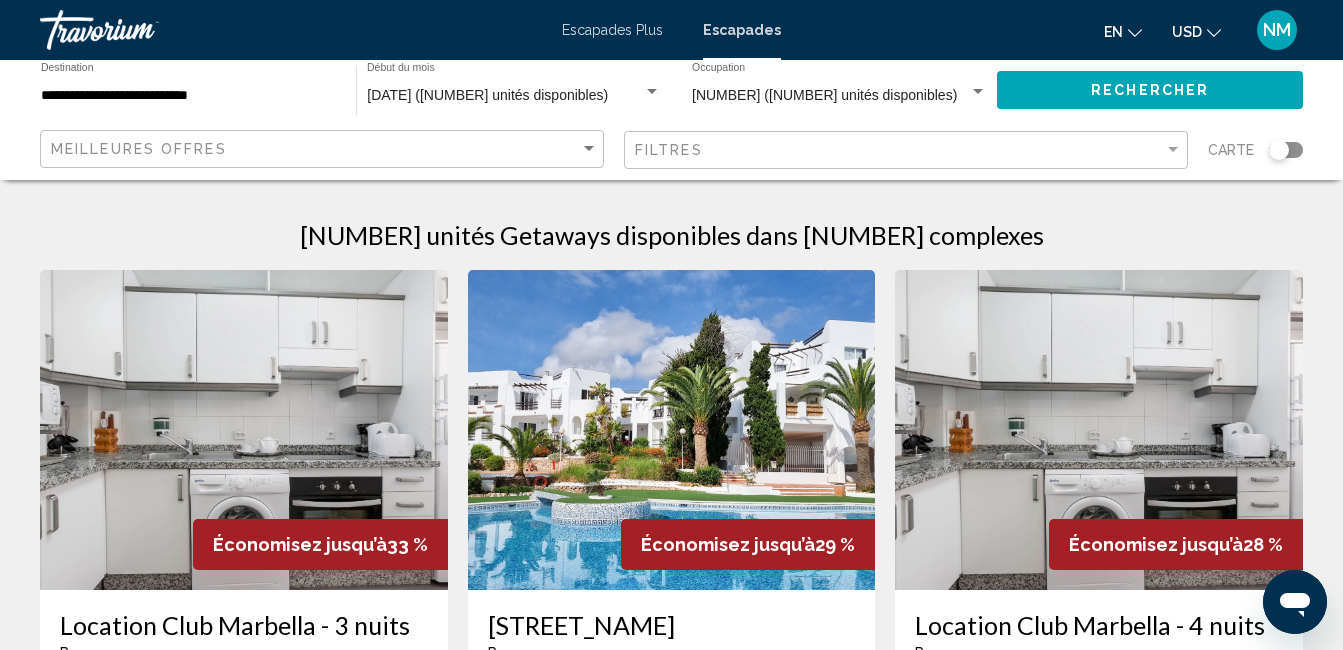 click on "Escapades Plus  Escapades en
English Español Français Italiano Português русский USD
USD ($) MXN (Mex$) CAD (Can$) GBP (£) EUR (€) AUD (A$) NZD (NZ$) CNY (CN¥) NM Login" at bounding box center (671, 30) 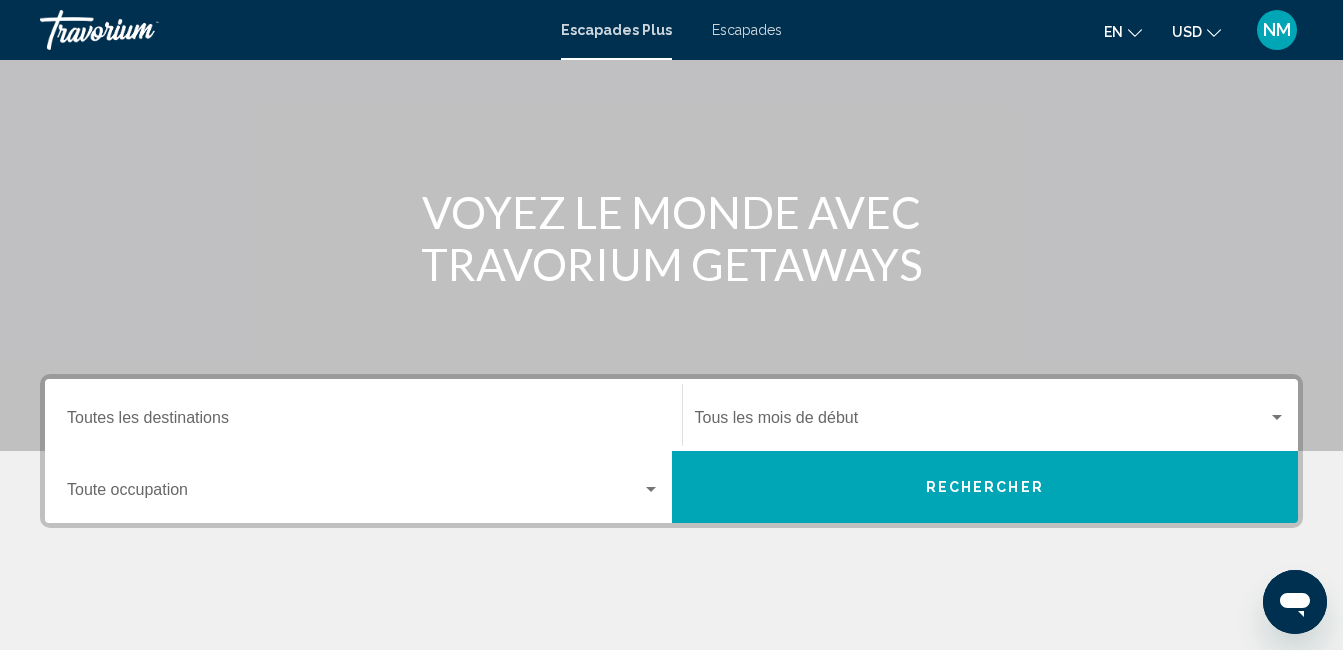 scroll, scrollTop: 271, scrollLeft: 0, axis: vertical 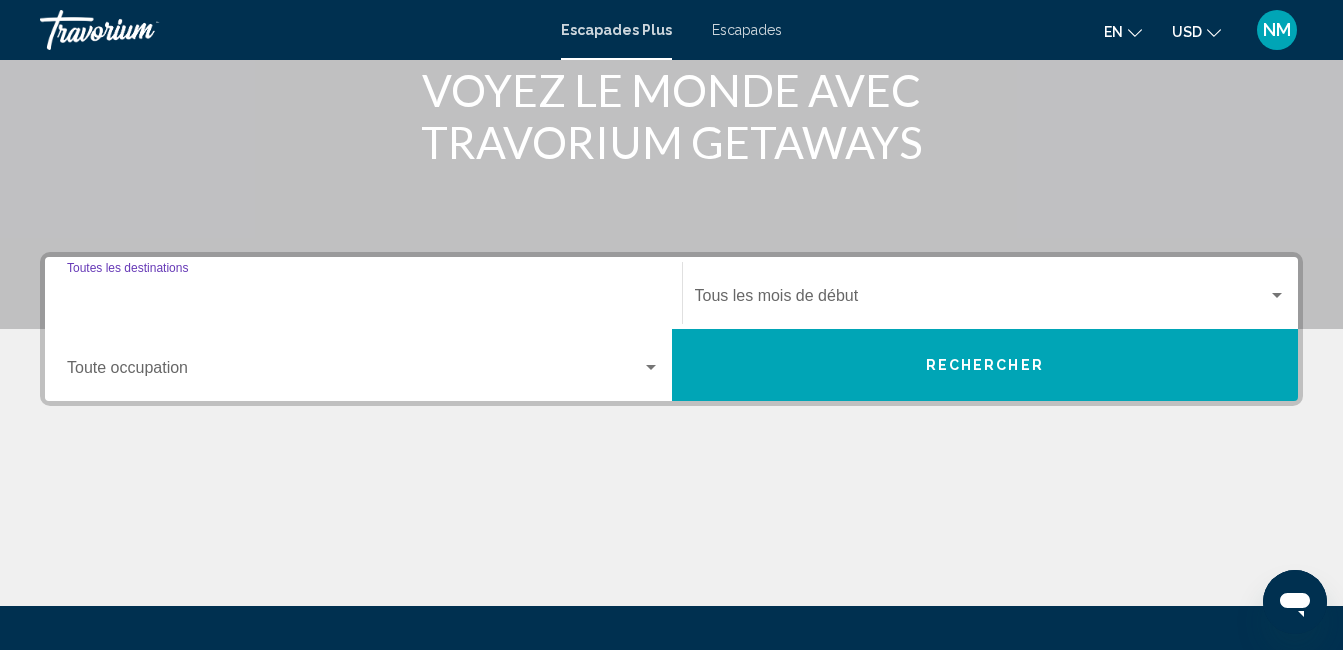 click on "Destination Toutes les destinations" at bounding box center [363, 300] 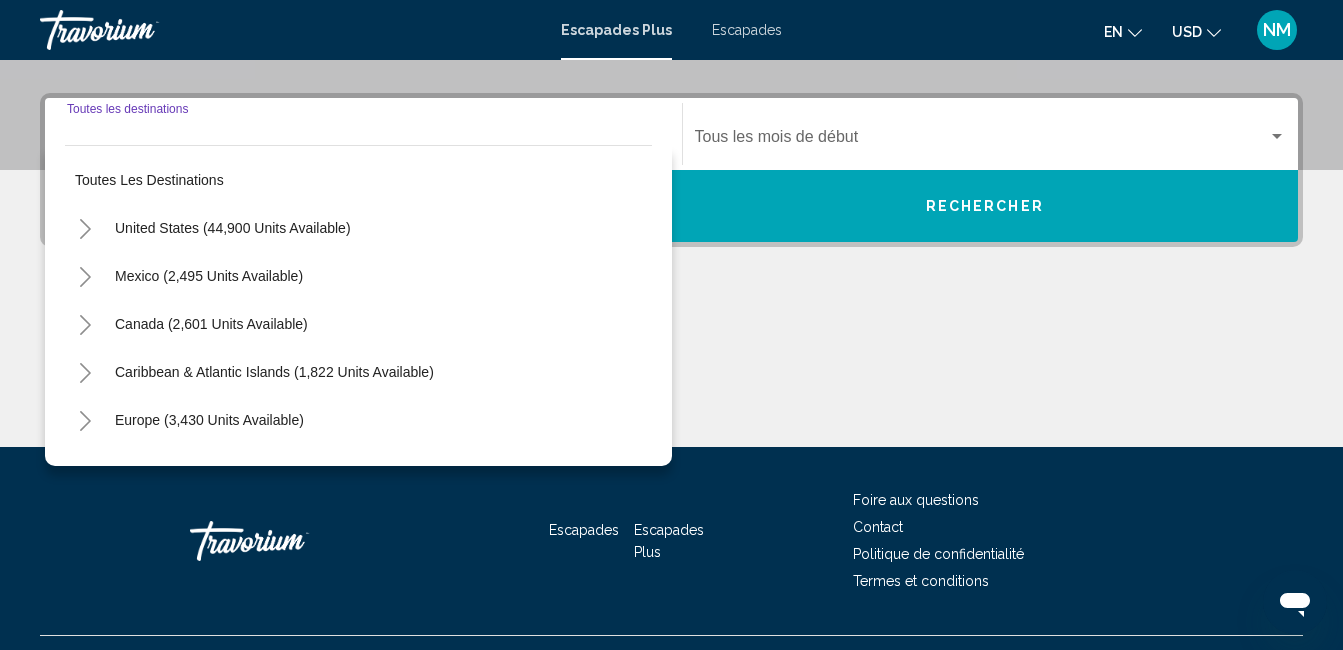 scroll, scrollTop: 458, scrollLeft: 0, axis: vertical 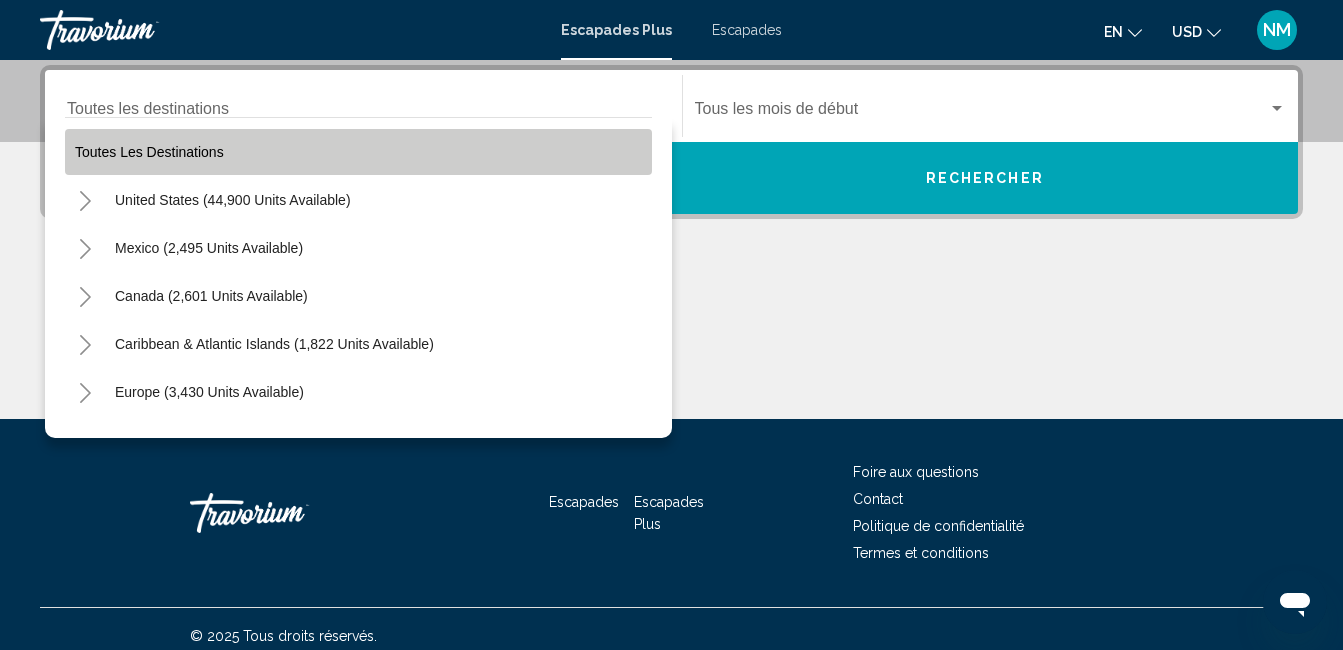 click on "Toutes les destinations" at bounding box center [358, 152] 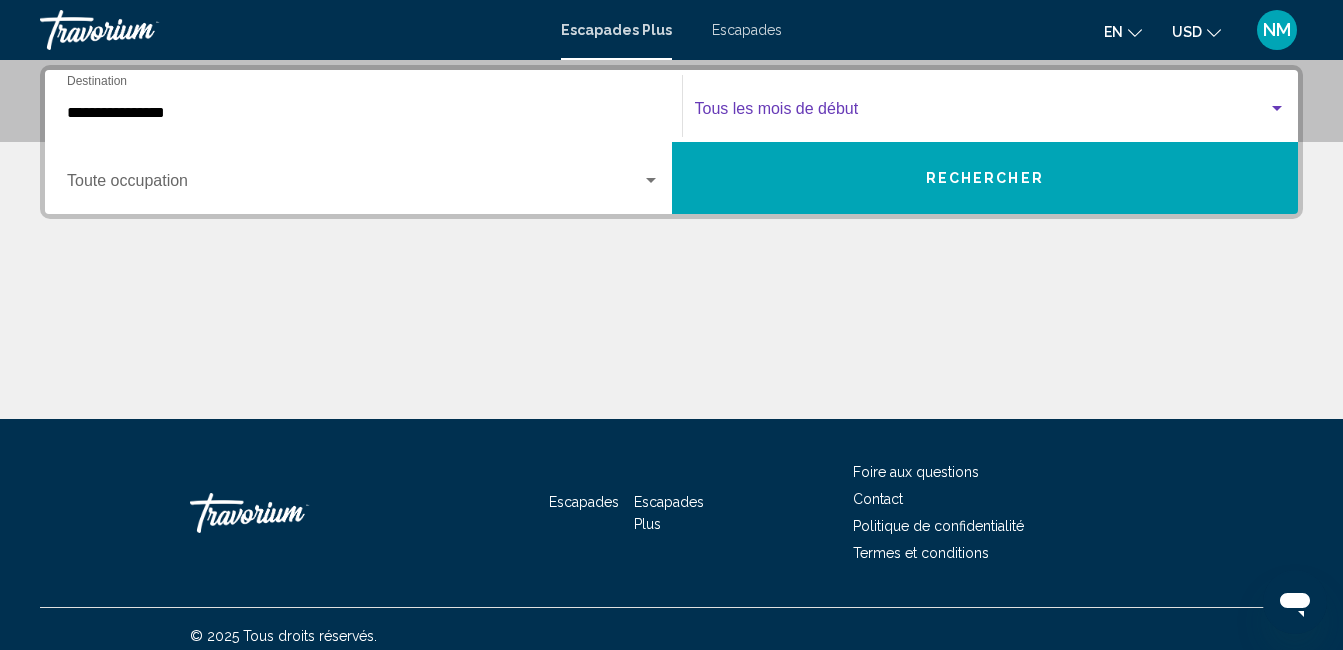 click at bounding box center (982, 113) 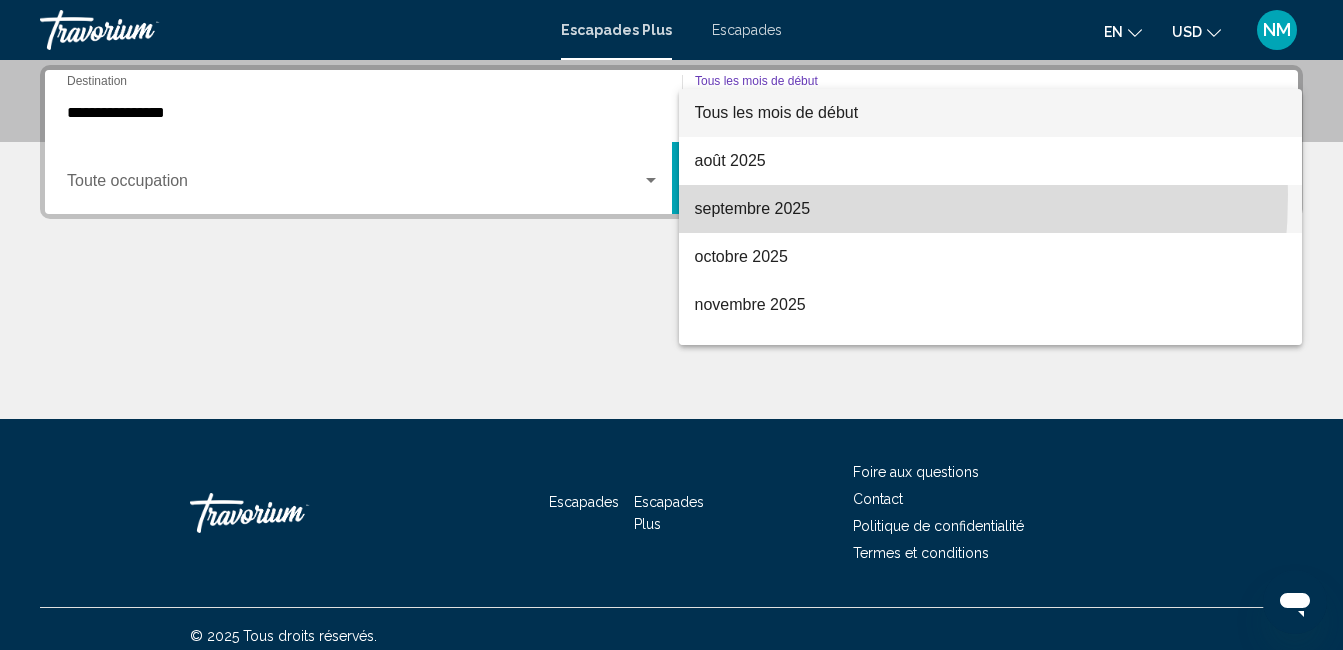 click on "septembre 2025" at bounding box center [991, 209] 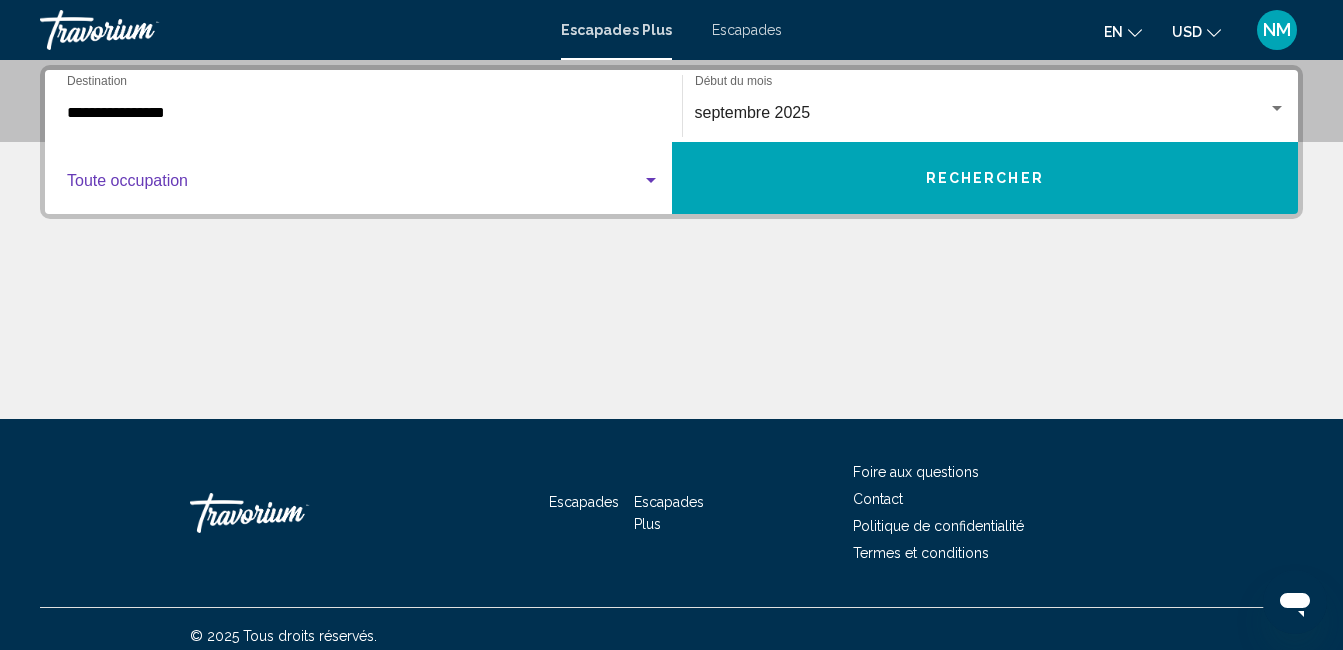 click at bounding box center [354, 185] 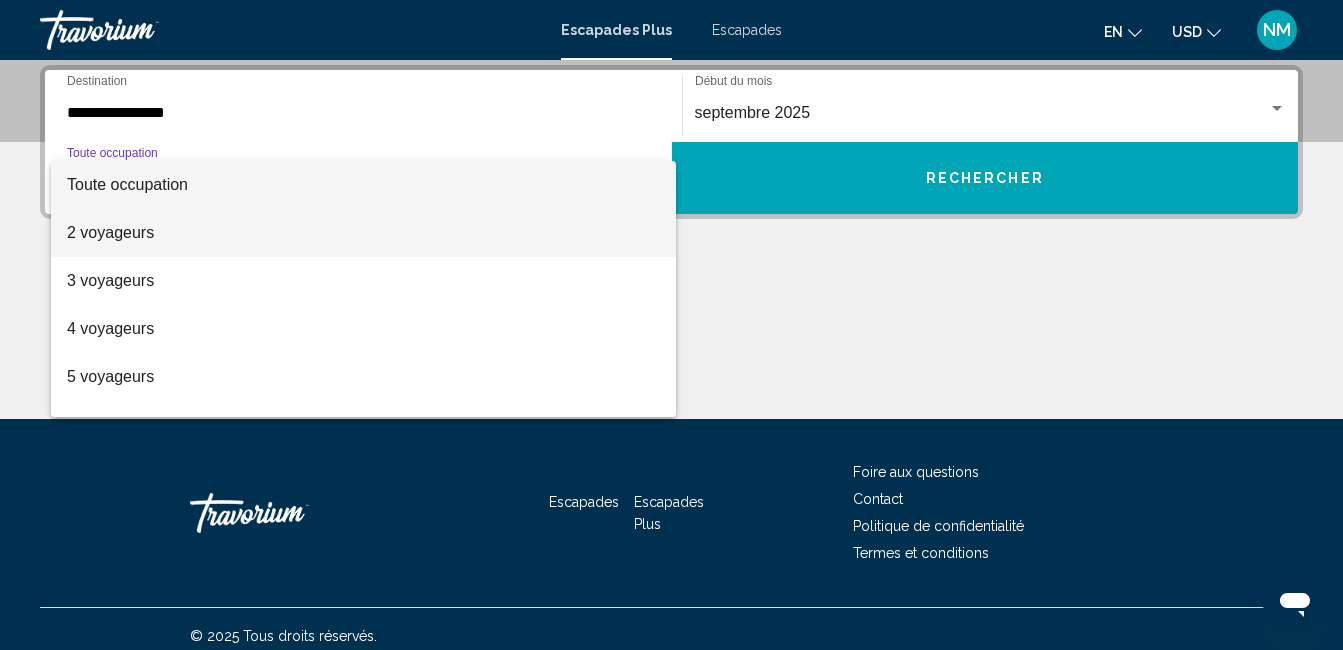 click on "2 voyageurs" at bounding box center [363, 233] 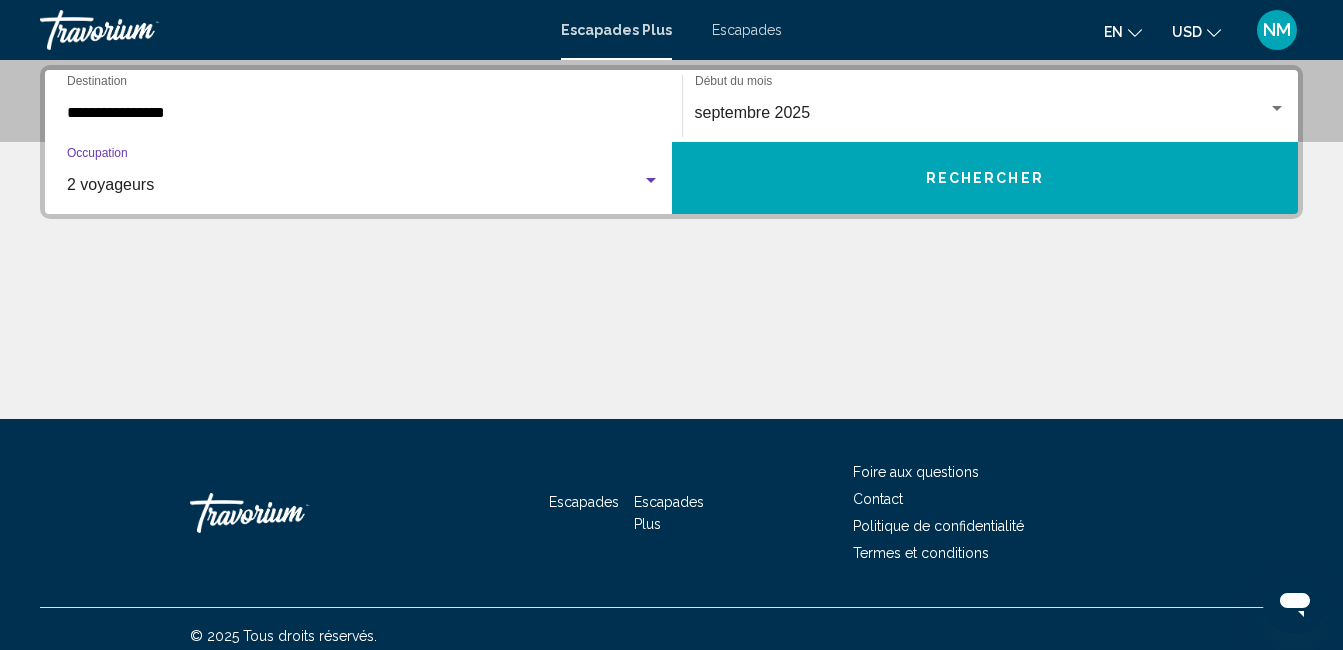 click on "Rechercher" at bounding box center [985, 178] 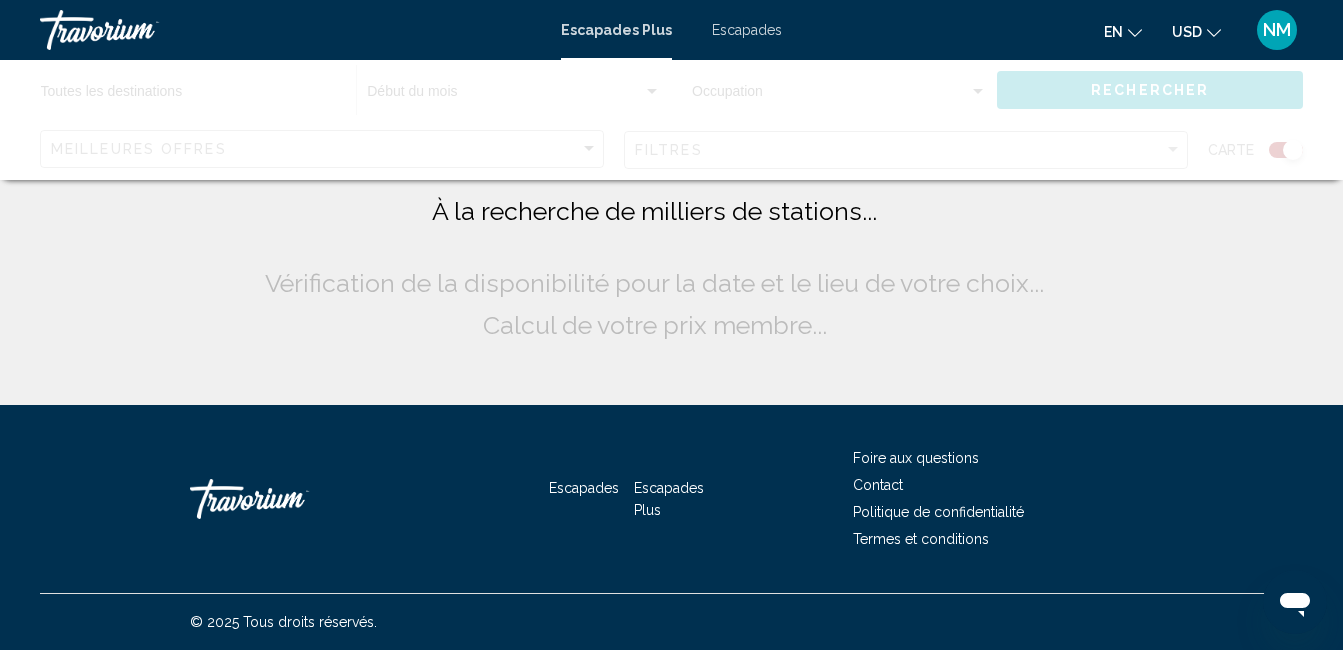 scroll, scrollTop: 0, scrollLeft: 0, axis: both 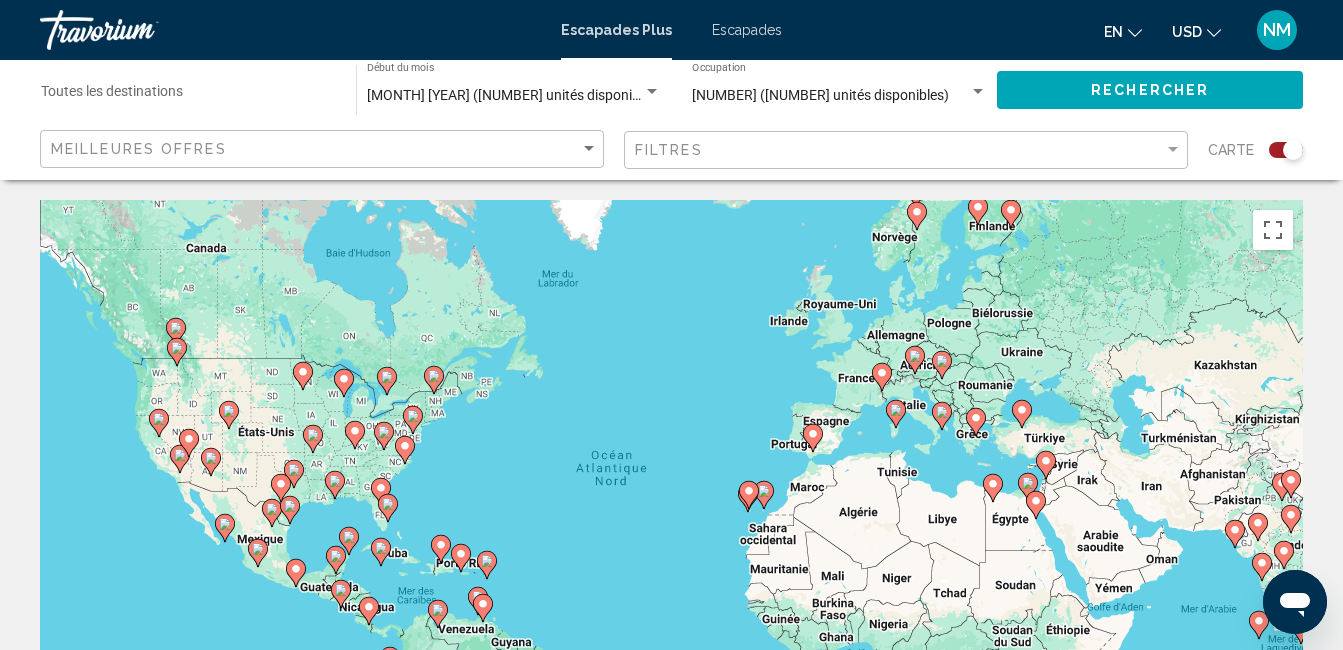 click on "Meilleures offres Filtres Carte" 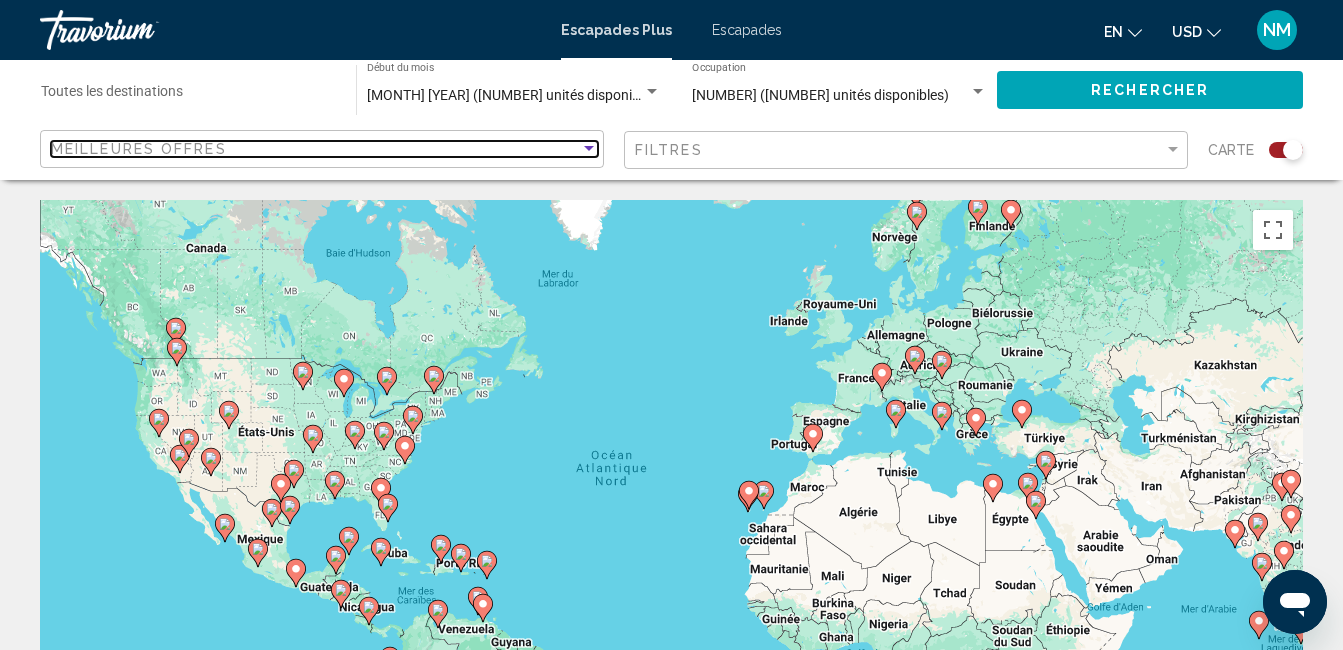 click on "Meilleures offres" at bounding box center (315, 149) 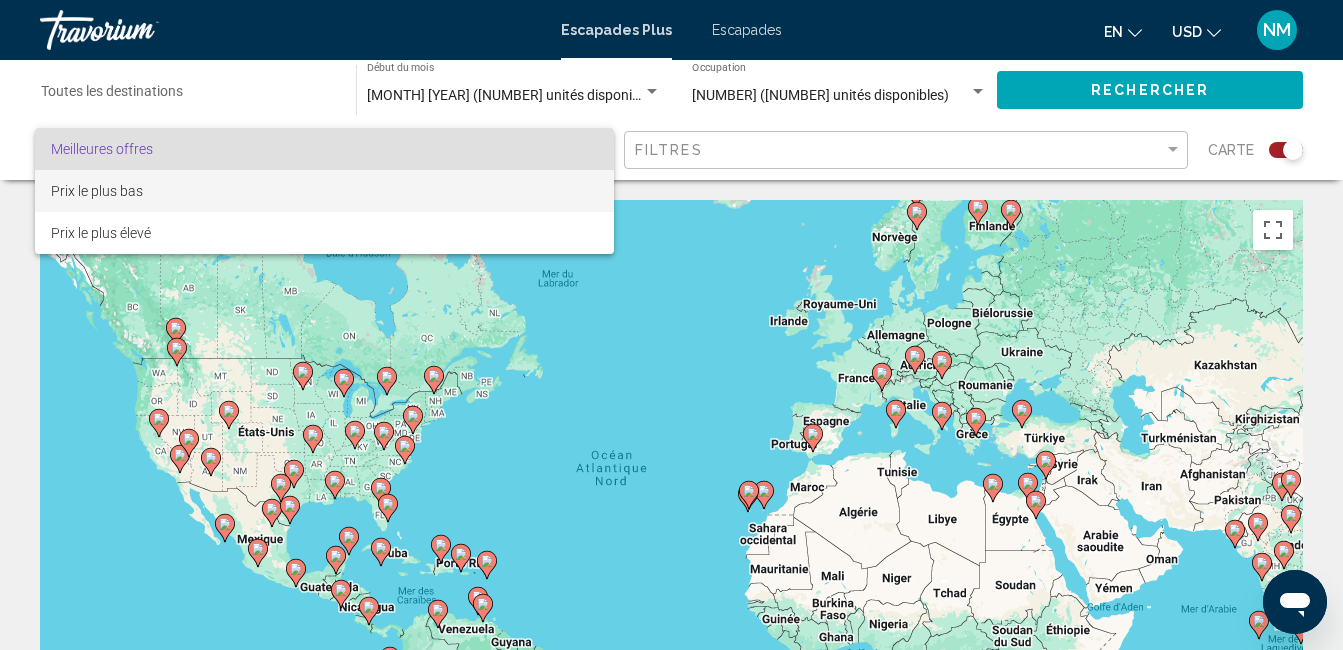 click on "Prix le plus bas" at bounding box center (324, 191) 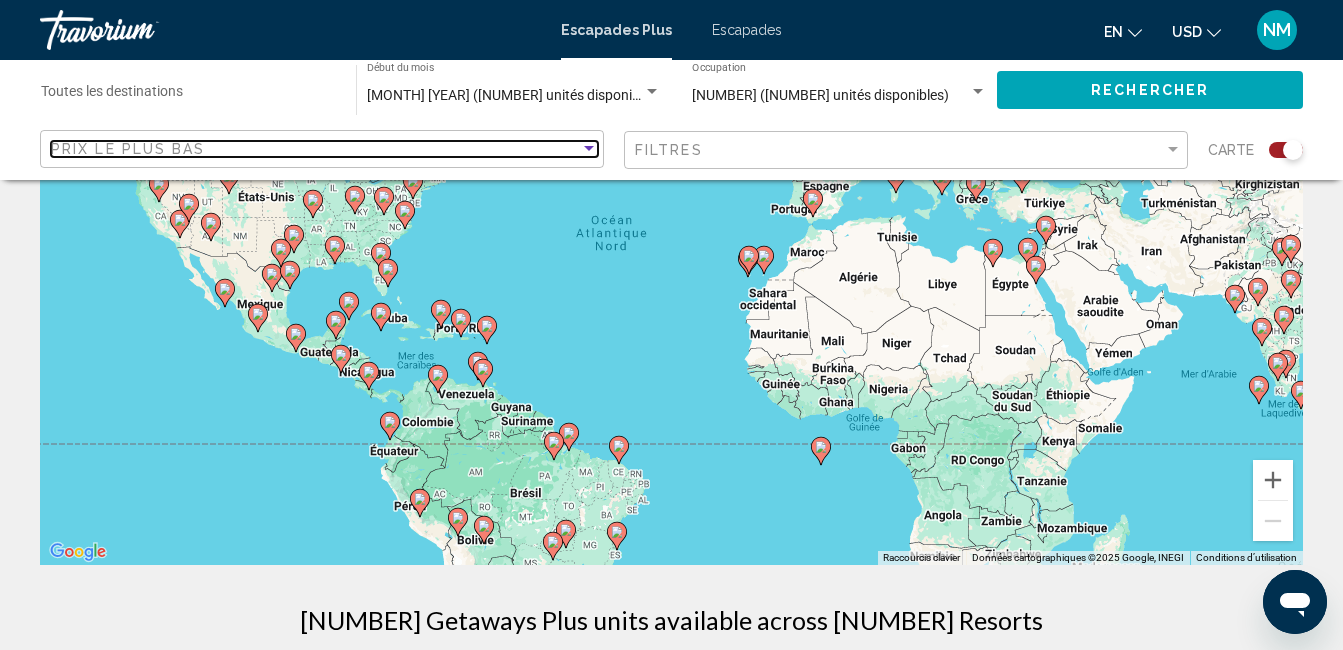 scroll, scrollTop: 0, scrollLeft: 0, axis: both 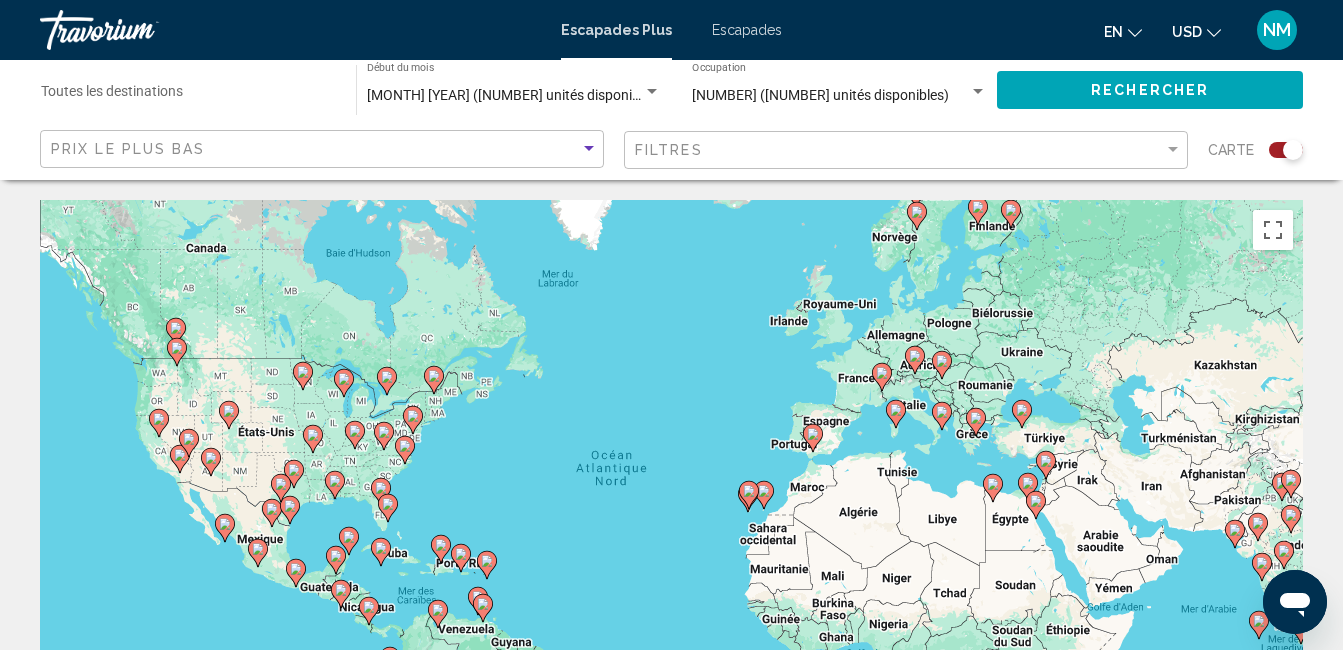 click on "Rechercher" 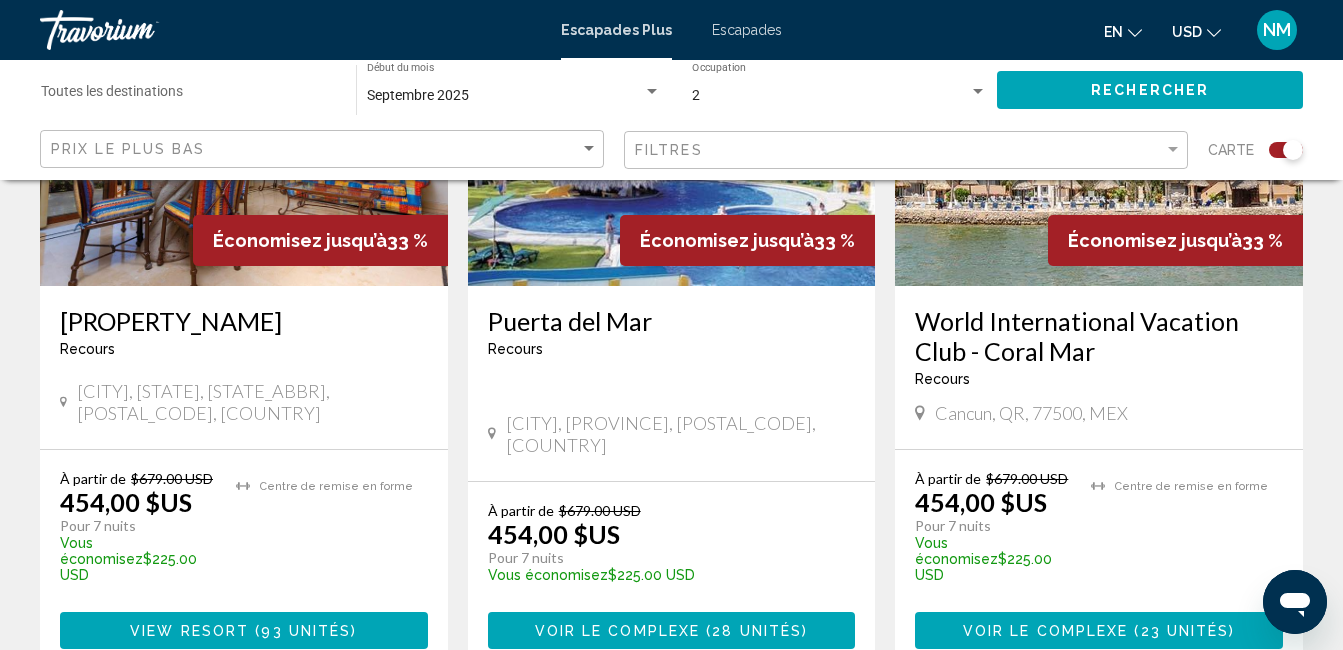 scroll, scrollTop: 944, scrollLeft: 0, axis: vertical 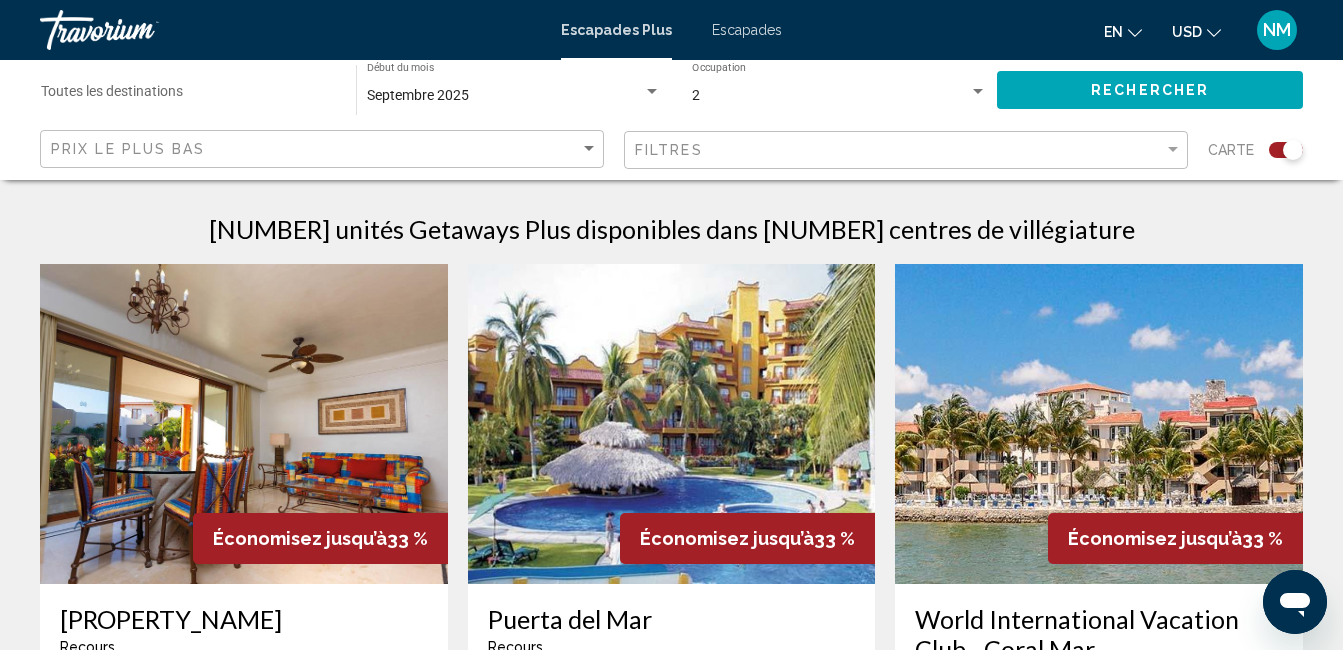 click on "Prix le plus bas" 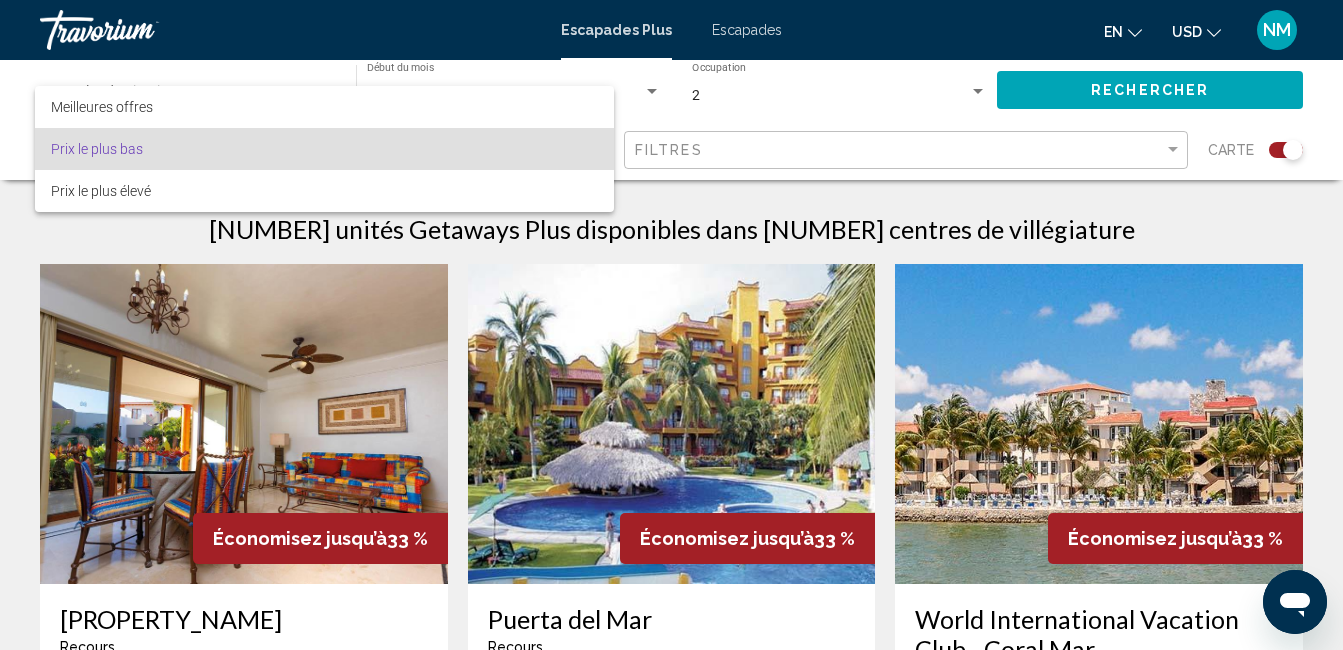 click at bounding box center [671, 325] 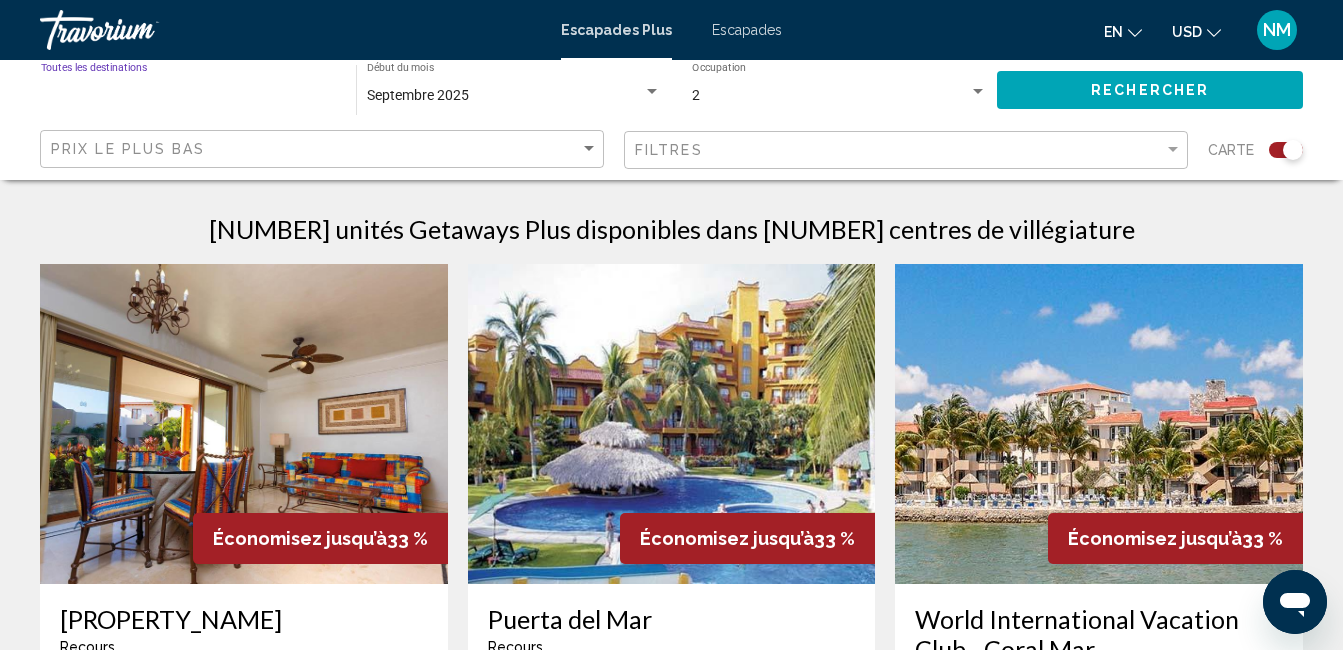 click on "Destination Toutes les destinations" at bounding box center [188, 96] 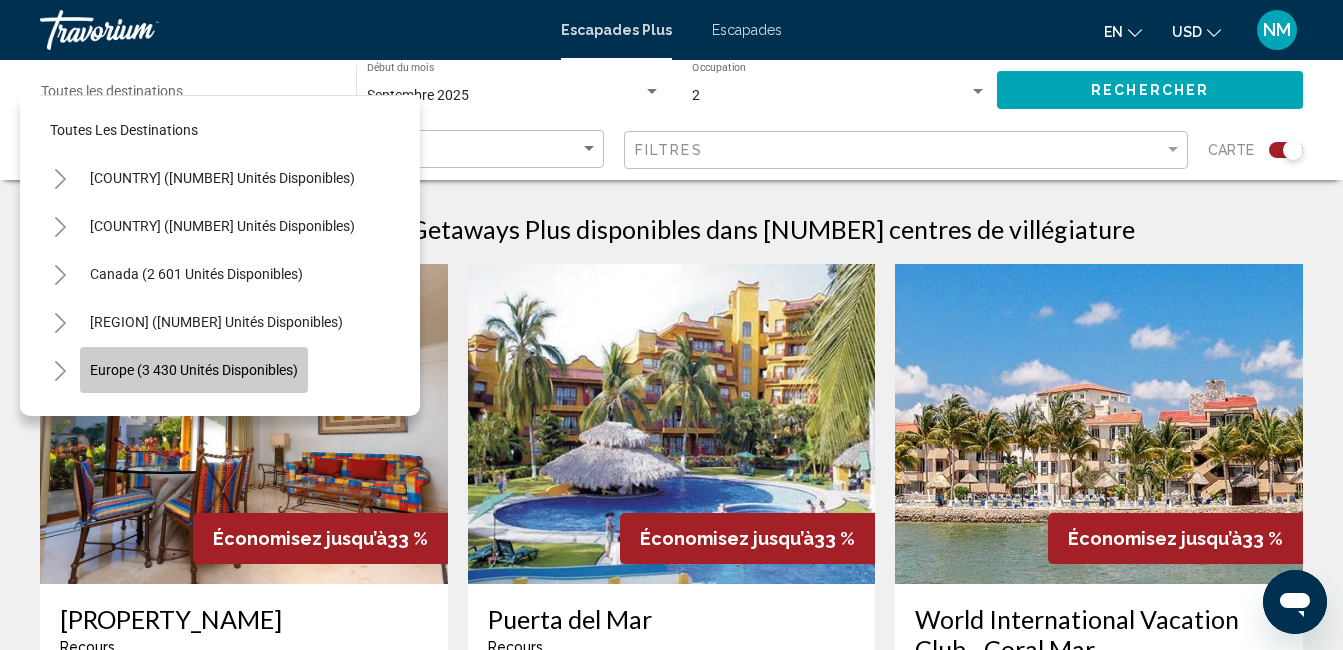 click on "Europe (3 430 unités disponibles)" 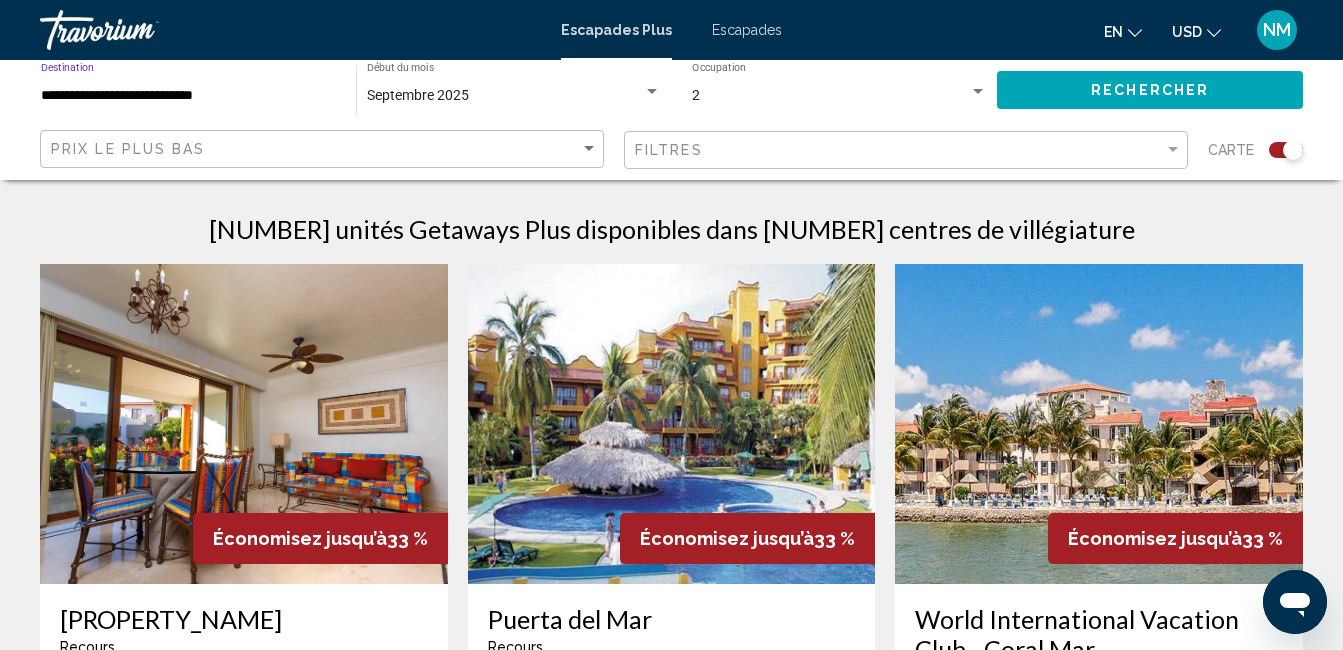 click on "Rechercher" 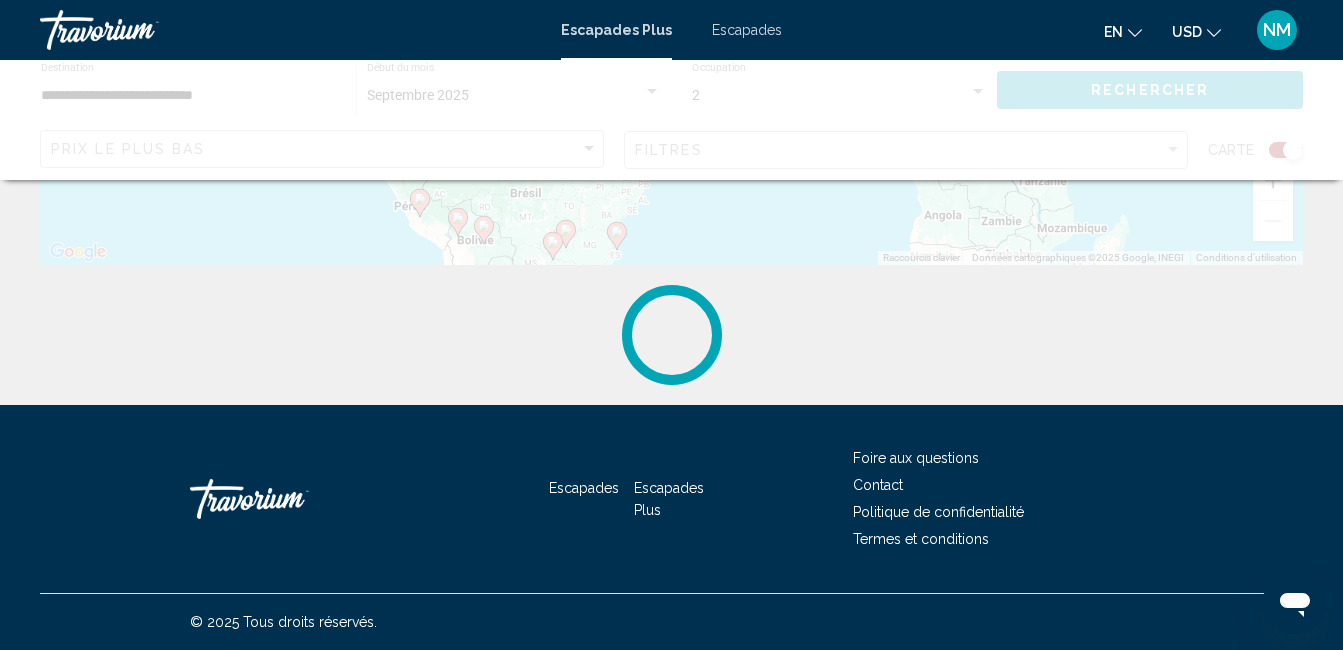 scroll, scrollTop: 0, scrollLeft: 0, axis: both 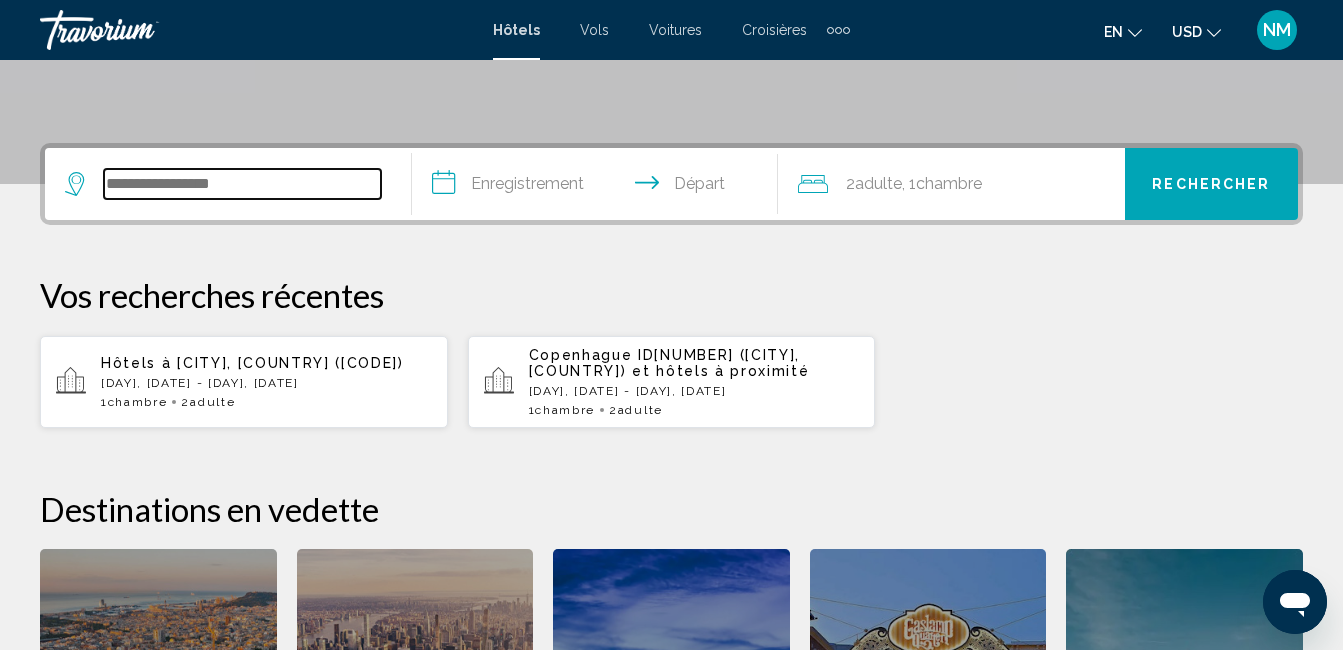 click at bounding box center [242, 184] 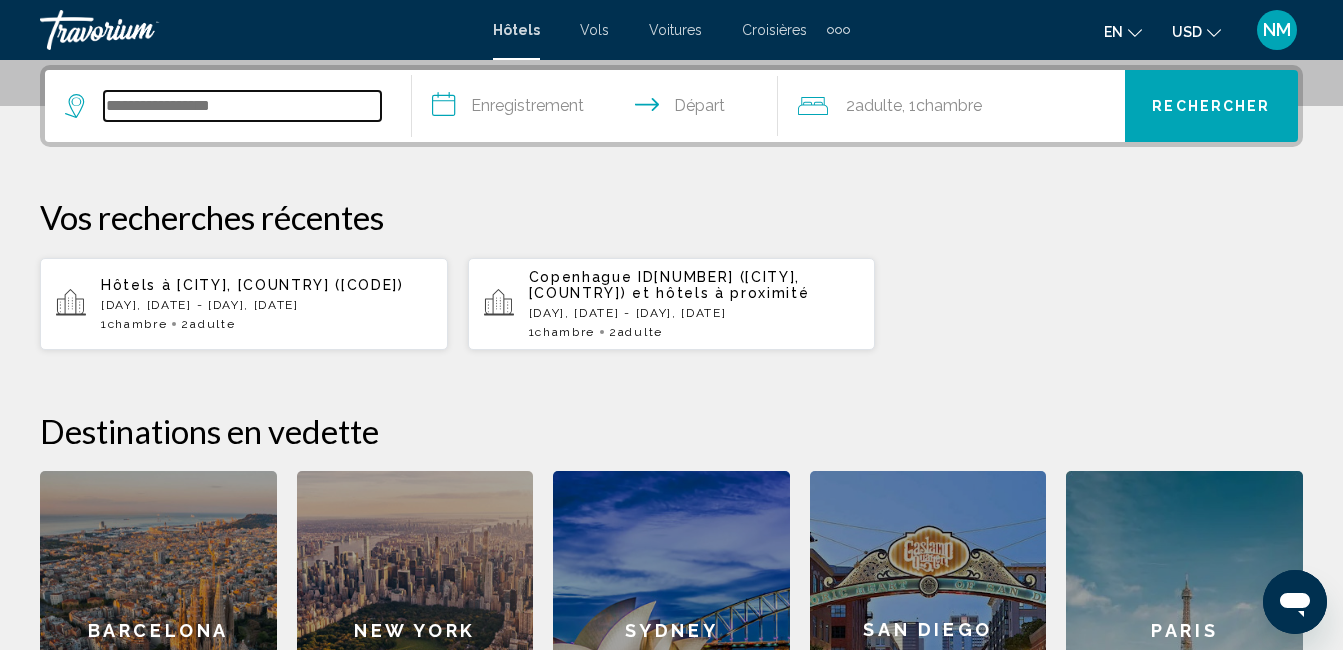 type on "*" 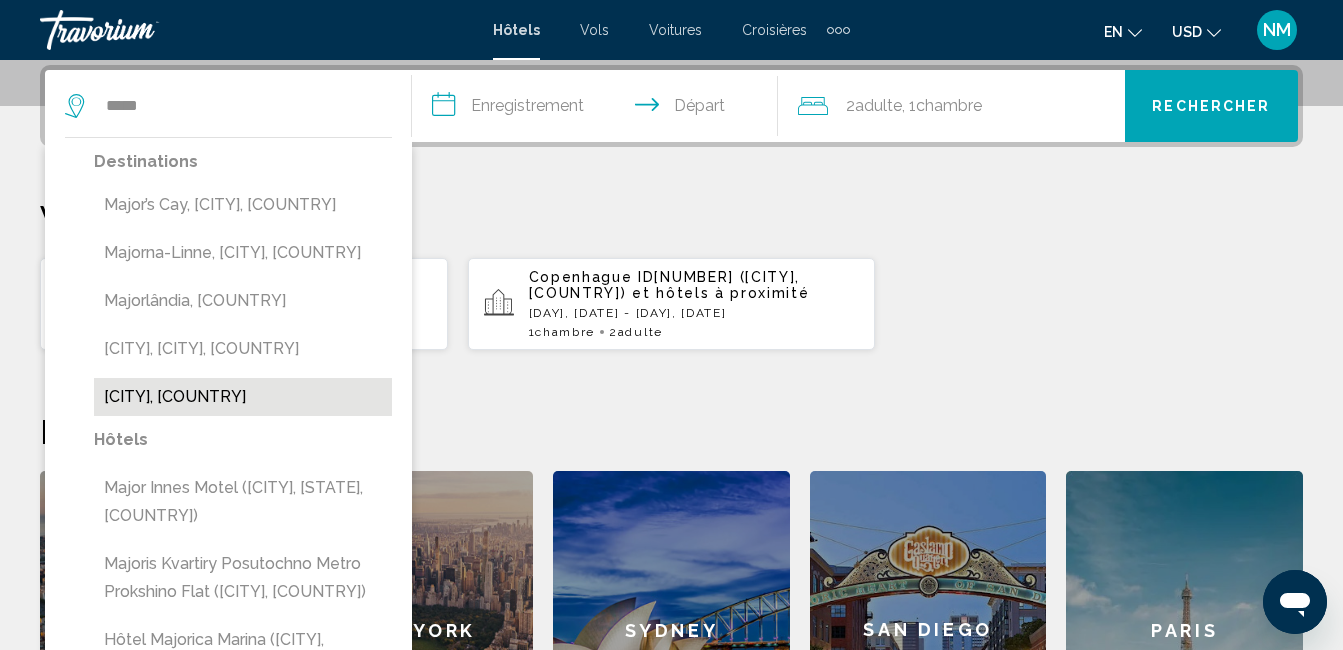 click on "[CITY], [COUNTRY]" at bounding box center [243, 397] 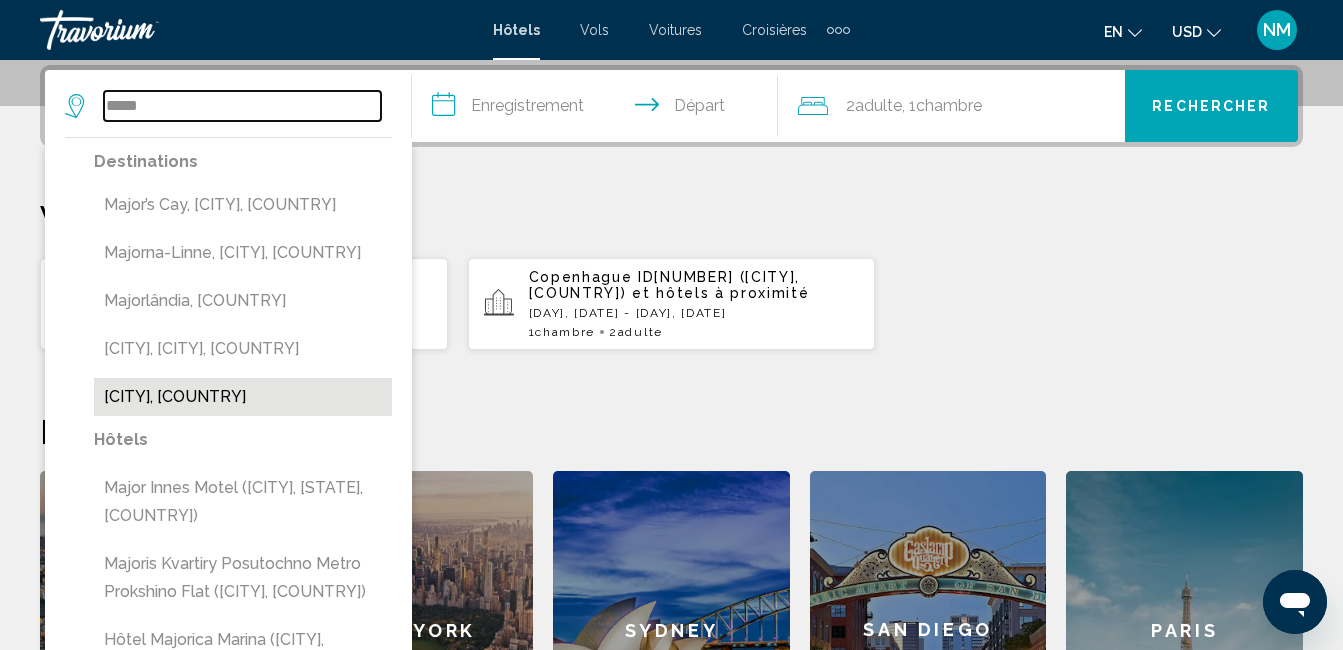 type on "**********" 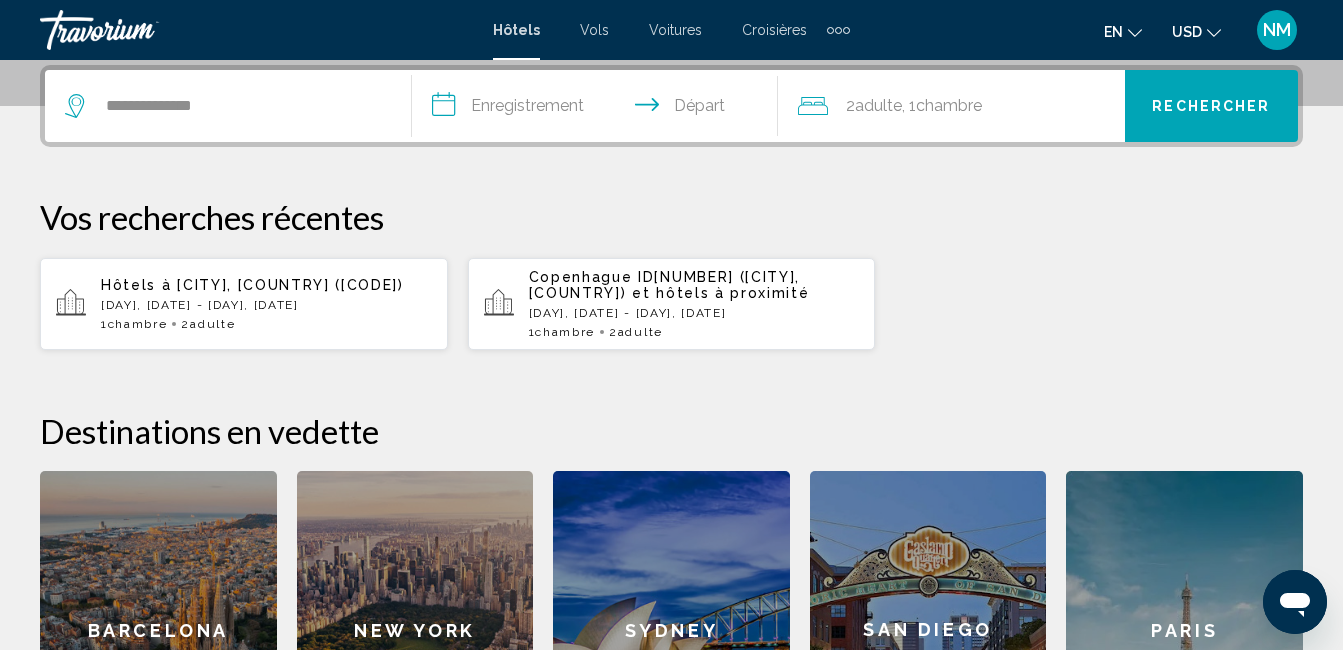 click on "**********" at bounding box center (599, 109) 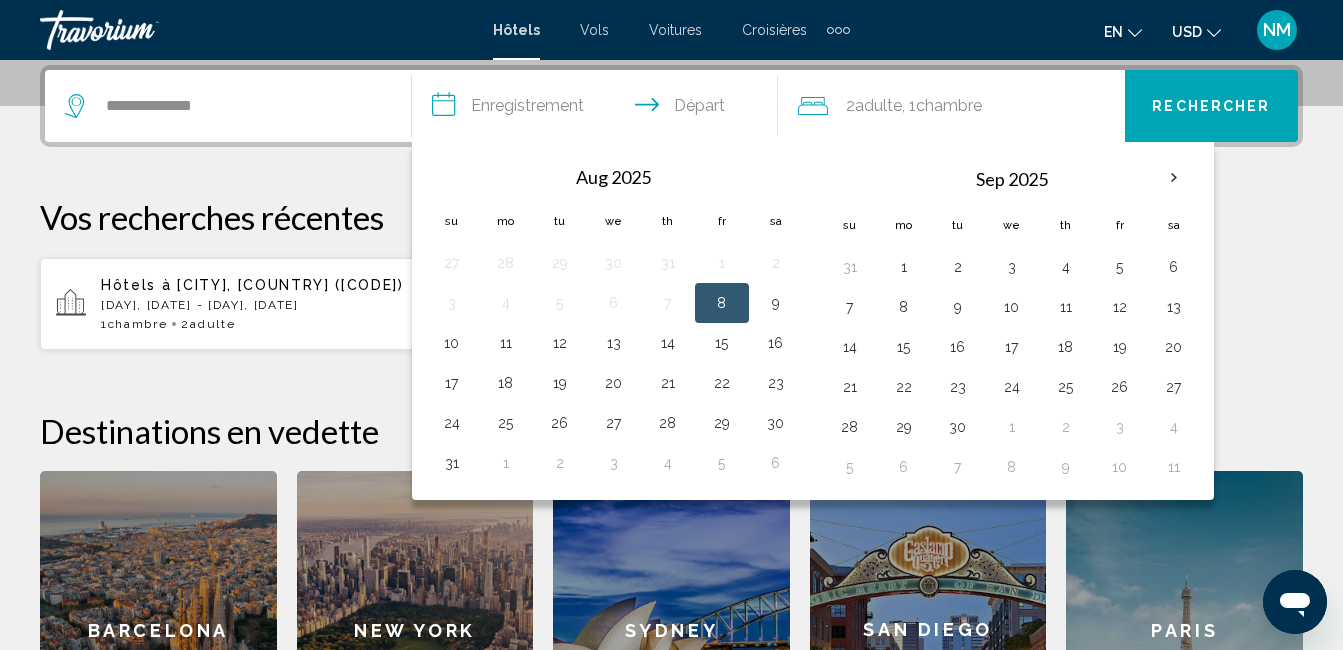 drag, startPoint x: 505, startPoint y: 385, endPoint x: 818, endPoint y: 250, distance: 340.8724 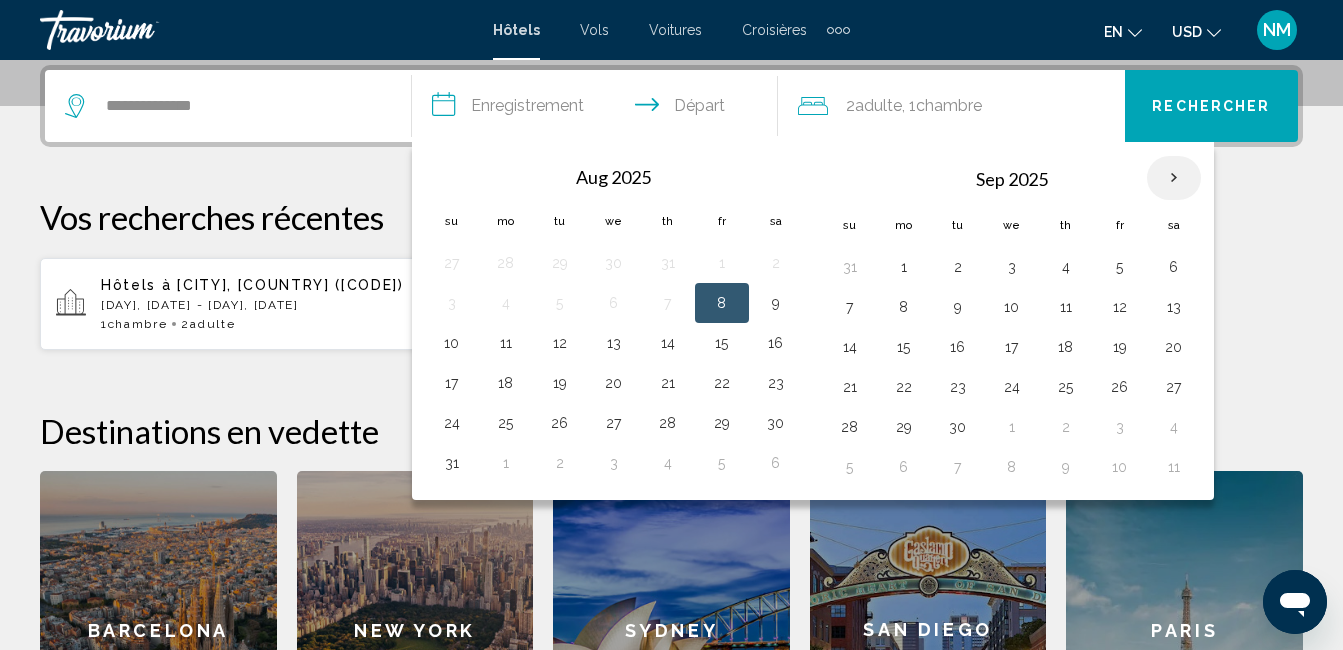 click at bounding box center (1174, 178) 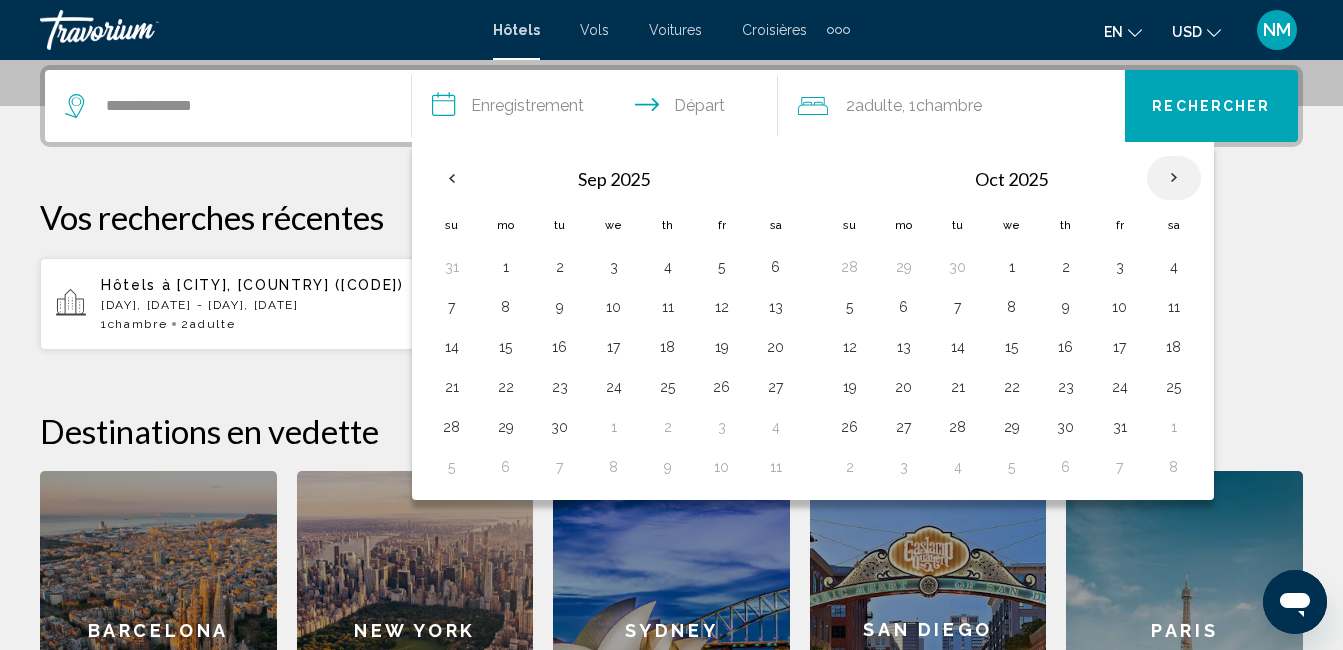 click at bounding box center [1174, 178] 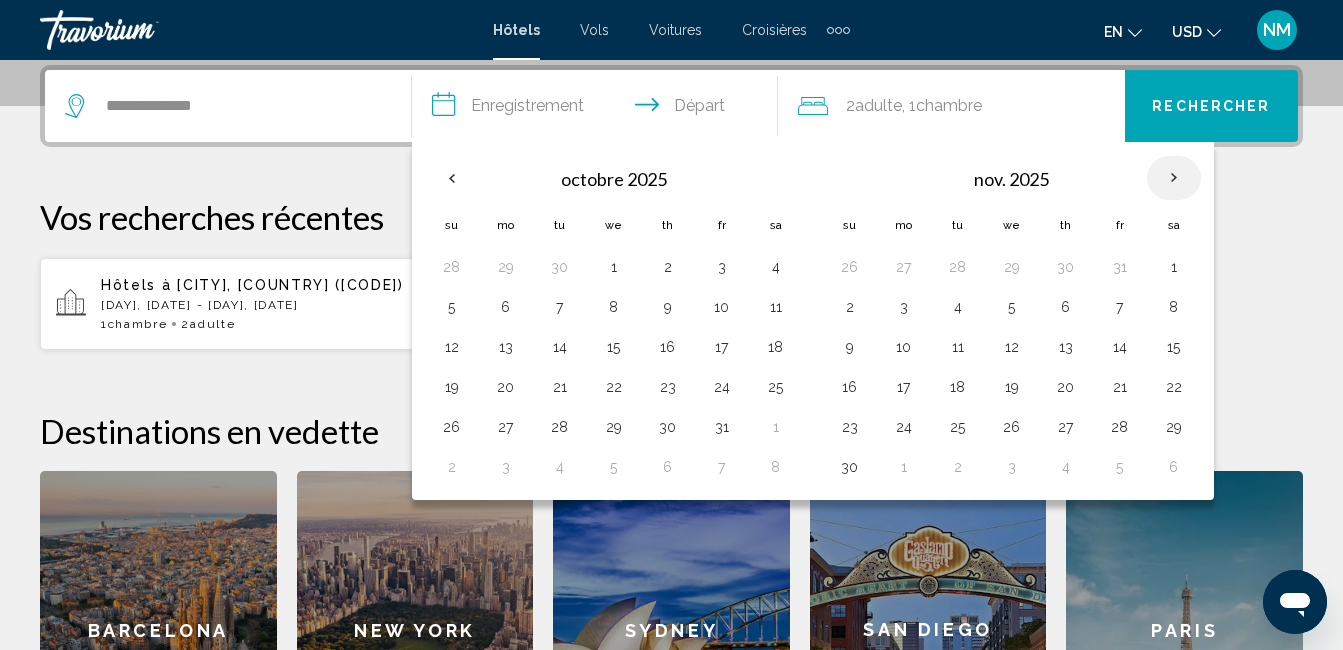 click at bounding box center [1174, 178] 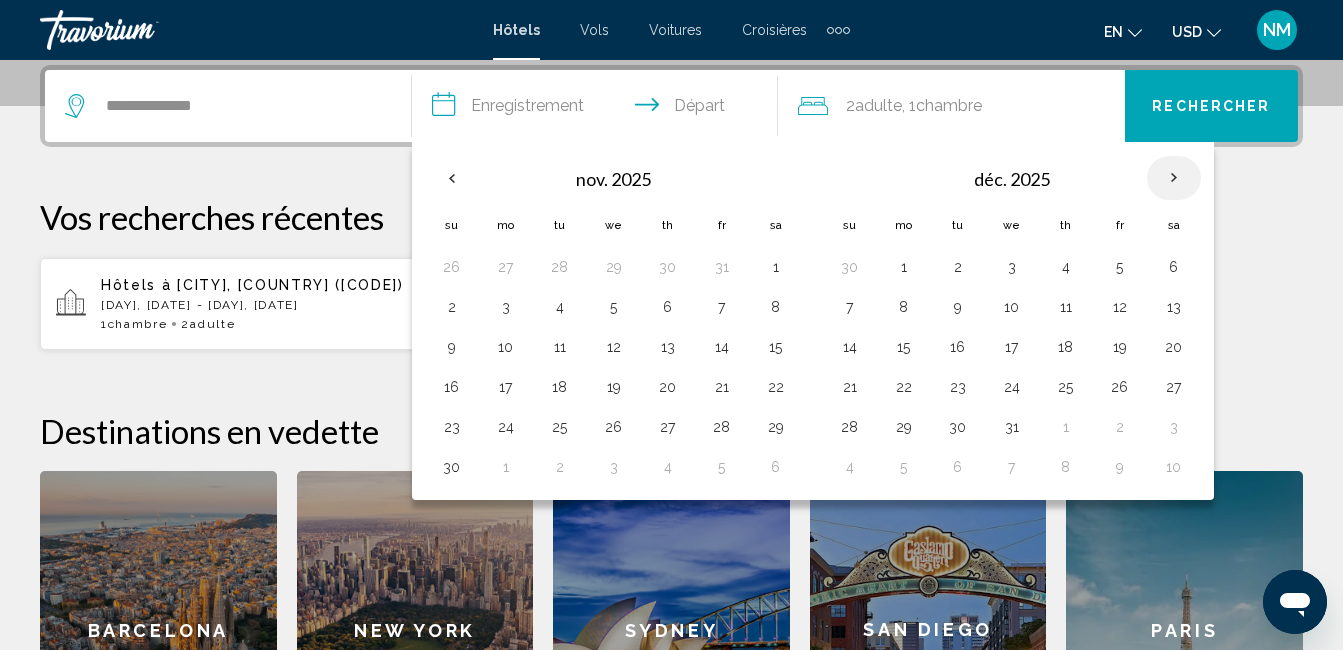 click at bounding box center (1174, 178) 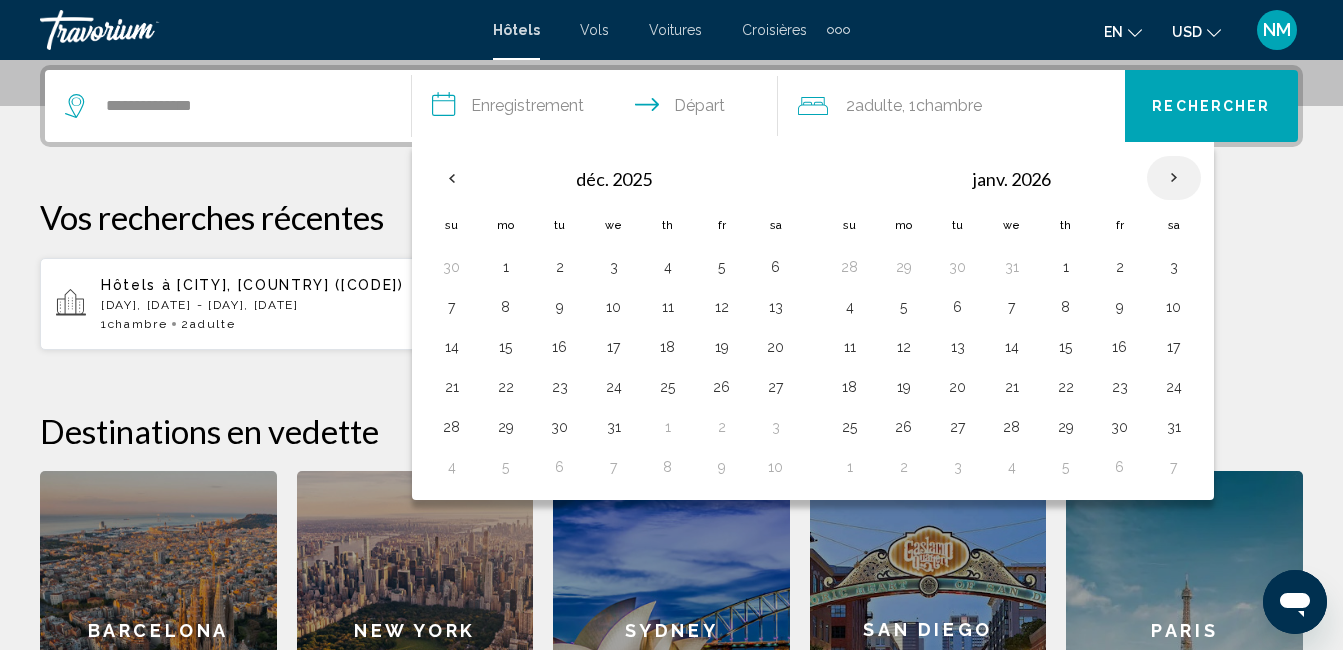 click at bounding box center (1174, 178) 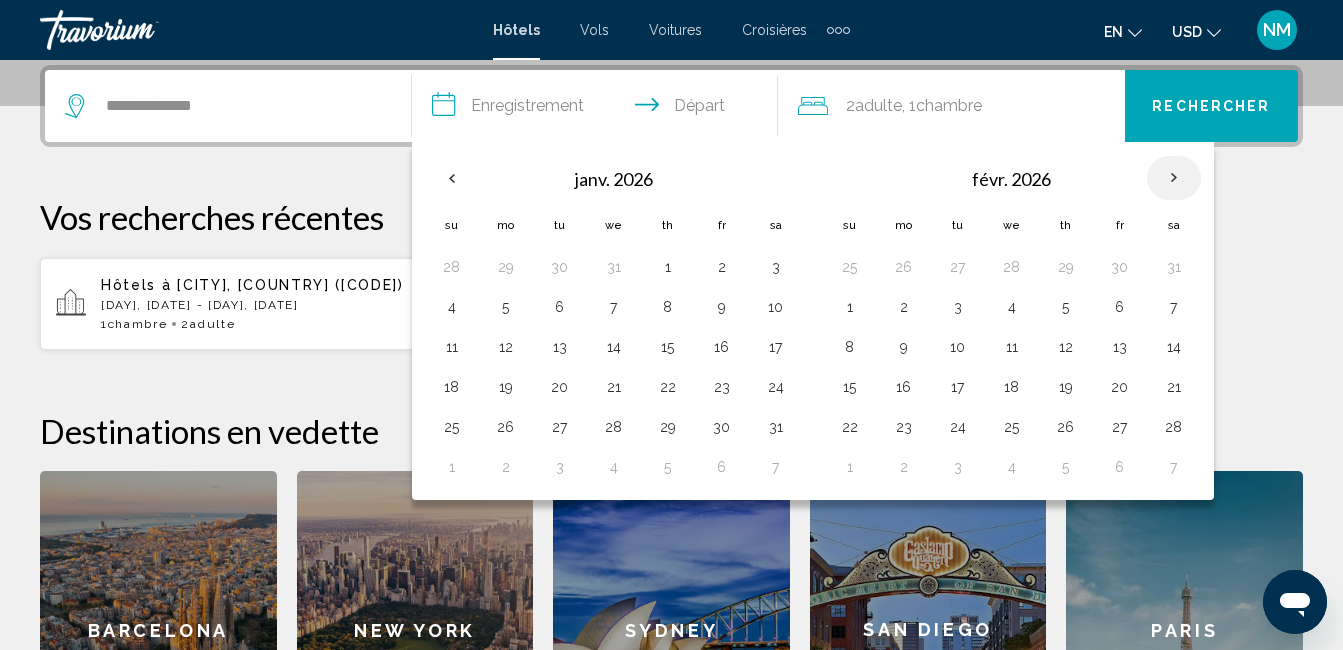 click at bounding box center (1174, 178) 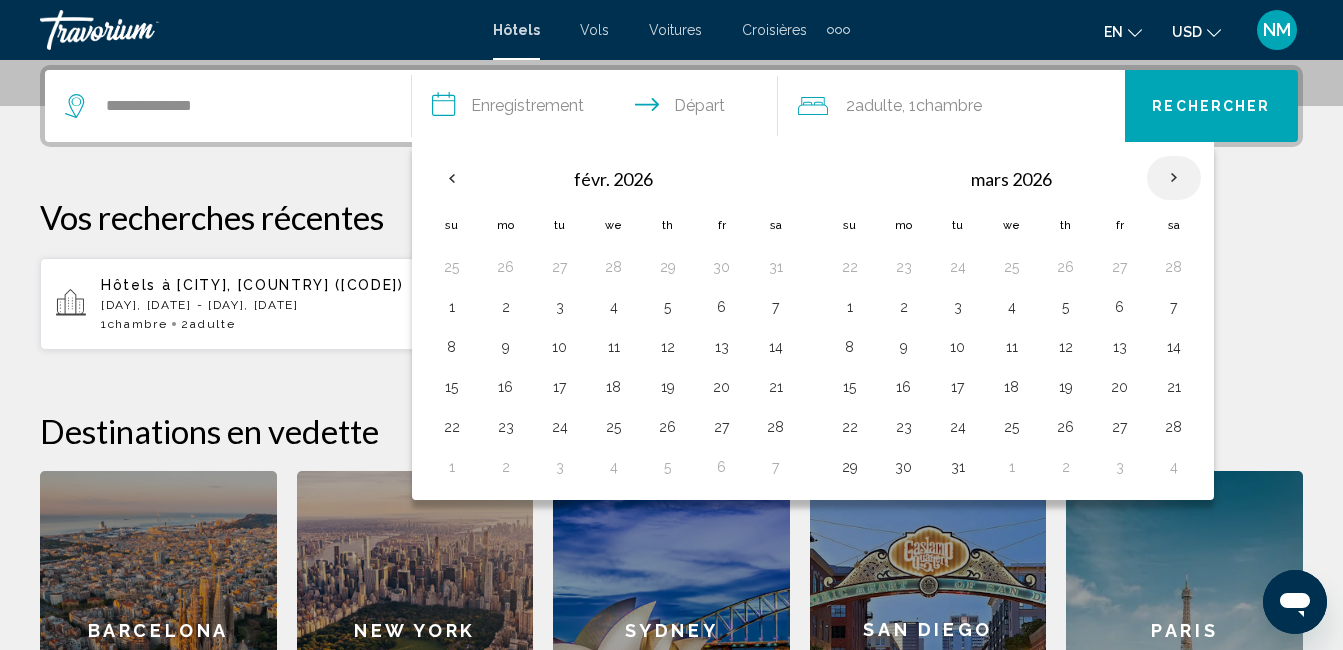 click at bounding box center (1174, 178) 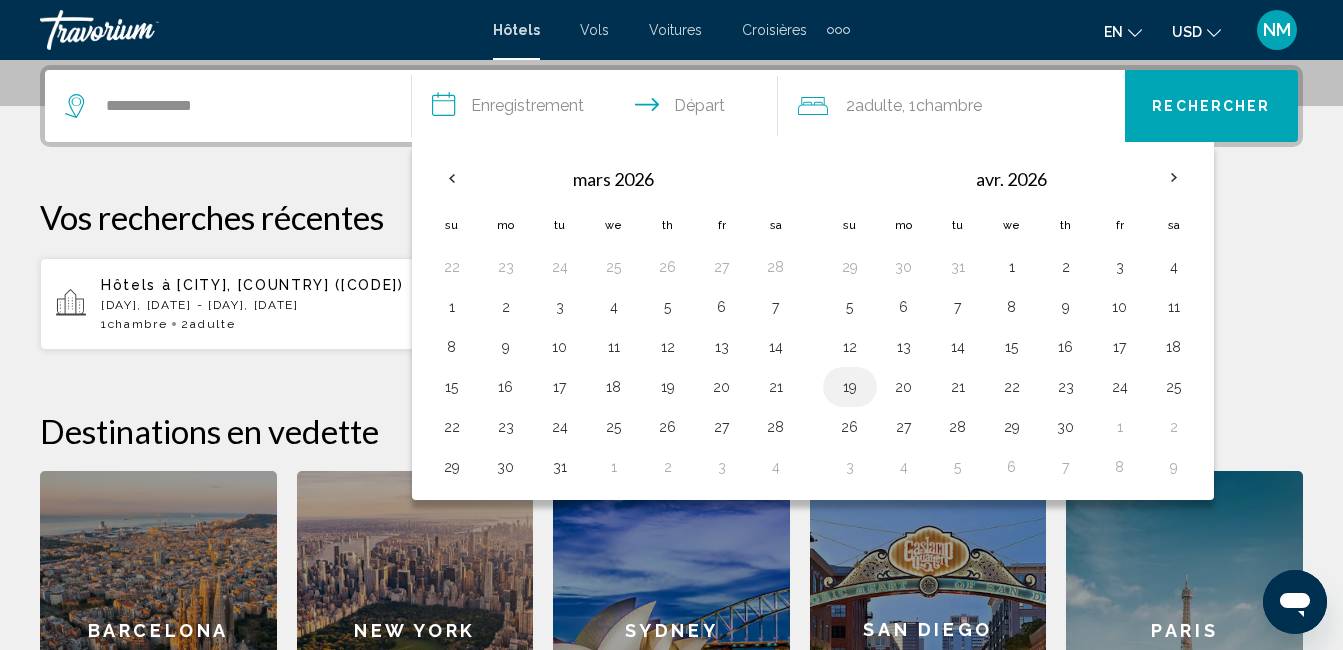 click on "19" at bounding box center (850, 387) 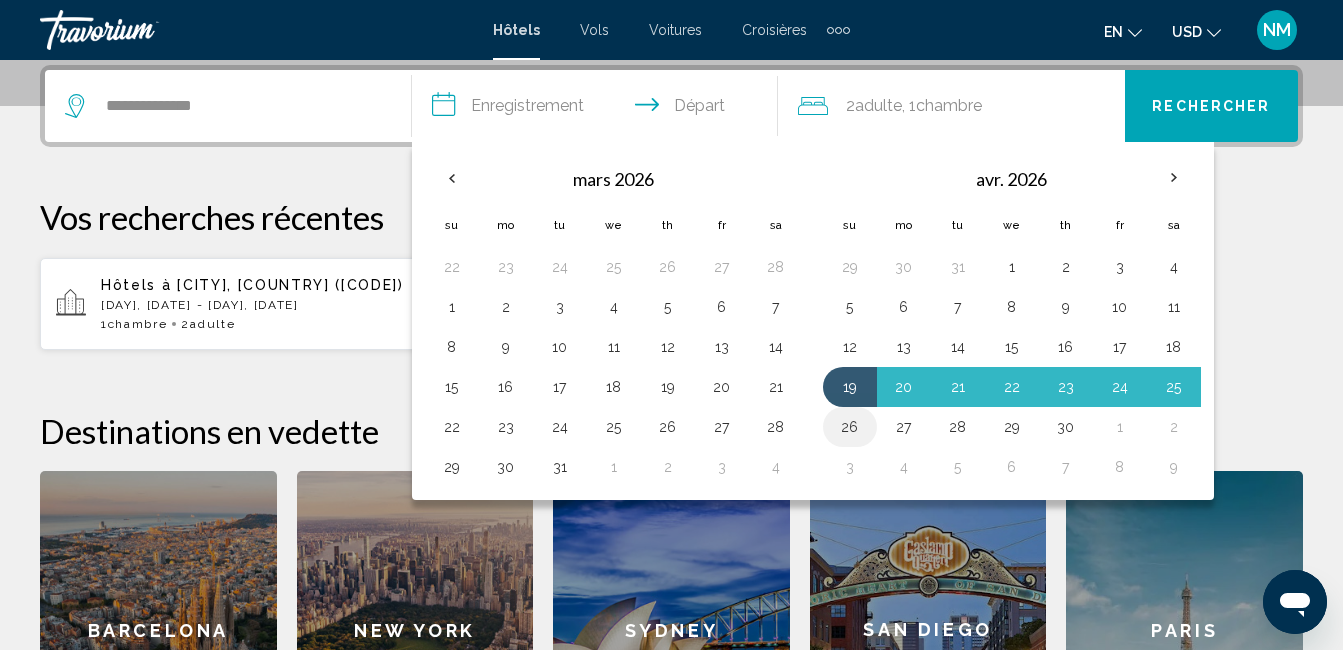 click on "26" at bounding box center [850, 427] 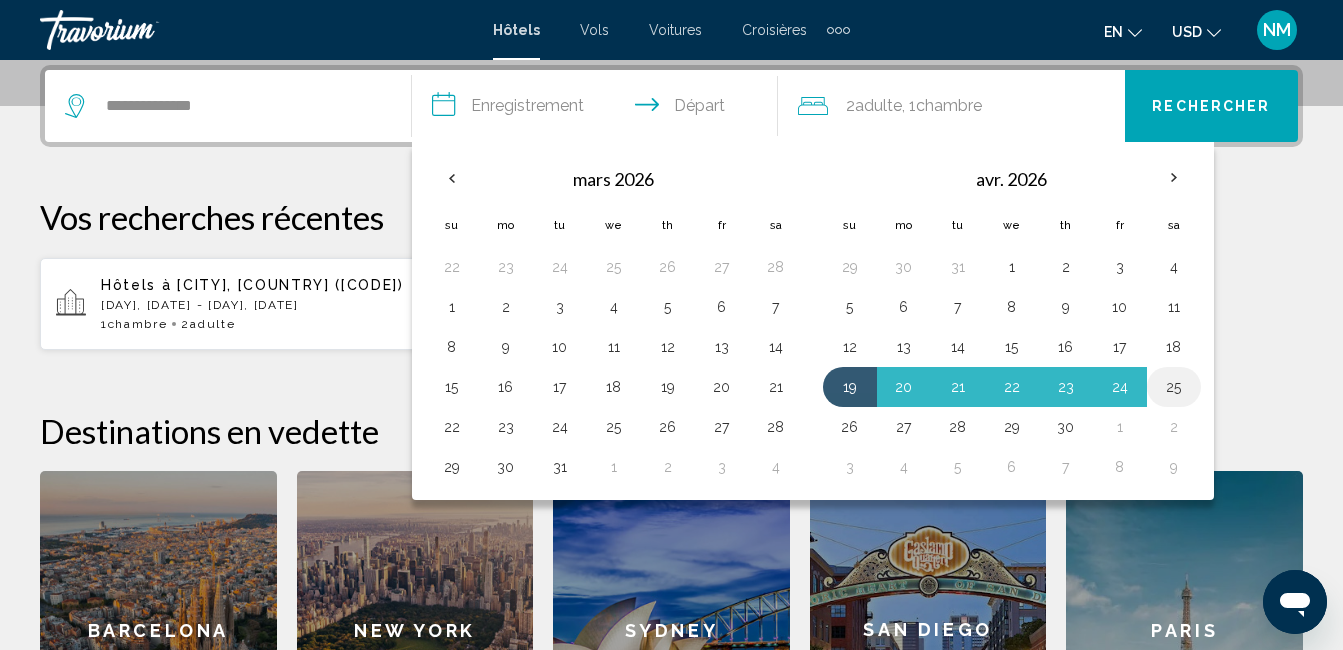 click on "25" at bounding box center (1174, 387) 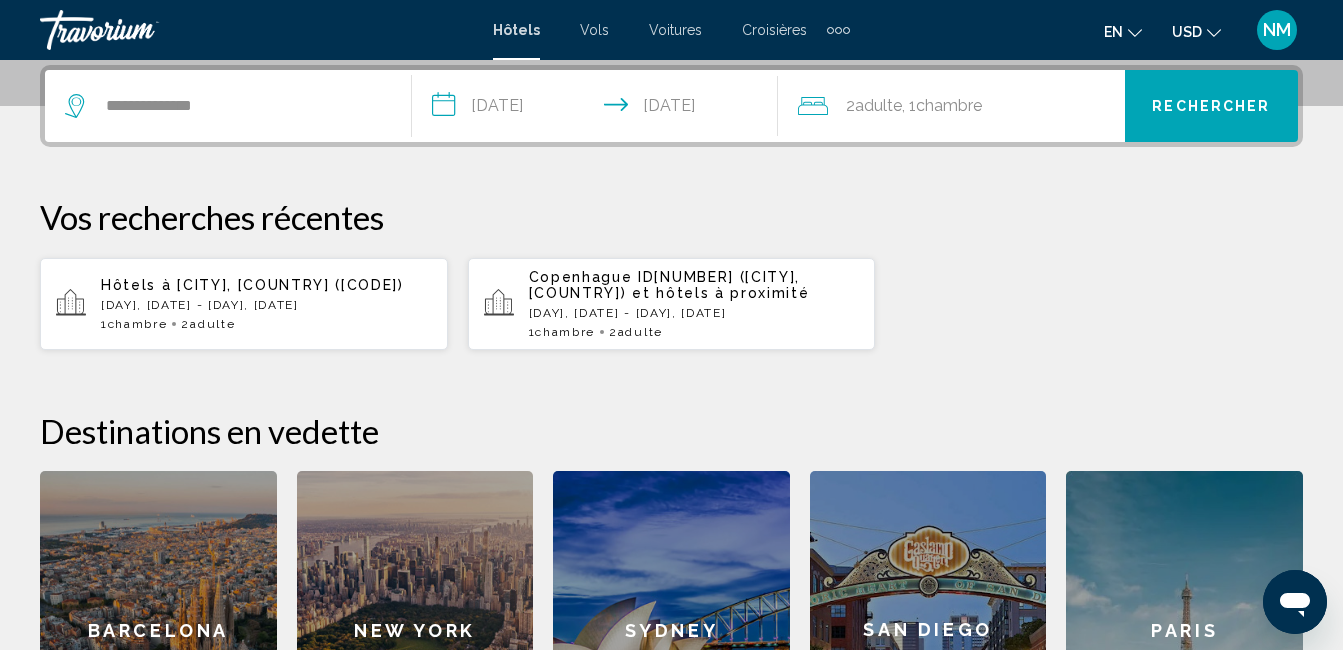 click on "Rechercher" at bounding box center (1211, 106) 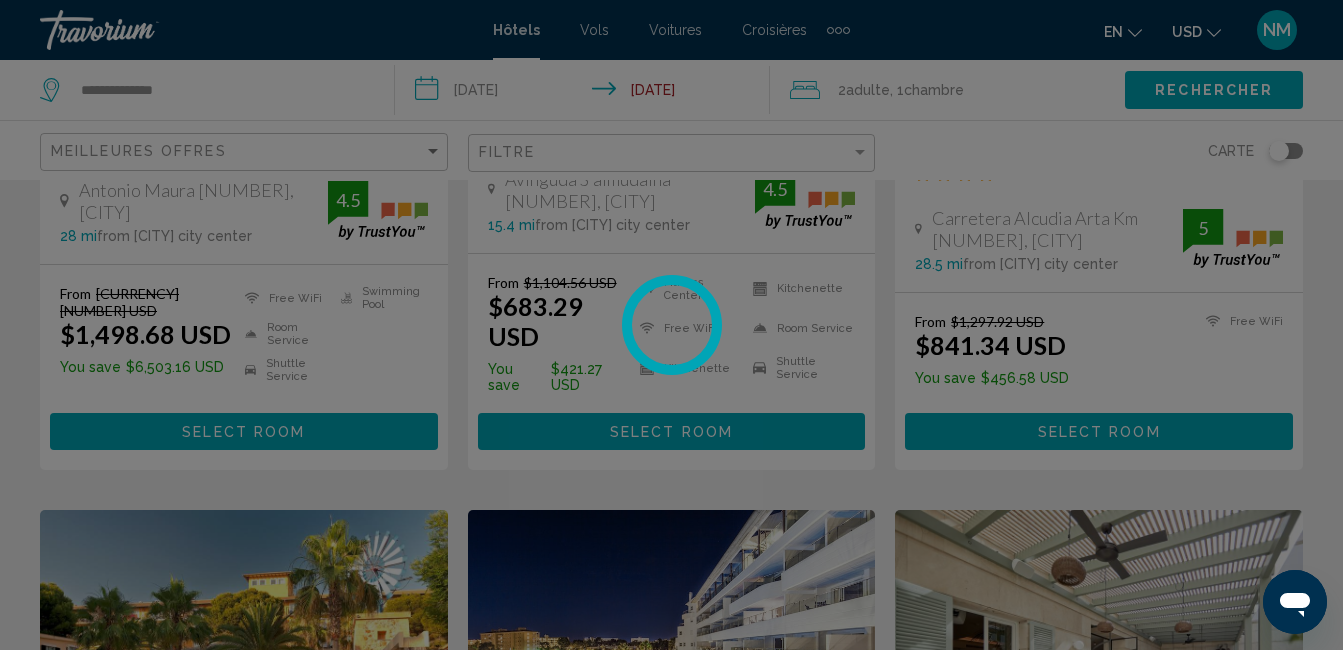scroll, scrollTop: 0, scrollLeft: 0, axis: both 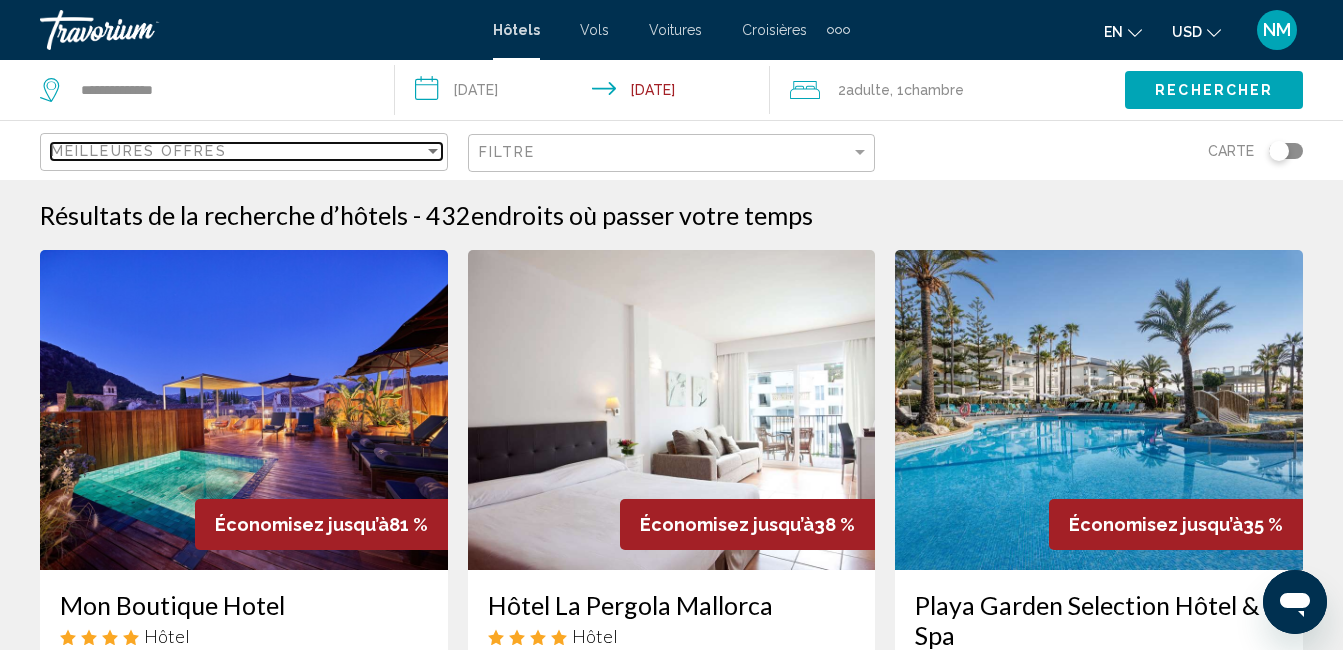 click at bounding box center [433, 151] 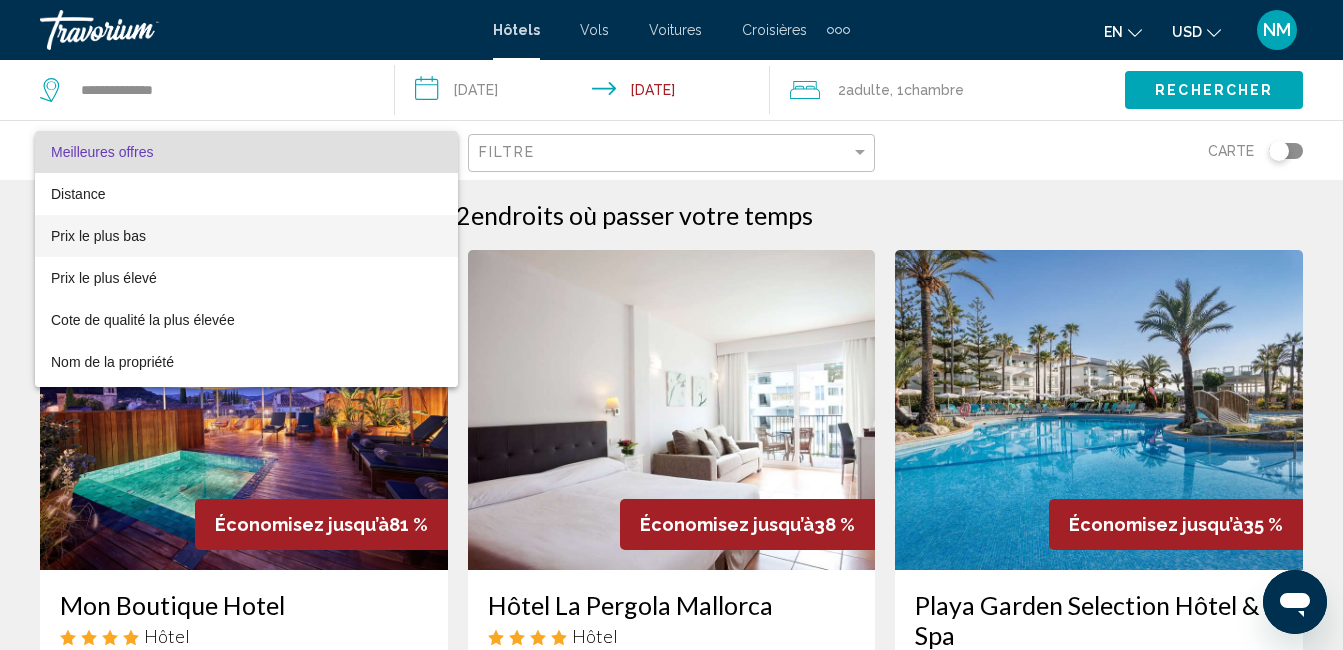 click on "Prix le plus bas" at bounding box center (246, 236) 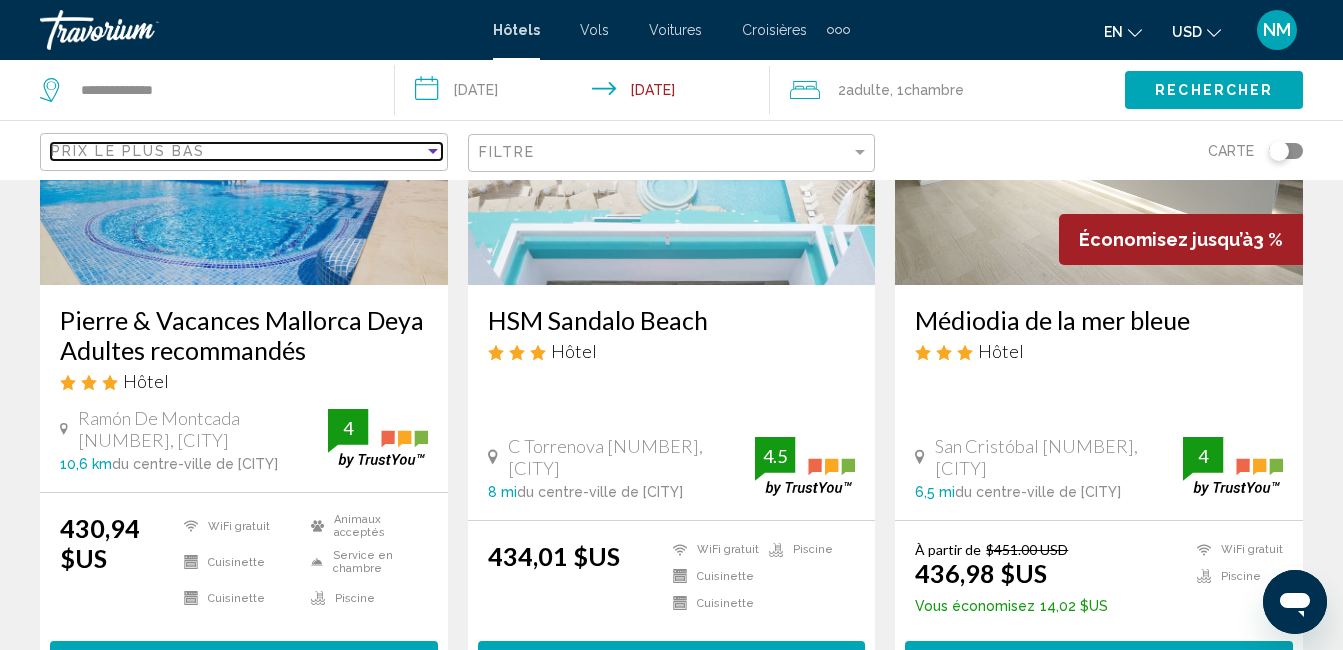 scroll, scrollTop: 1012, scrollLeft: 0, axis: vertical 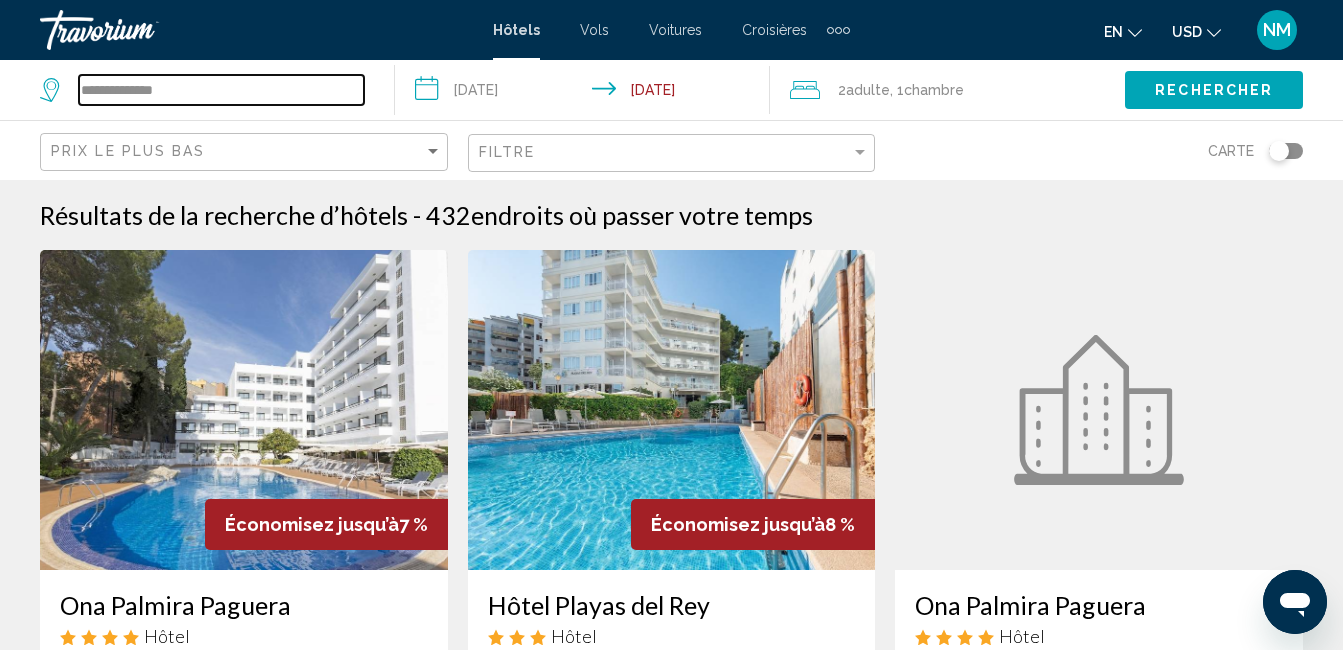 click on "**********" at bounding box center [221, 90] 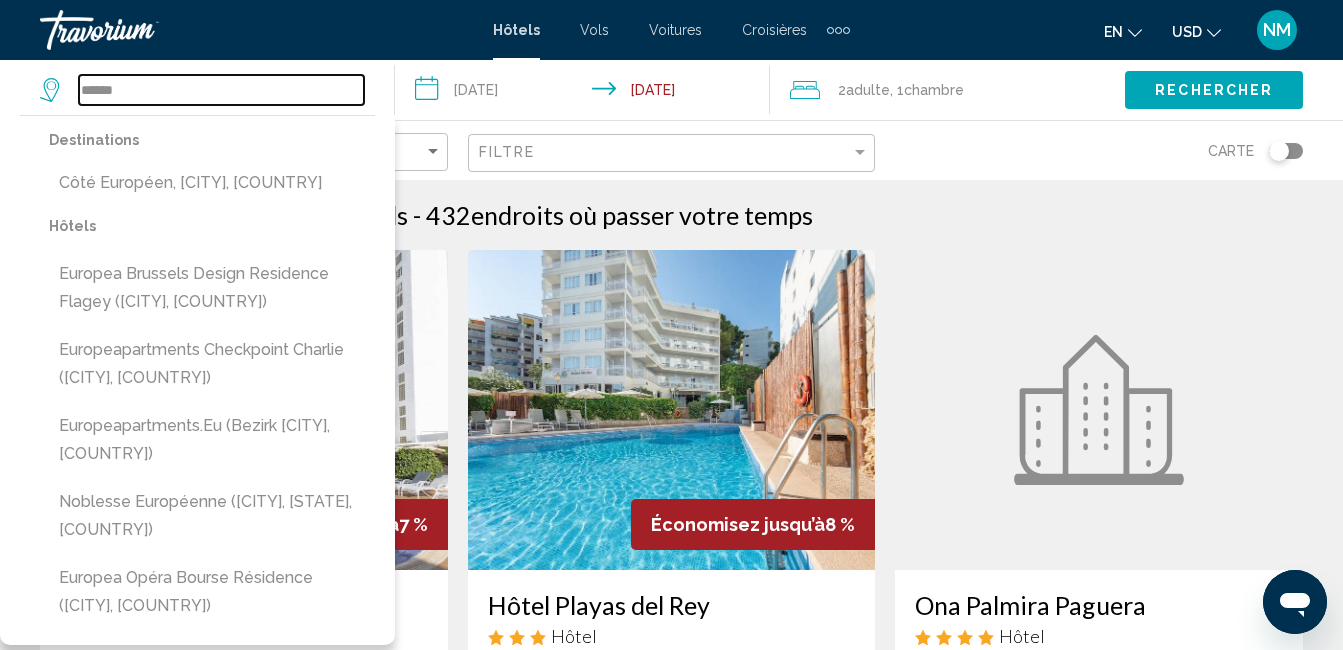 type on "******" 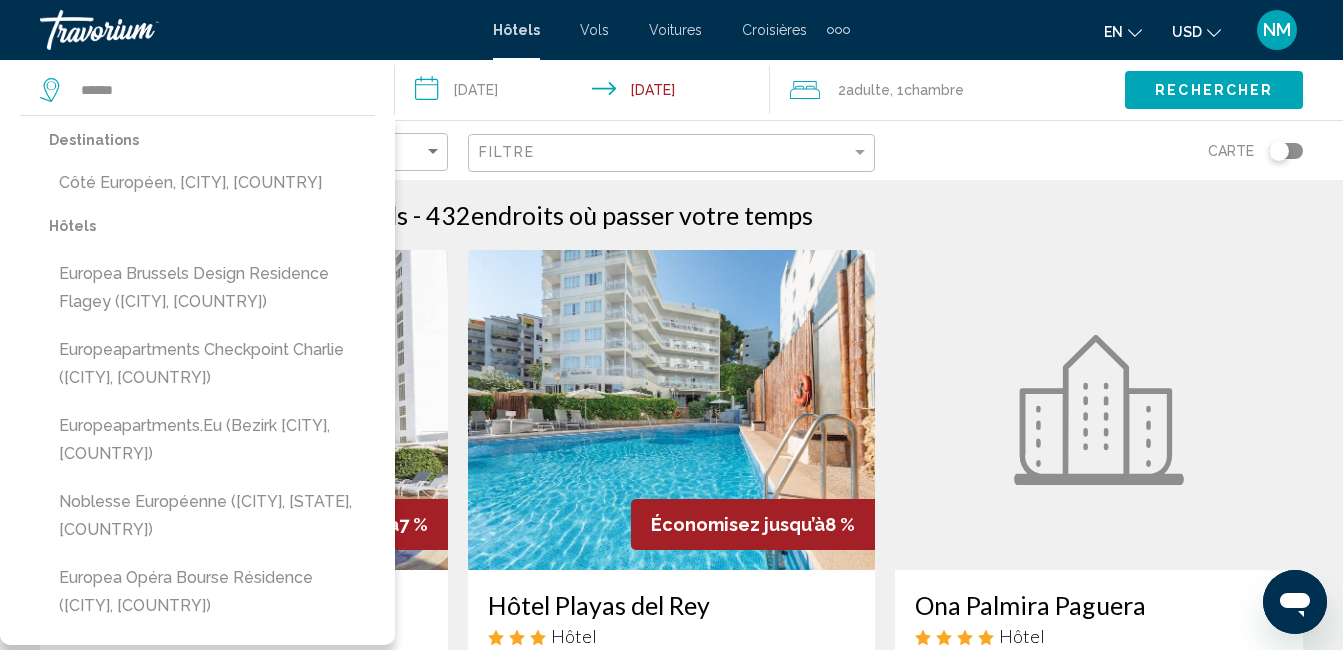 click on "**********" at bounding box center (586, 93) 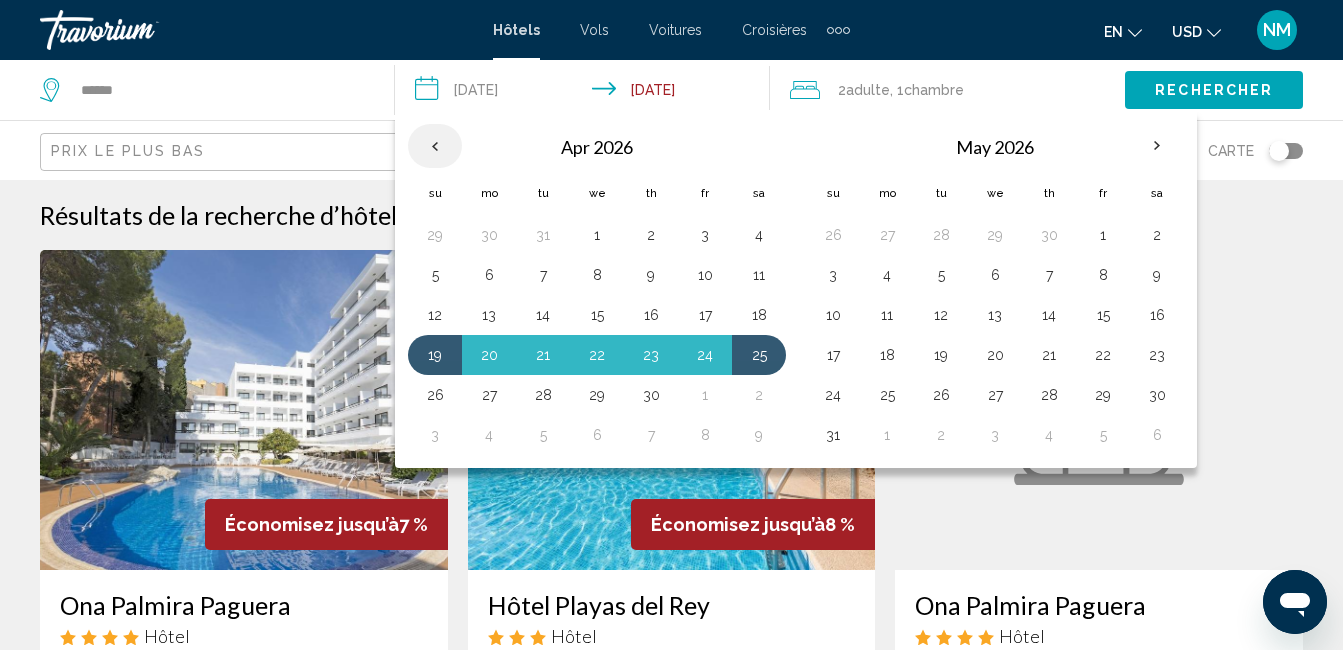 click at bounding box center [435, 146] 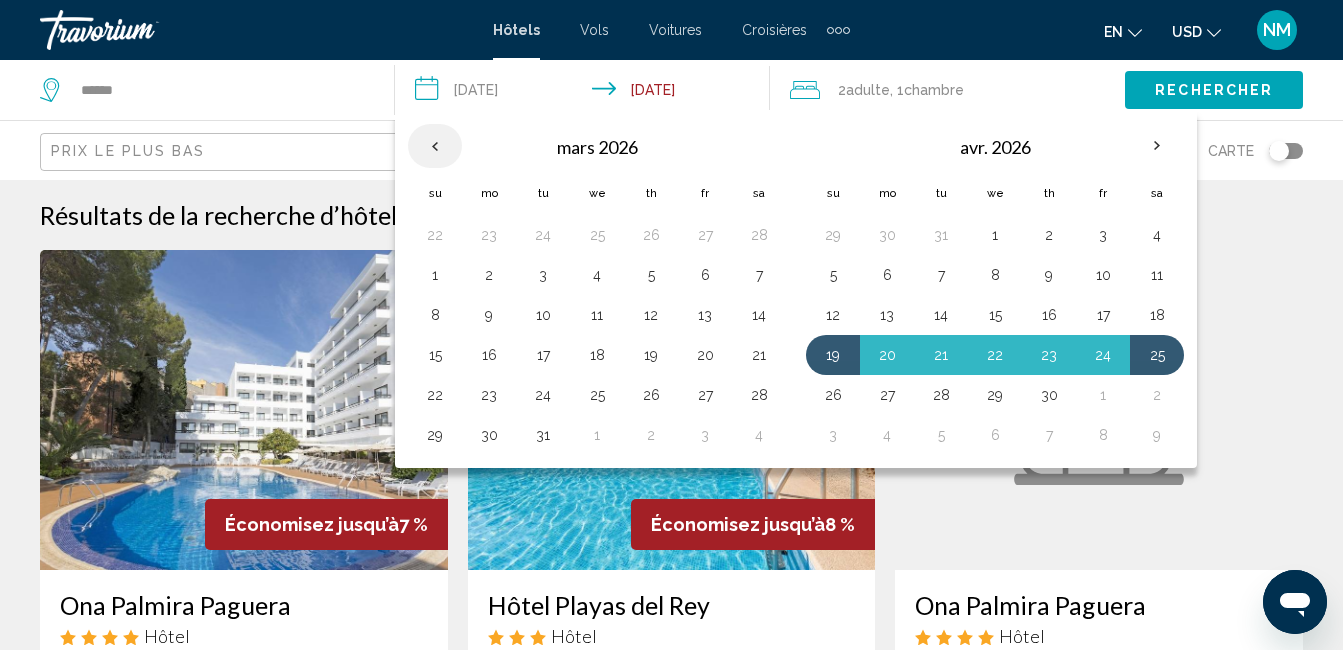 click at bounding box center (435, 146) 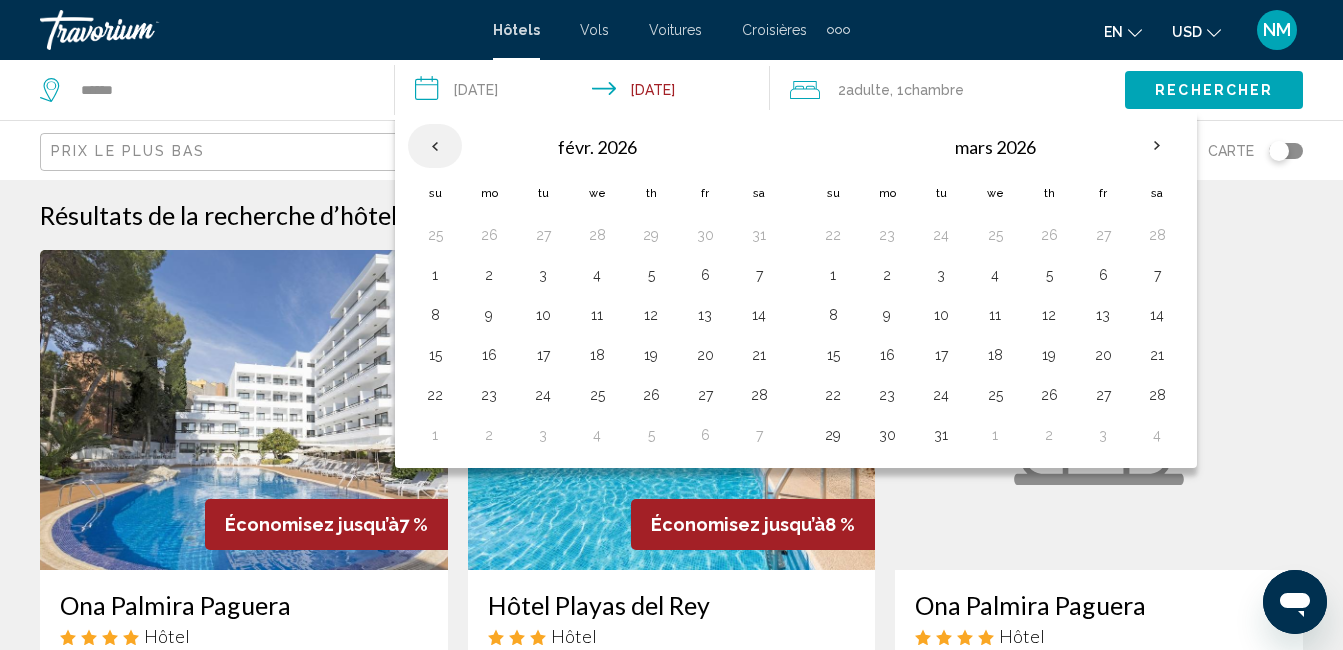 click at bounding box center (435, 146) 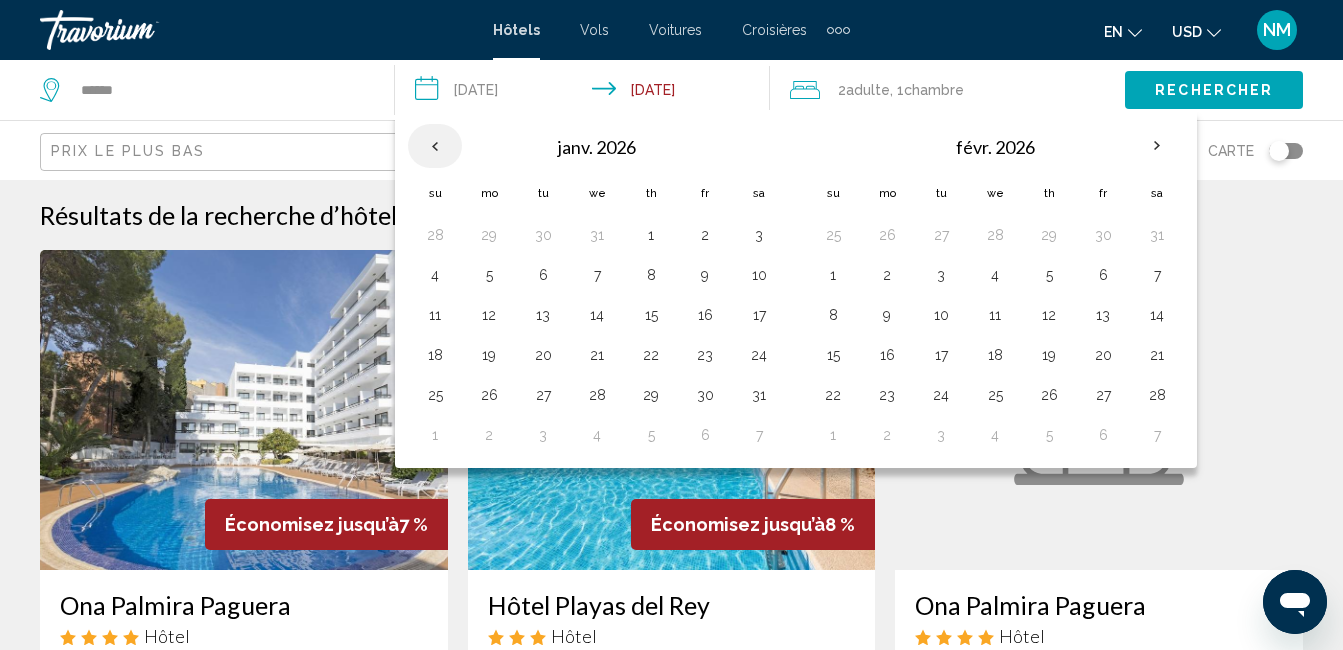 click at bounding box center (435, 146) 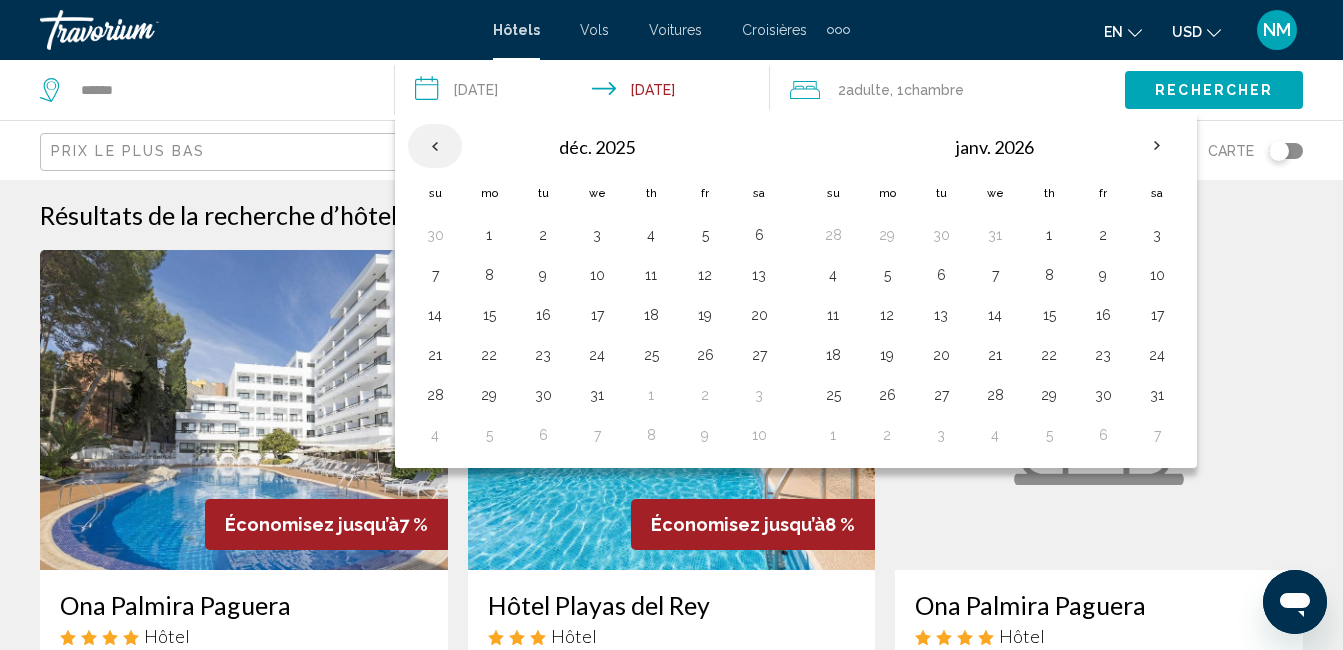 click at bounding box center [435, 146] 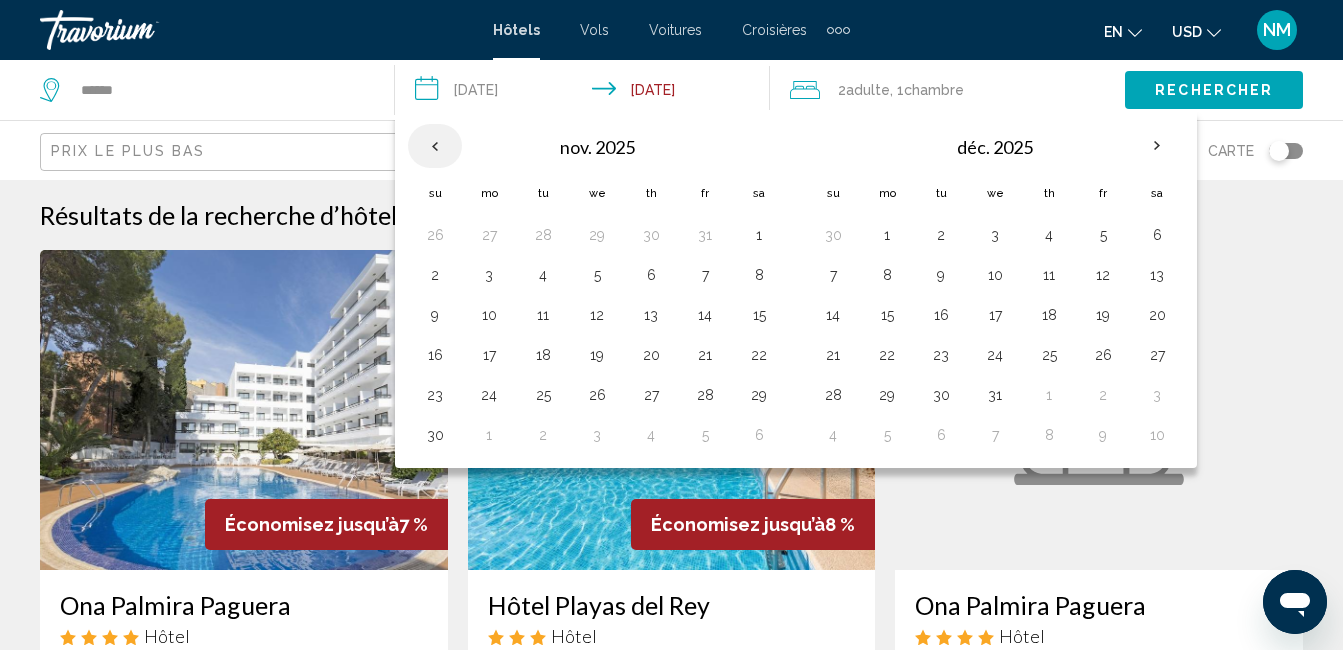 click at bounding box center [435, 146] 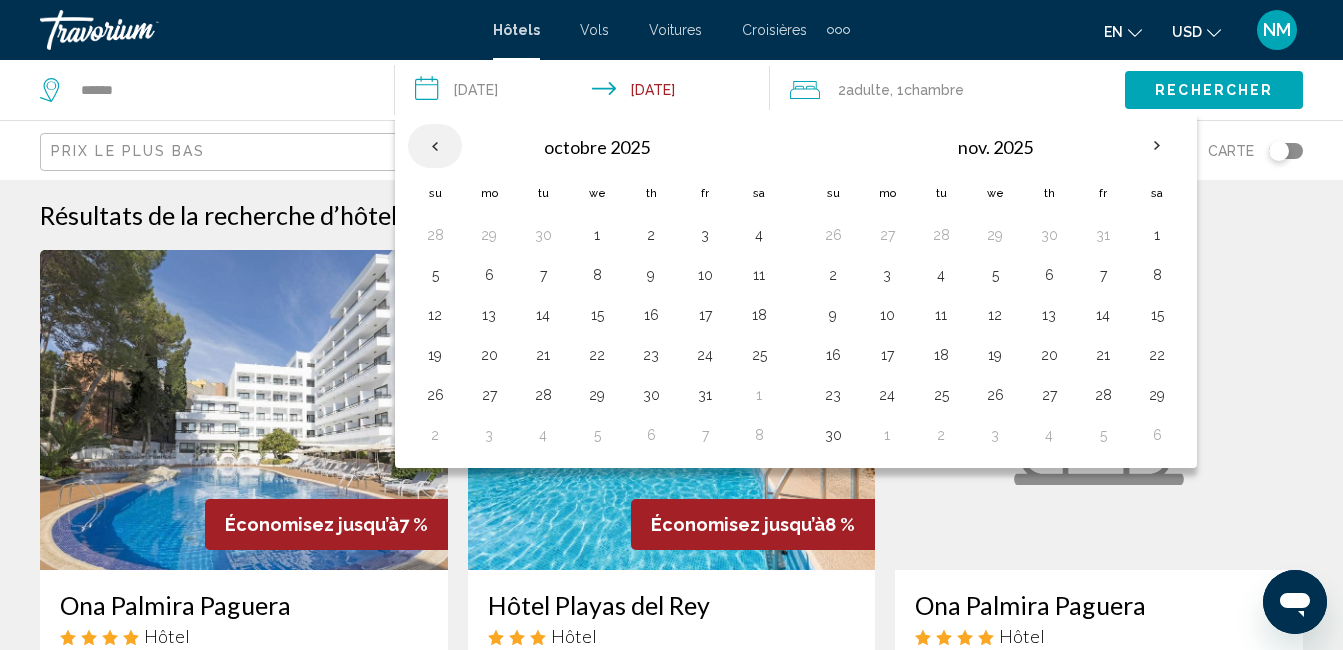 click at bounding box center [435, 146] 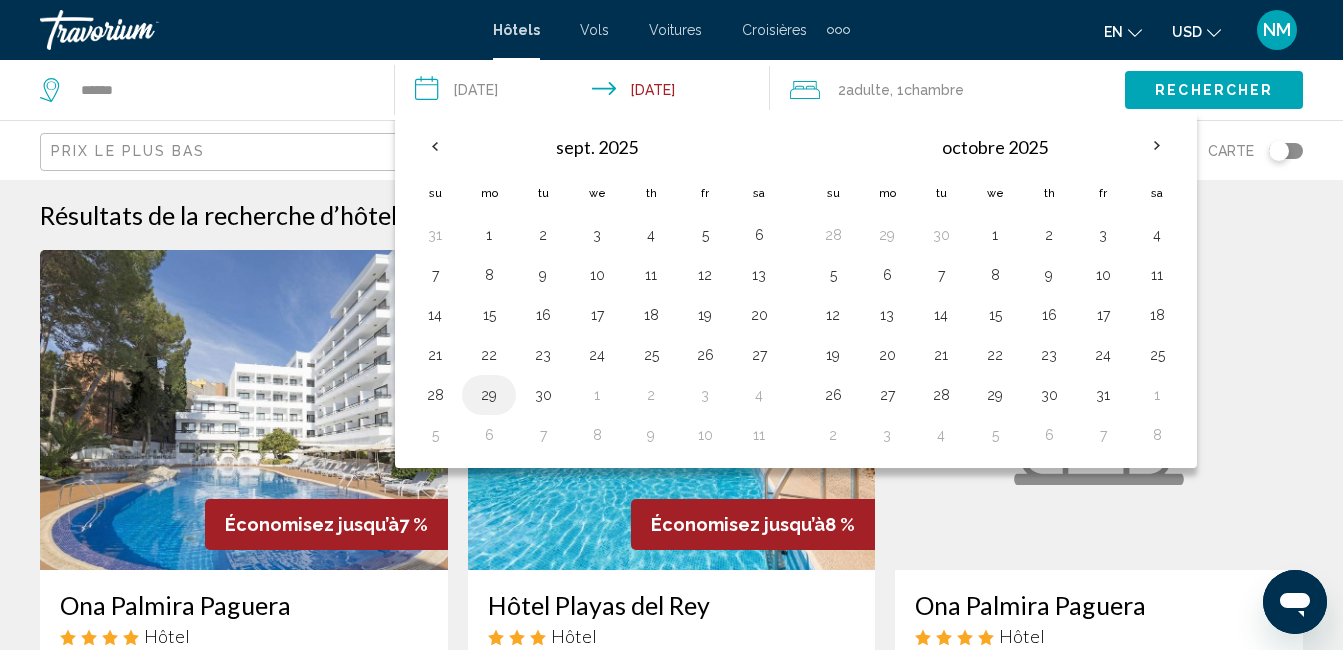 click on "29" at bounding box center (489, 395) 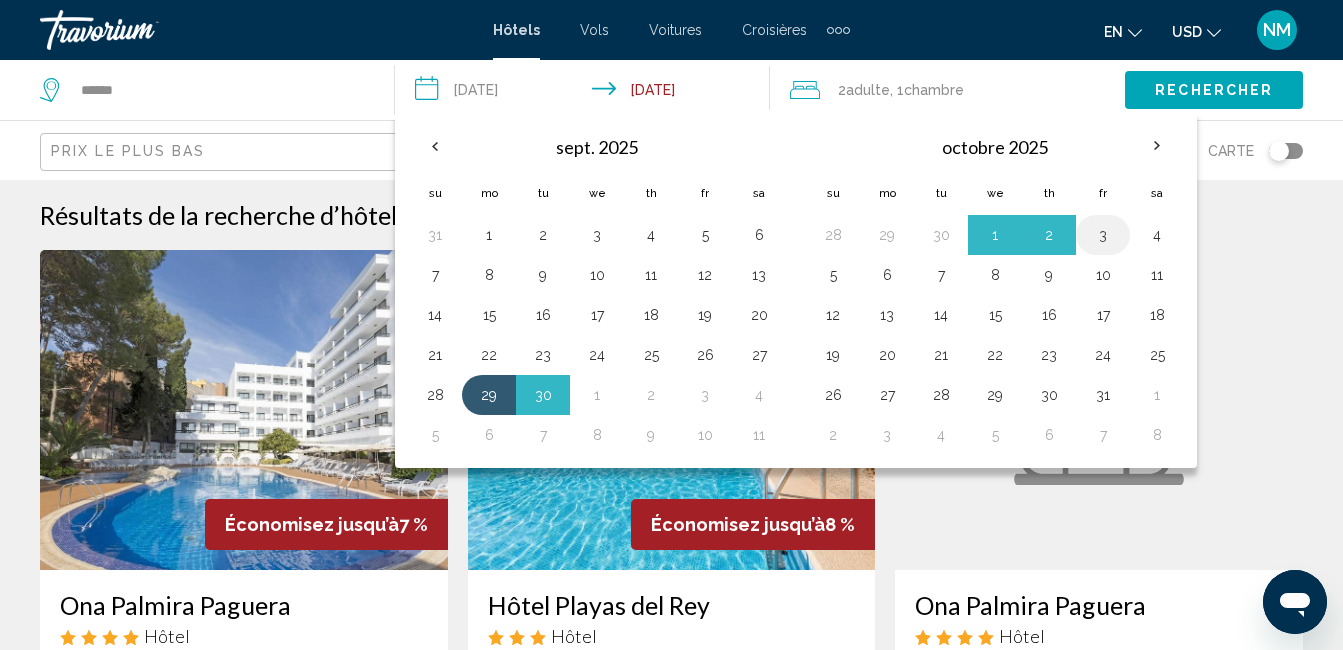click on "3" at bounding box center (1103, 235) 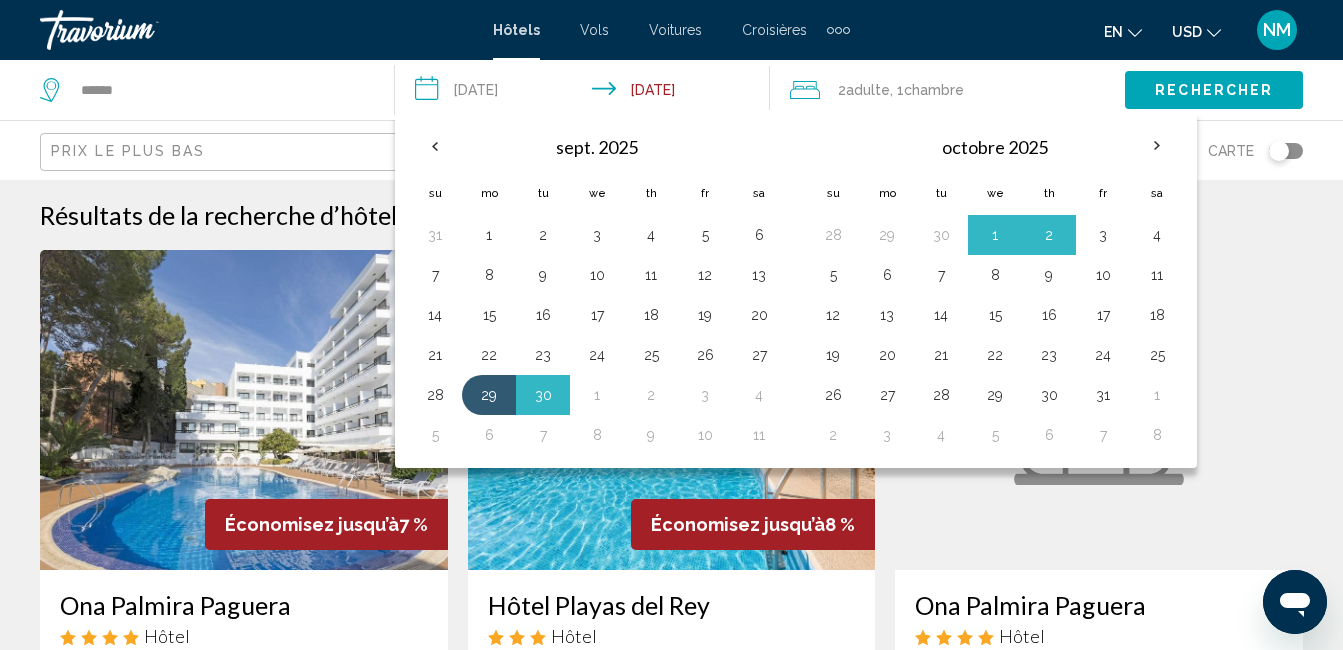 type on "**********" 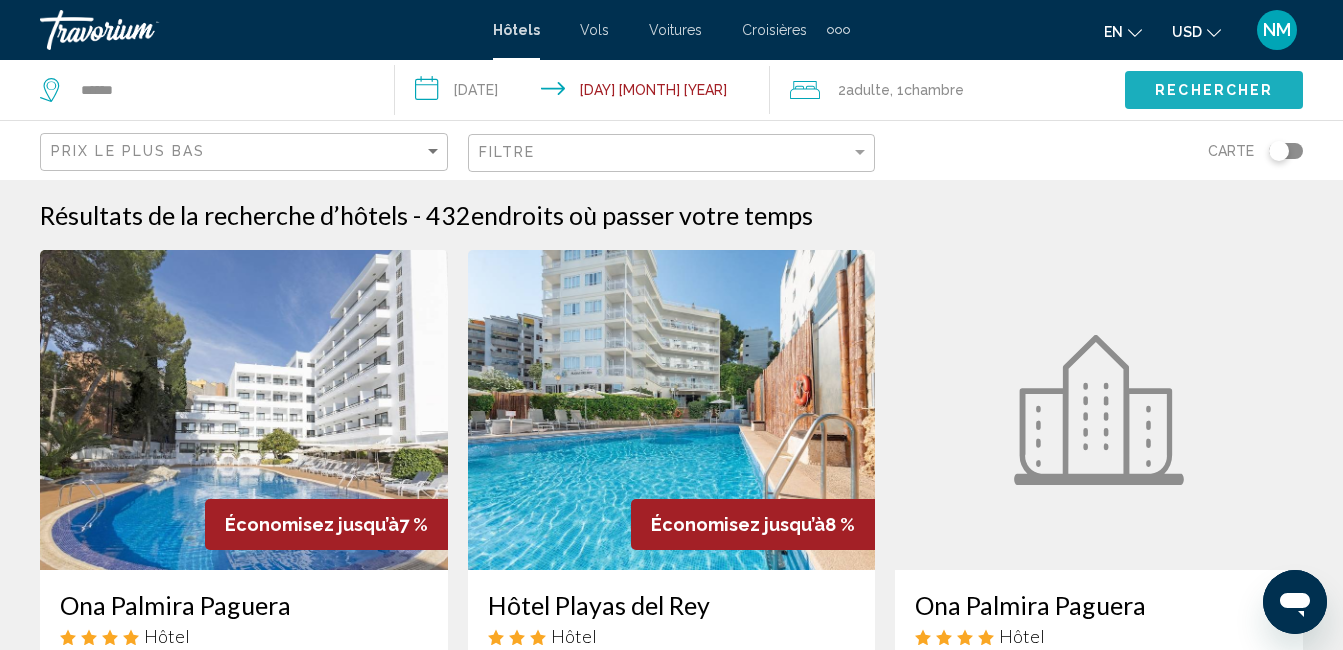 click on "Rechercher" 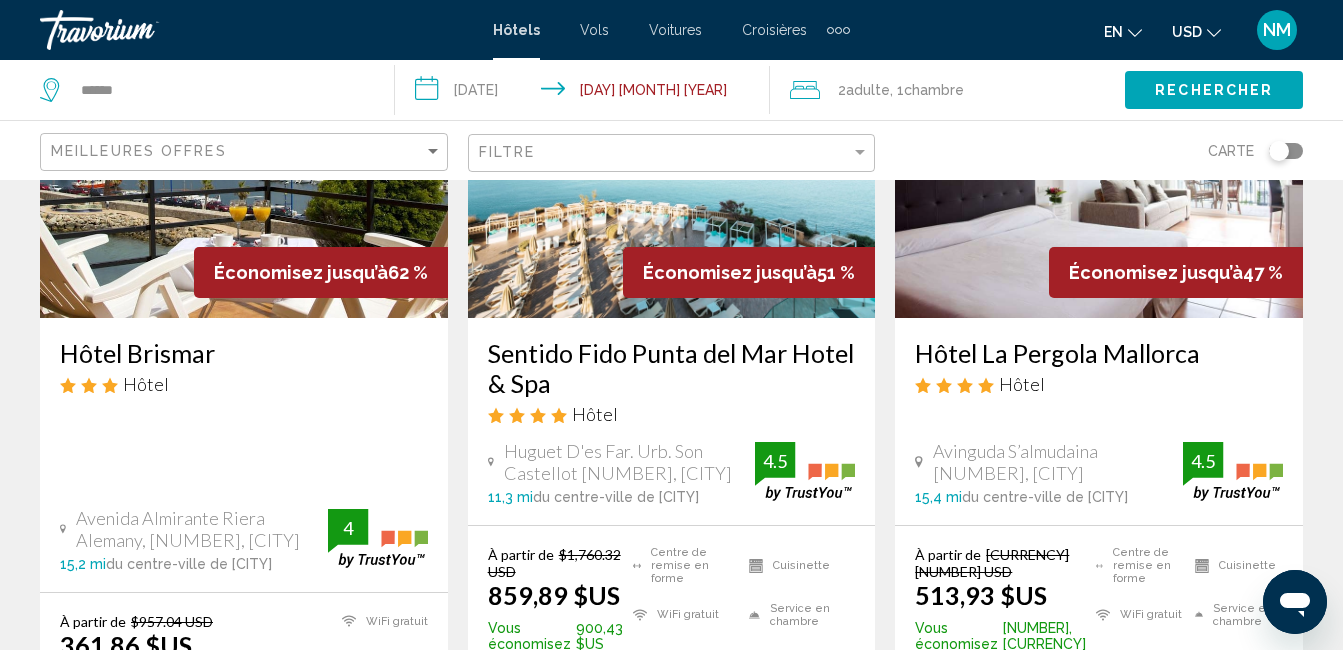scroll, scrollTop: 282, scrollLeft: 0, axis: vertical 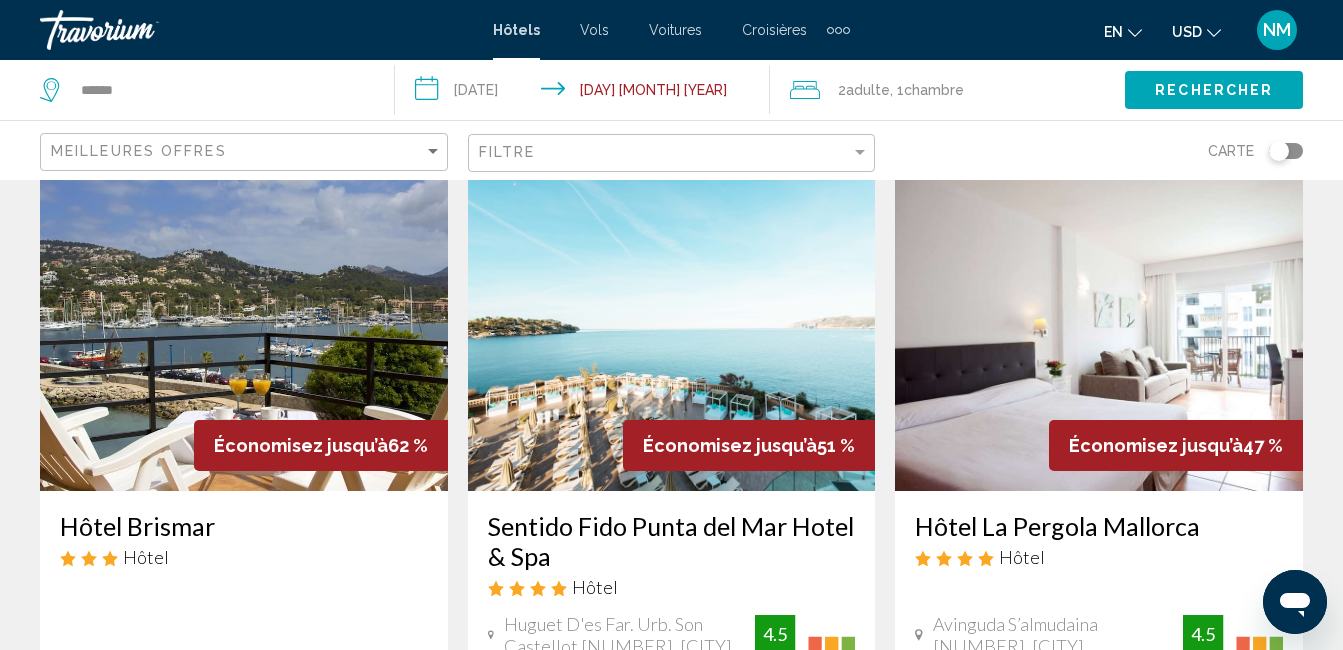 click on "USD" 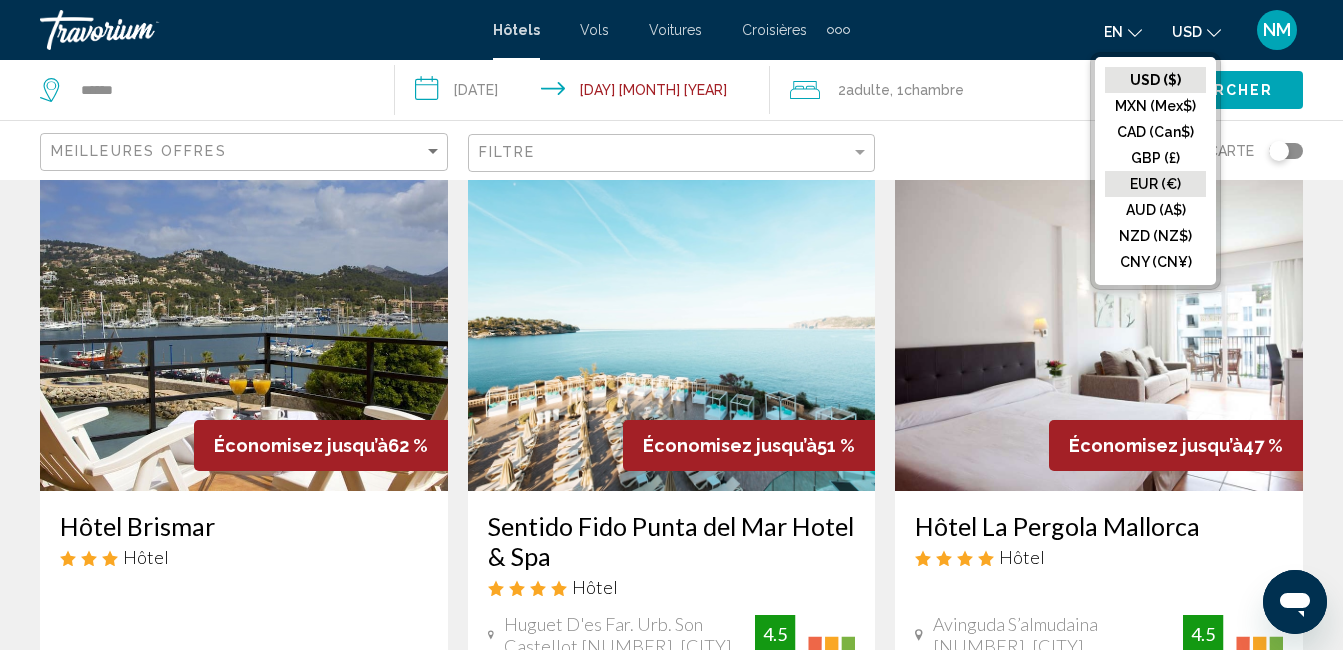 click on "EUR (€)" 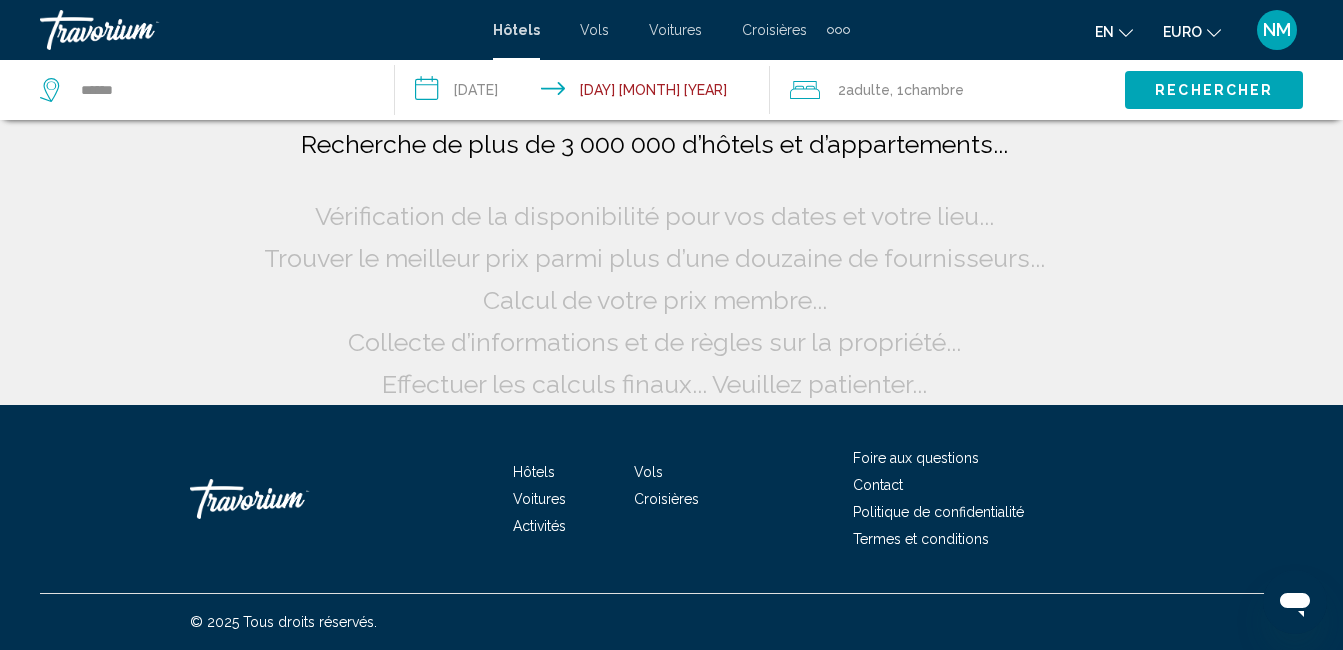 scroll, scrollTop: 0, scrollLeft: 0, axis: both 